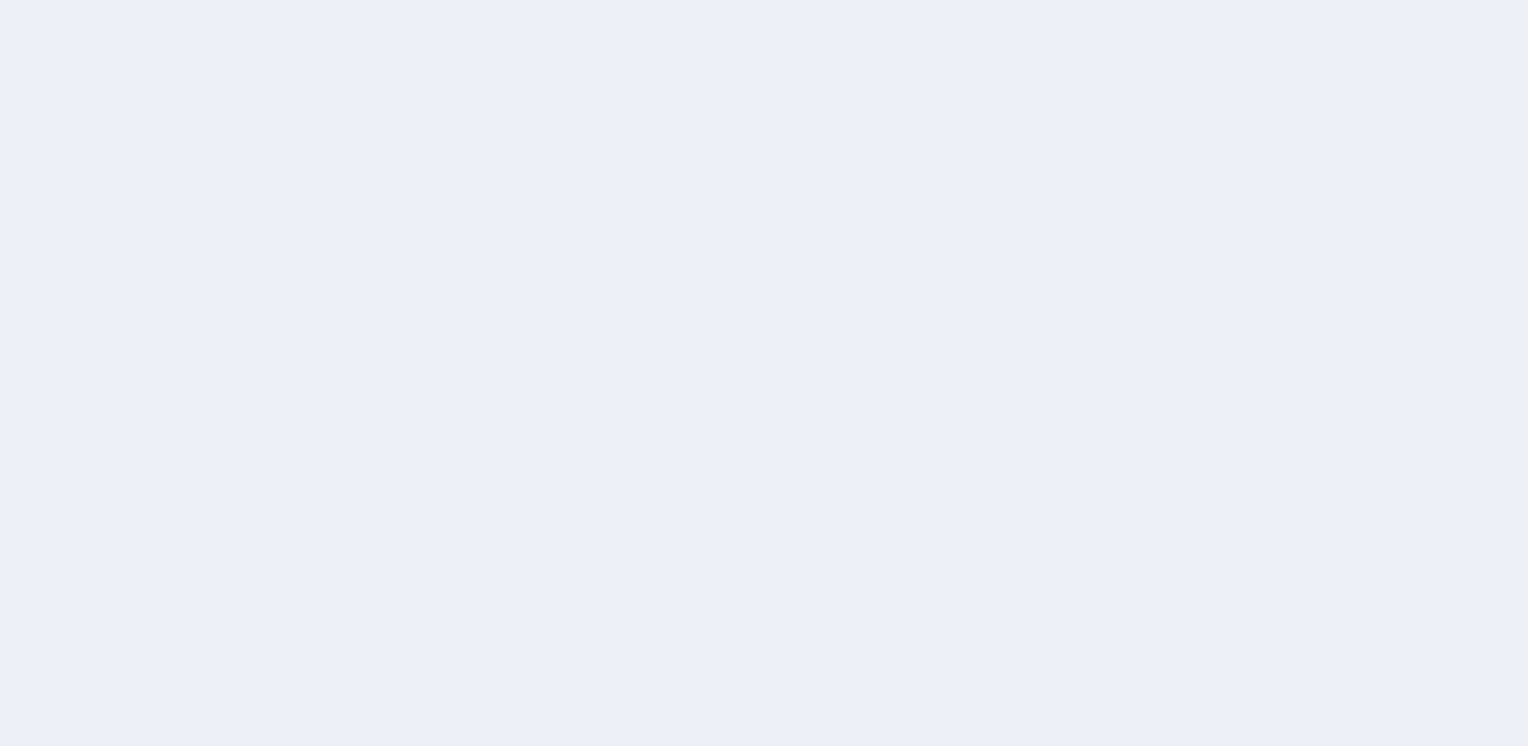 scroll, scrollTop: 0, scrollLeft: 0, axis: both 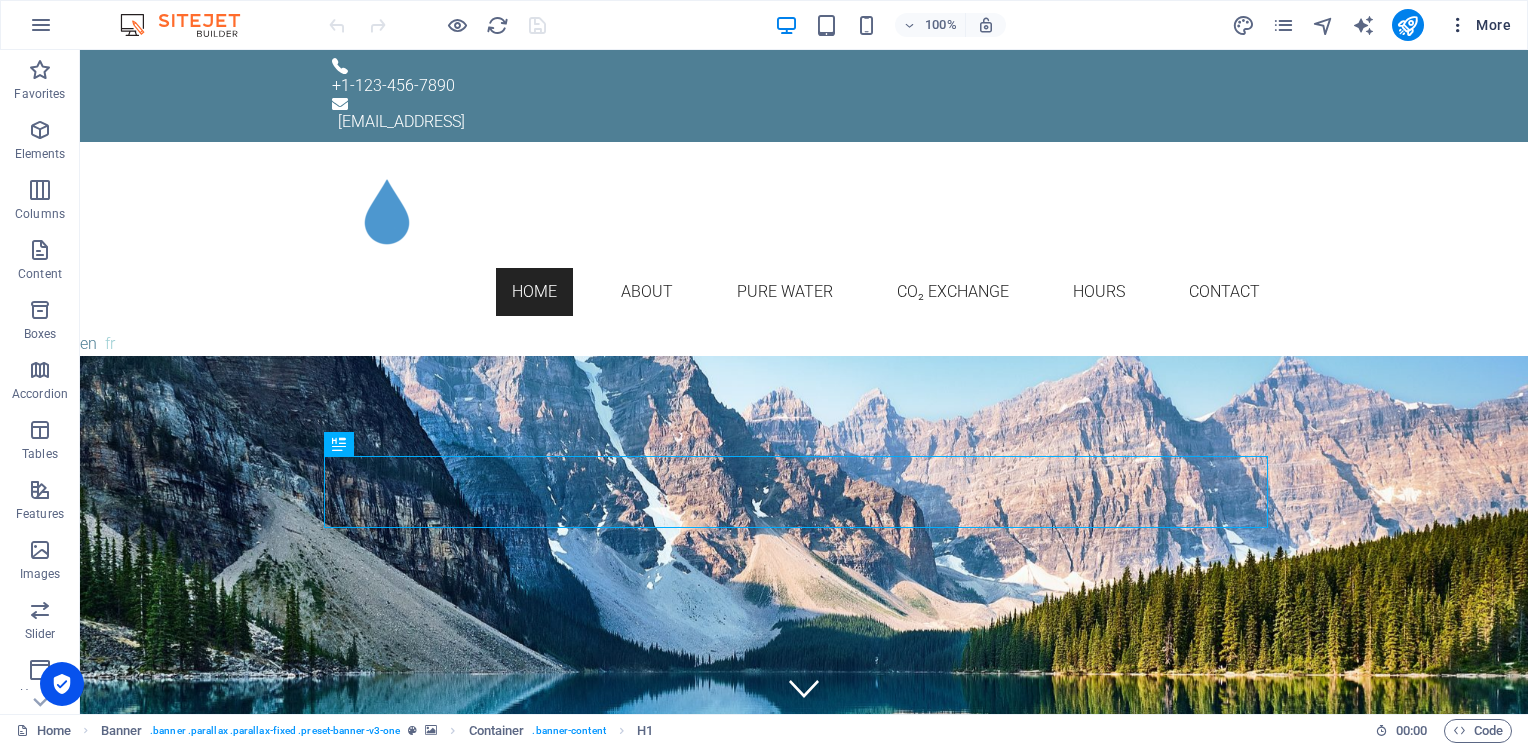 click at bounding box center [1458, 25] 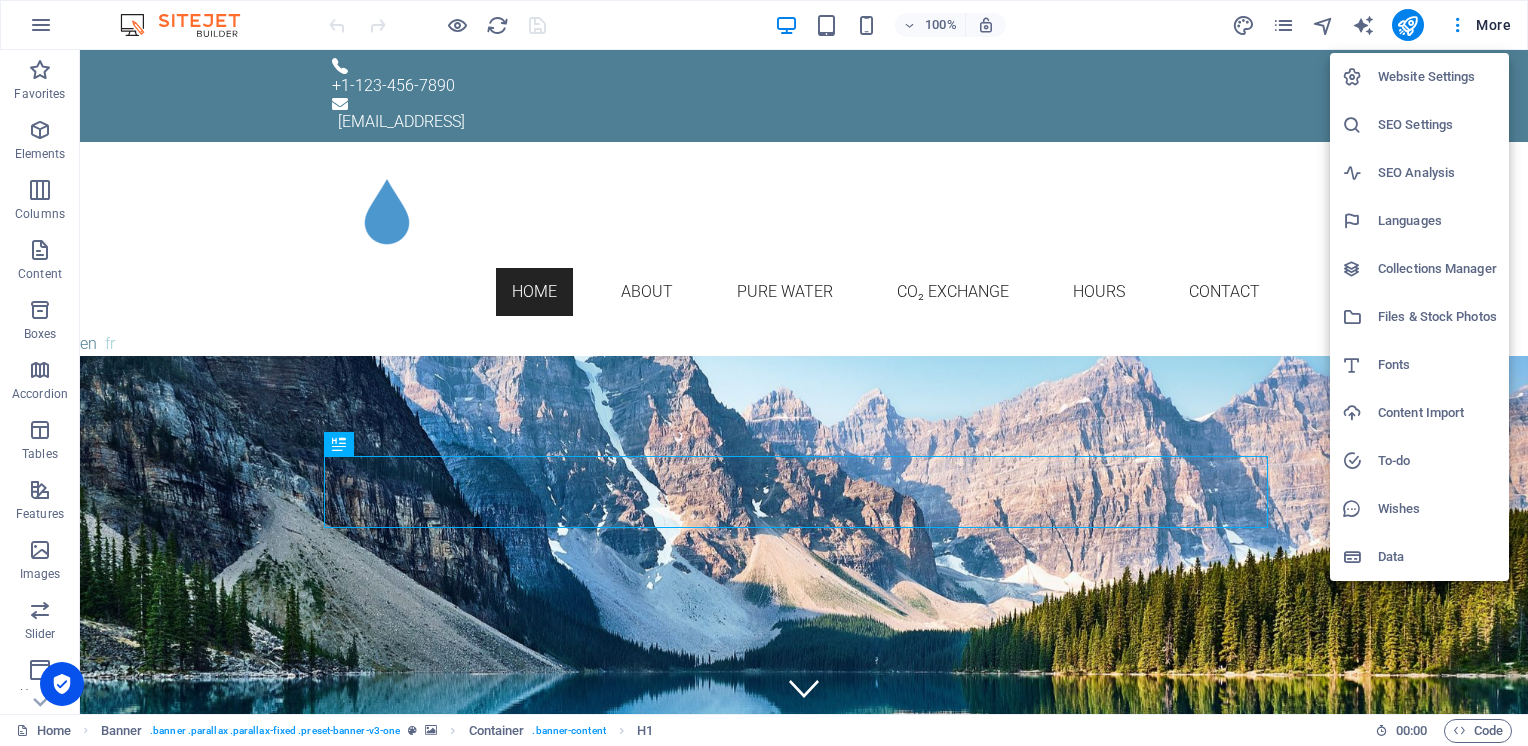 click at bounding box center [764, 373] 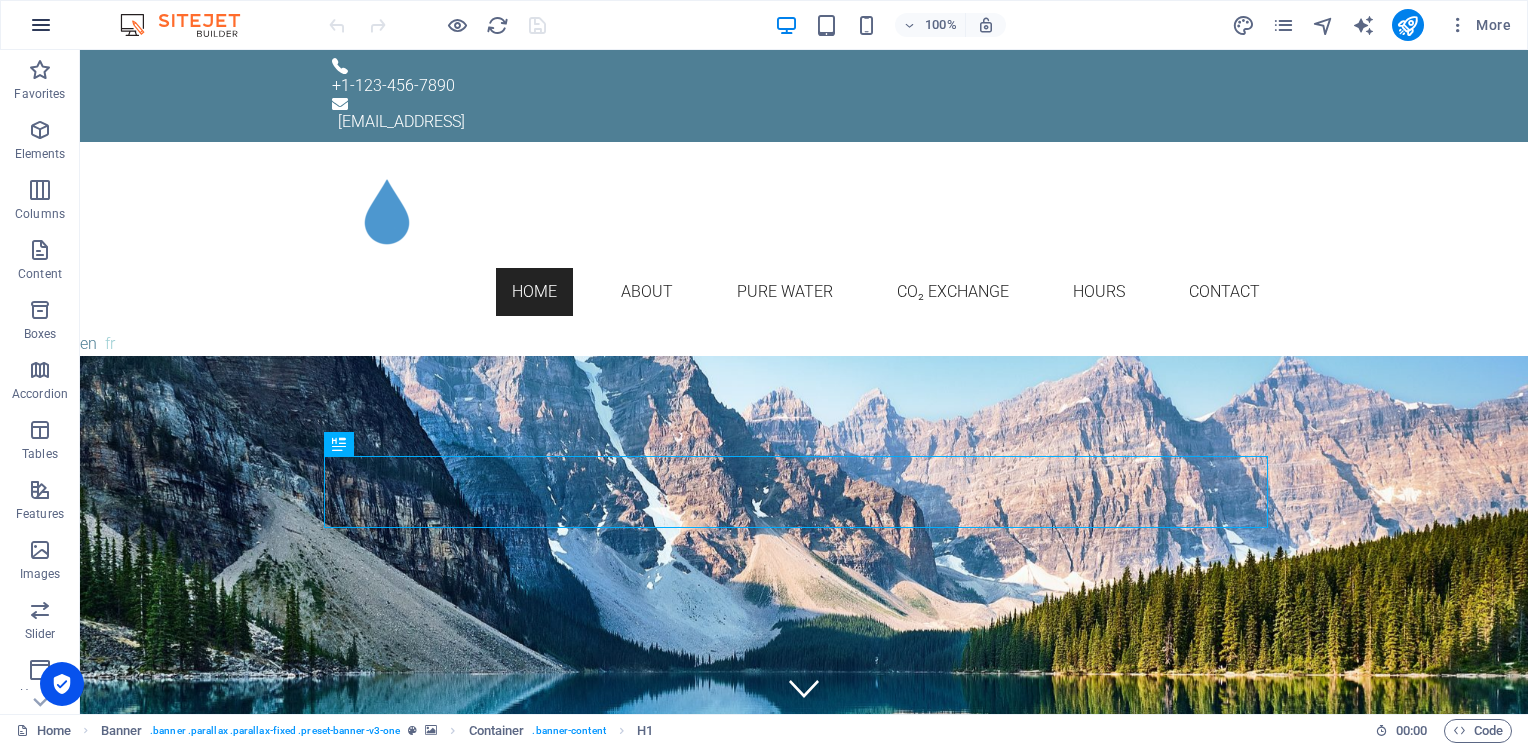 click at bounding box center [41, 25] 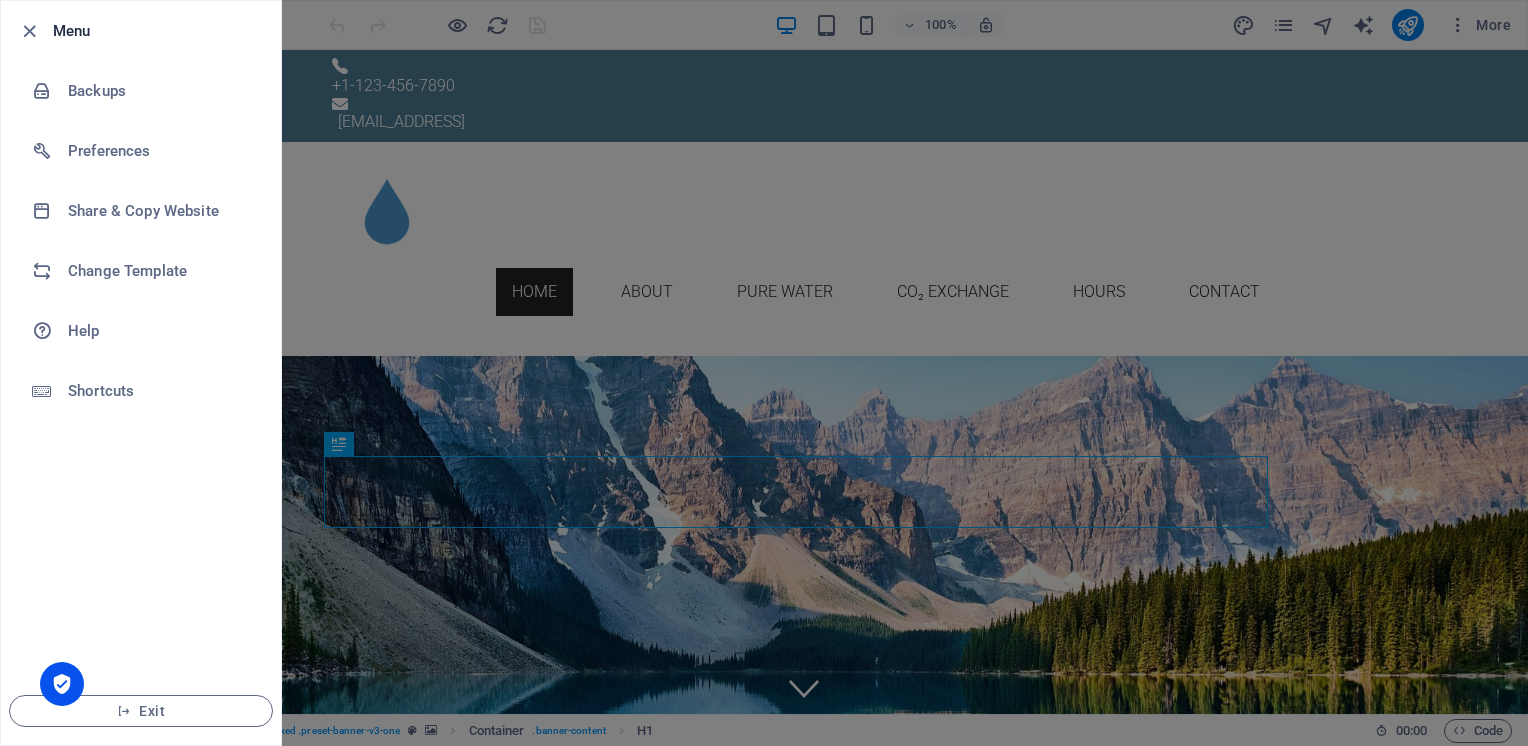 click at bounding box center (764, 373) 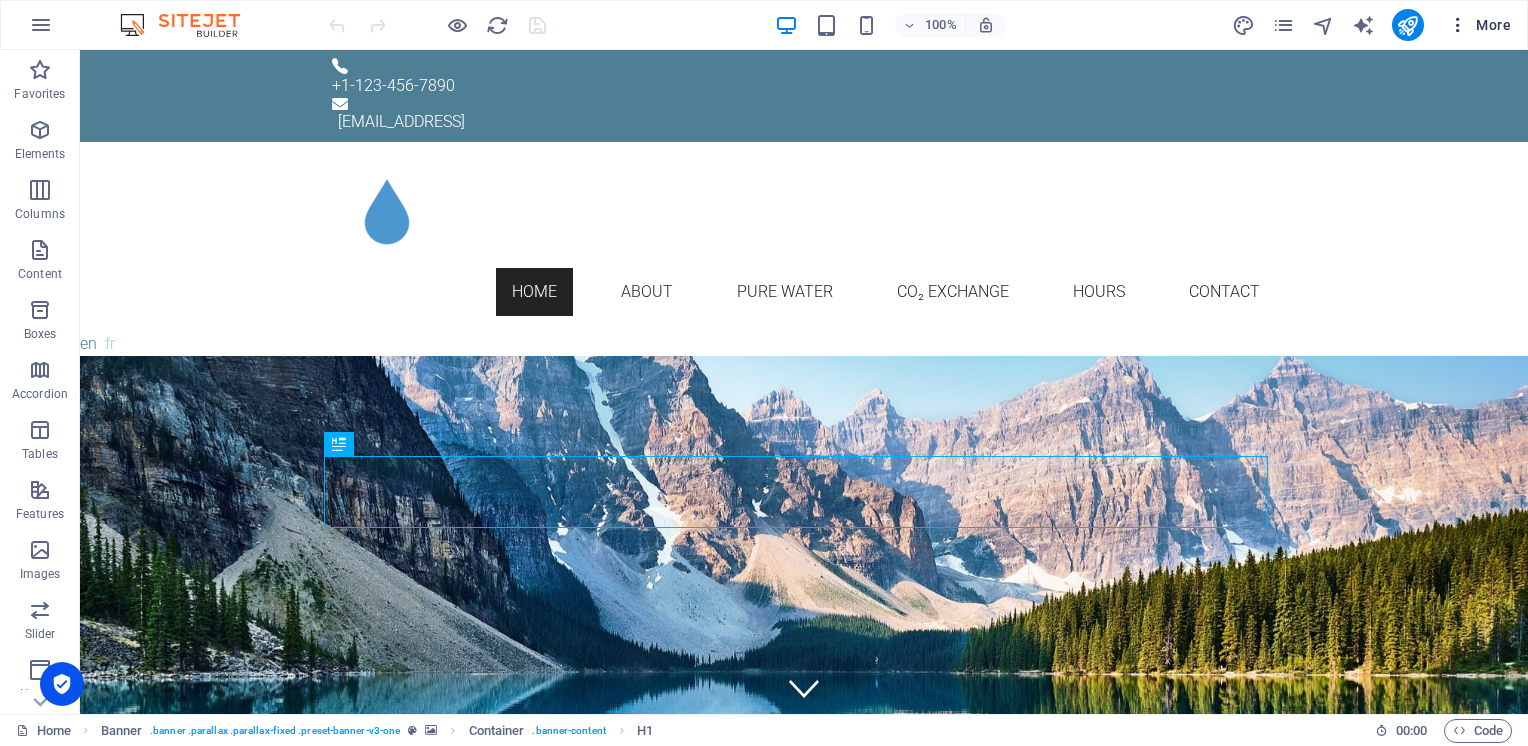 click at bounding box center [1458, 25] 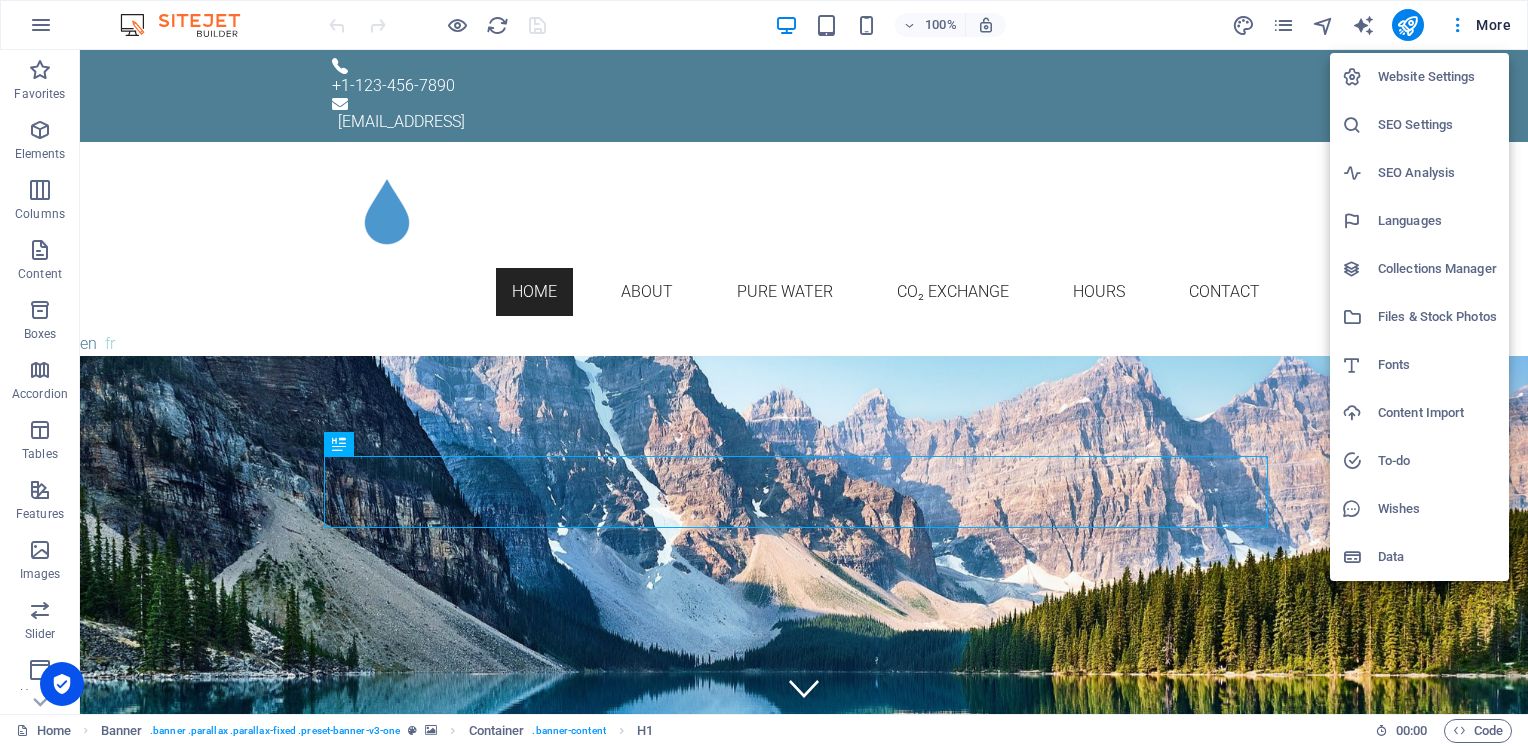 click at bounding box center (764, 373) 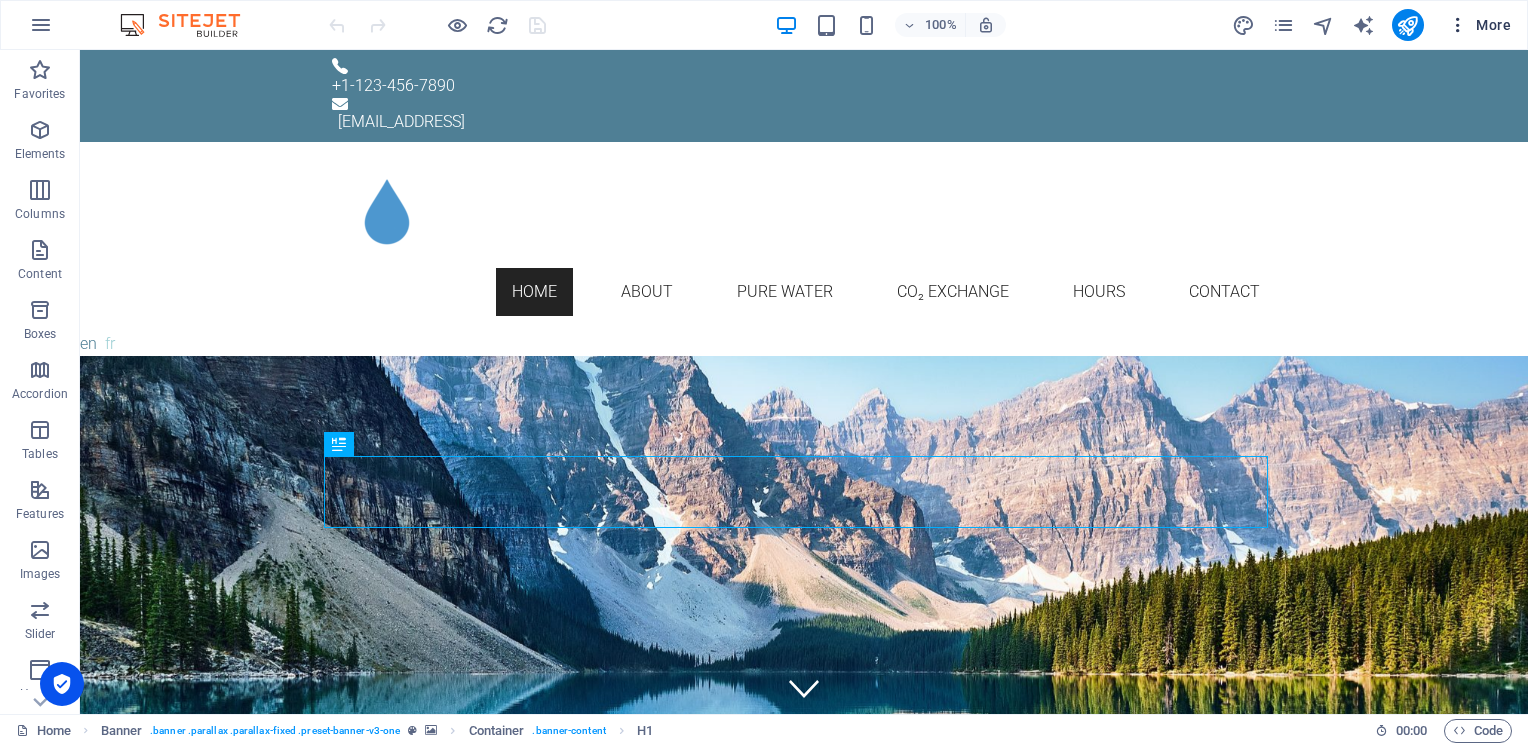 click on "More" at bounding box center [1479, 25] 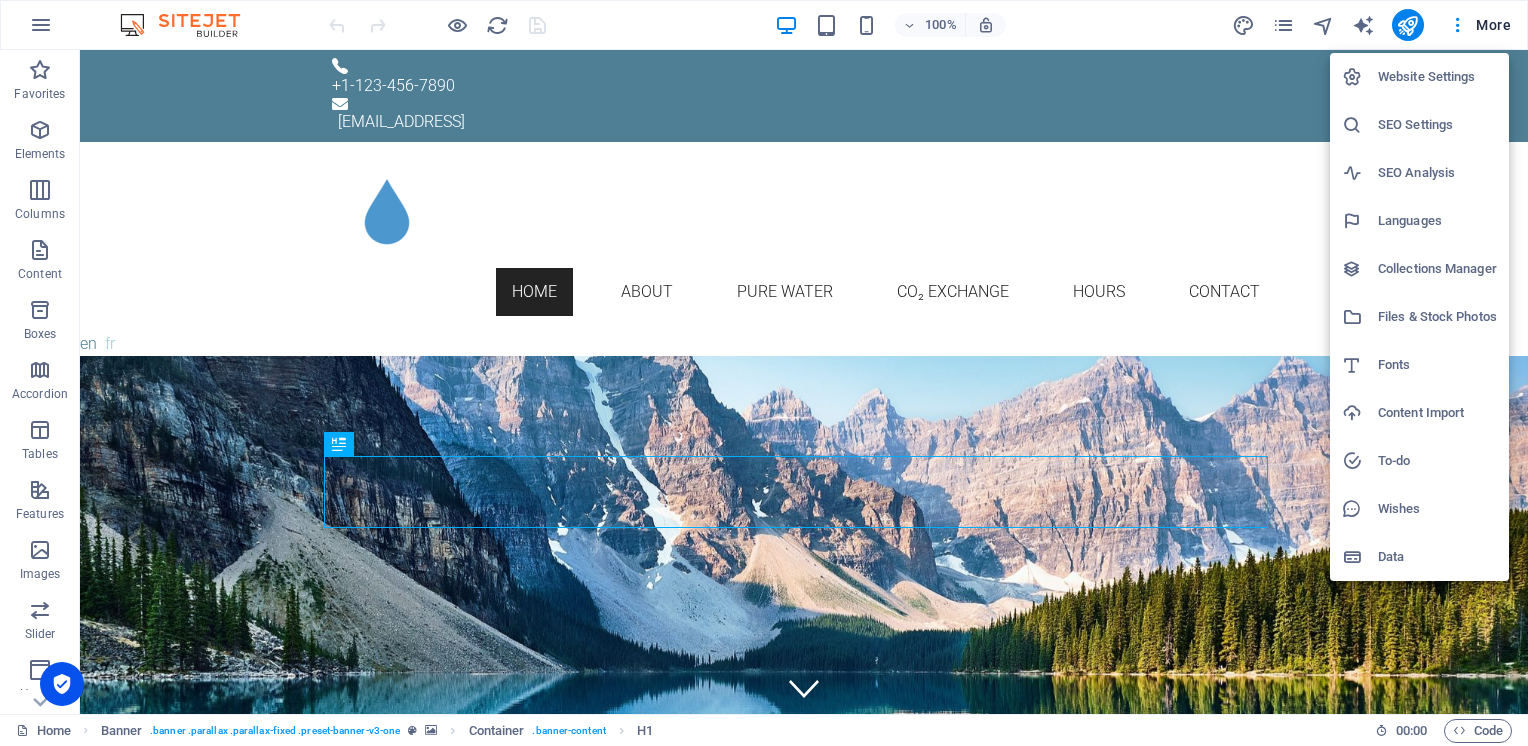 click on "Website Settings" at bounding box center [1437, 77] 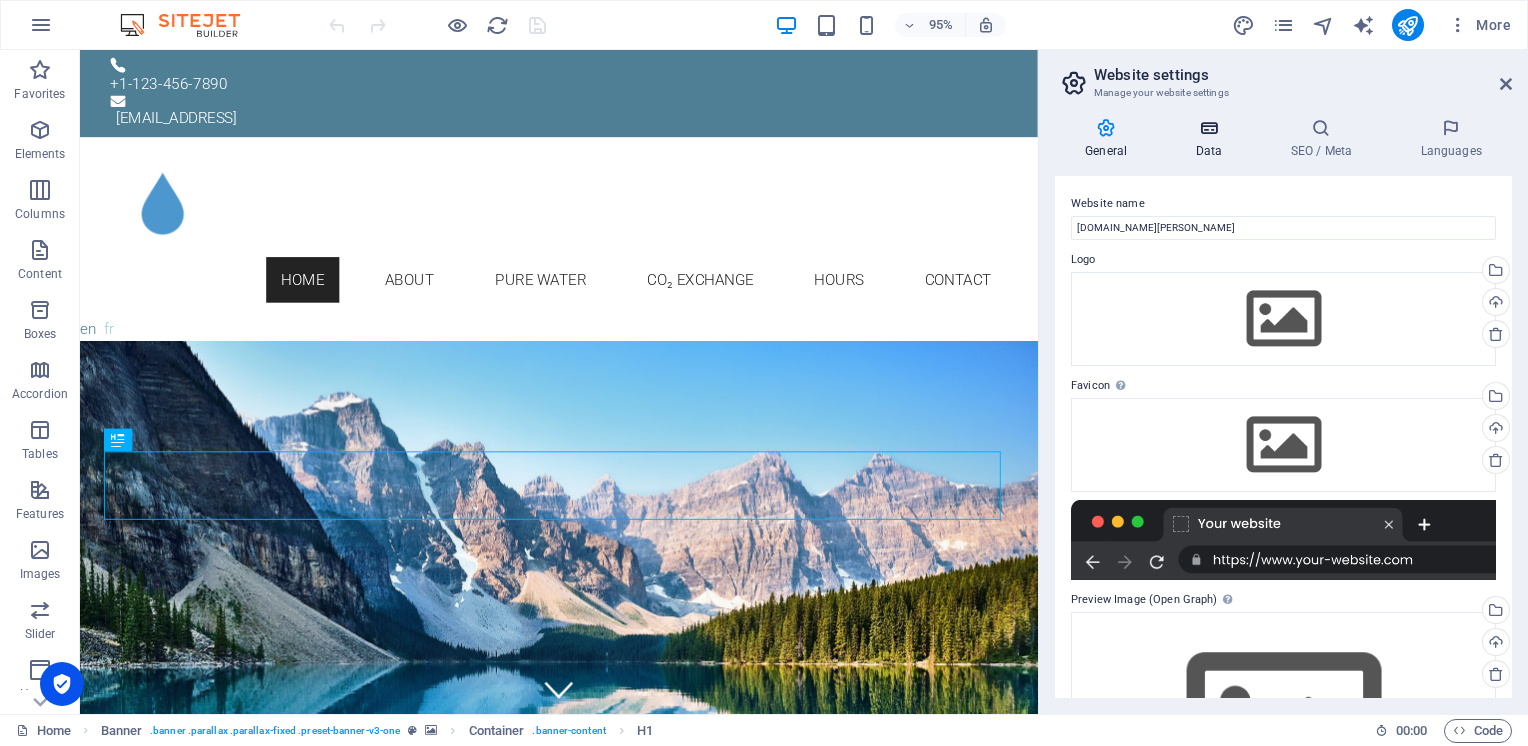 click on "Data" at bounding box center [1212, 139] 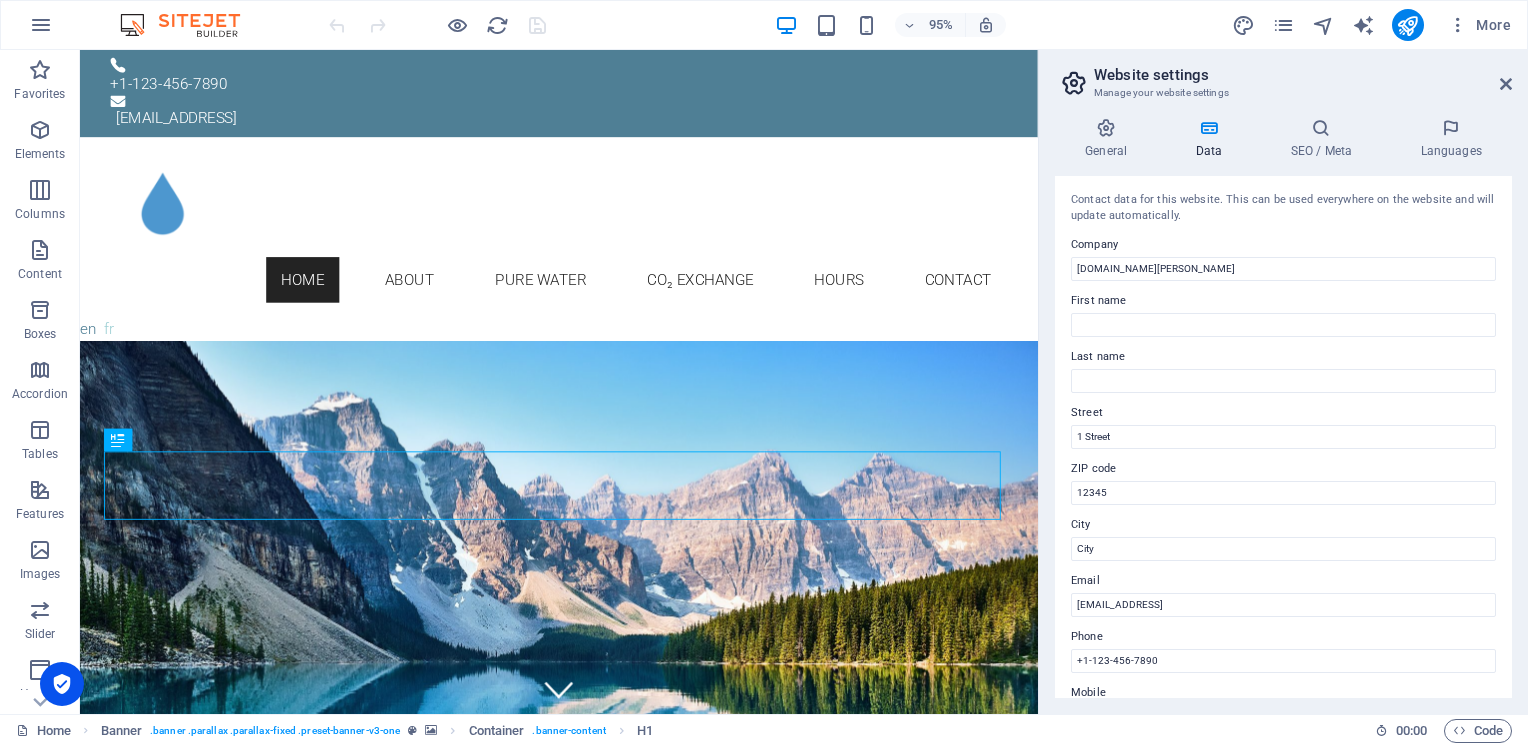 scroll, scrollTop: 100, scrollLeft: 0, axis: vertical 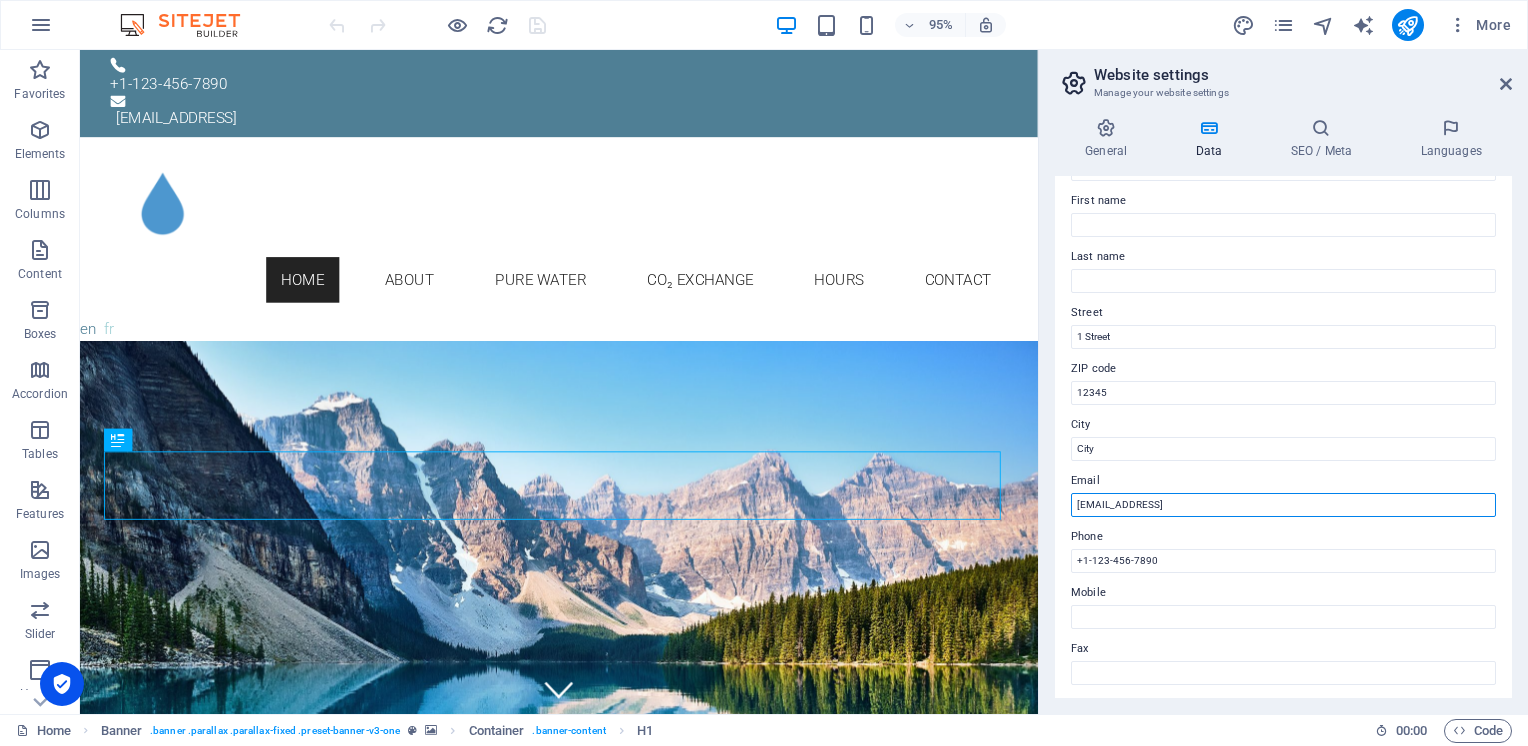 click on "[EMAIL_ADDRESS]" at bounding box center [1283, 505] 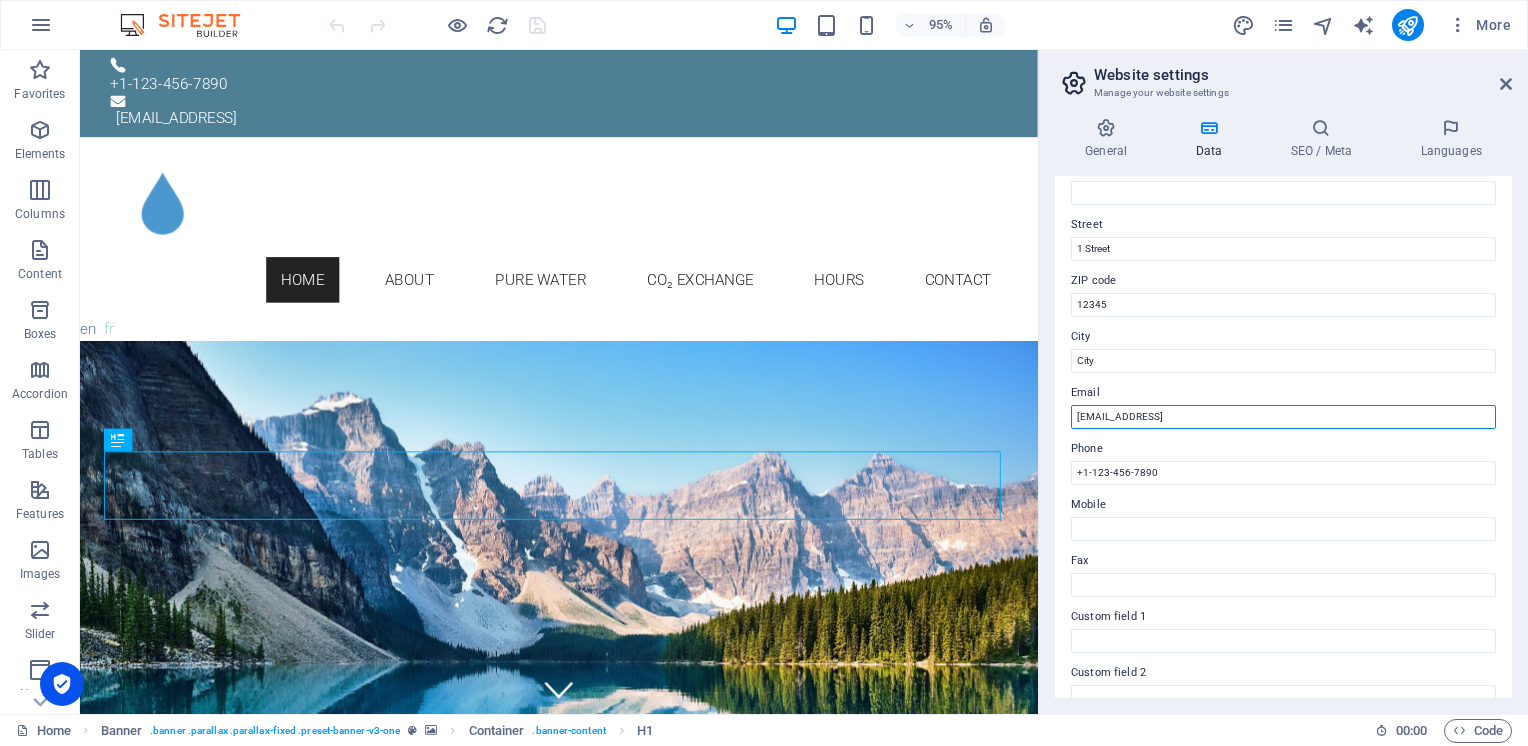 scroll, scrollTop: 200, scrollLeft: 0, axis: vertical 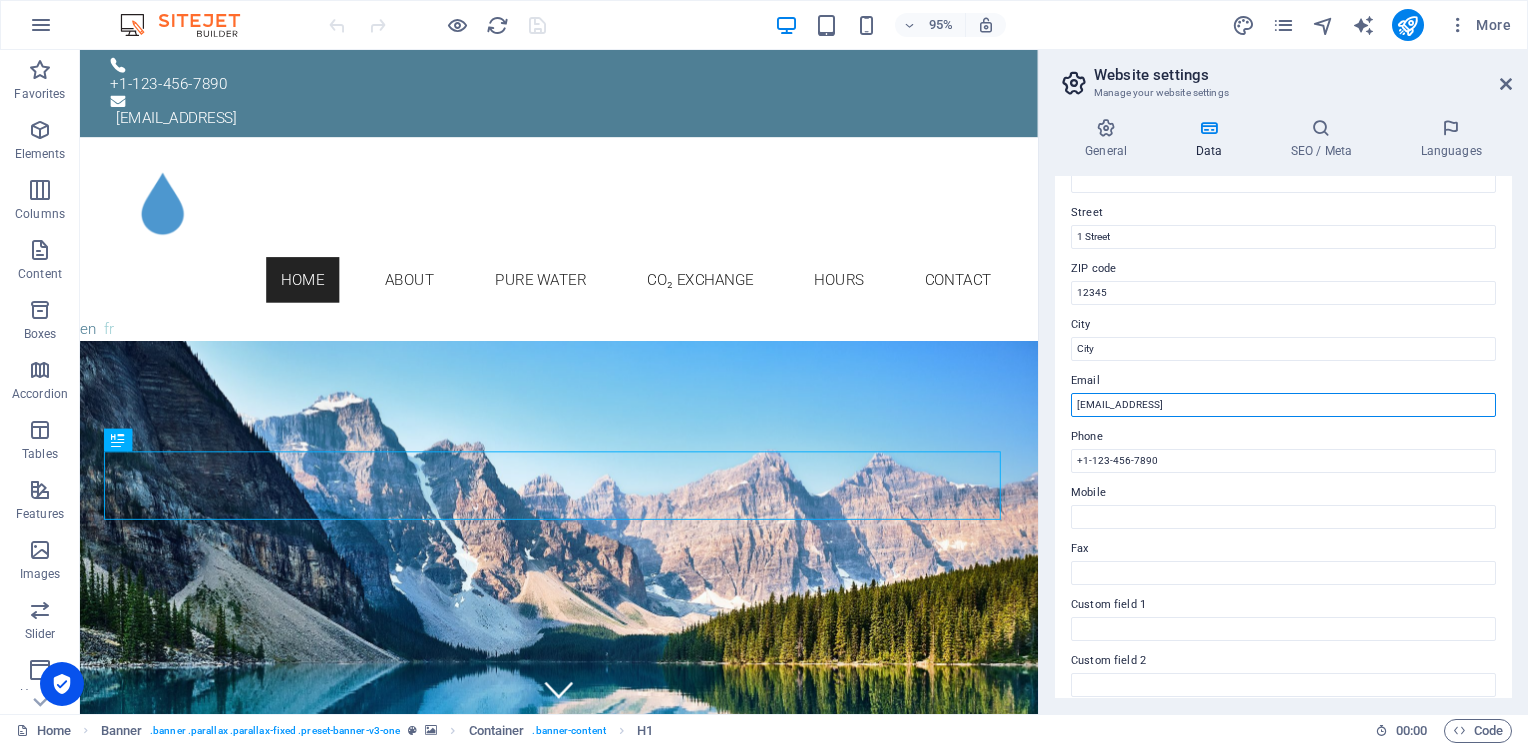 drag, startPoint x: 1303, startPoint y: 405, endPoint x: 1053, endPoint y: 423, distance: 250.64716 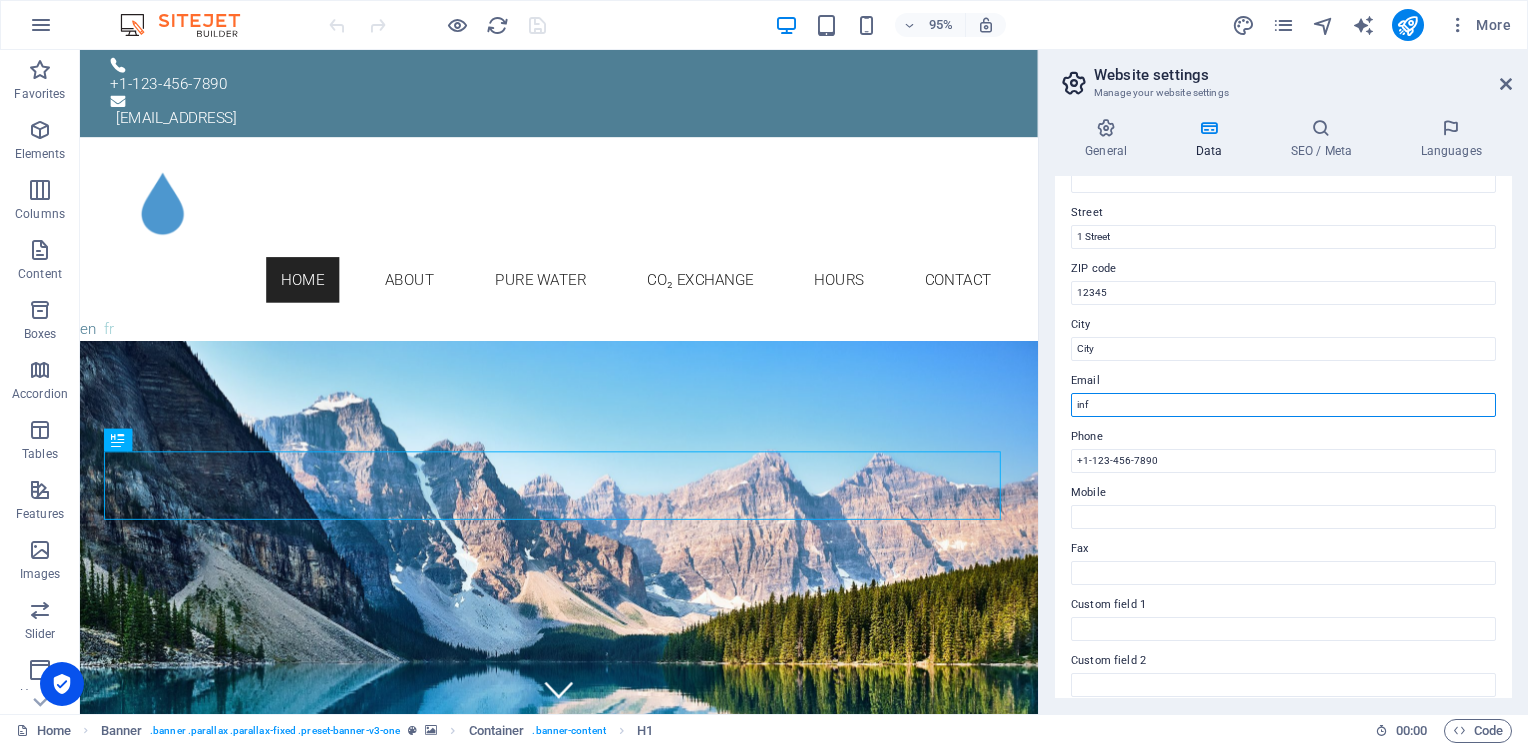 type on "info" 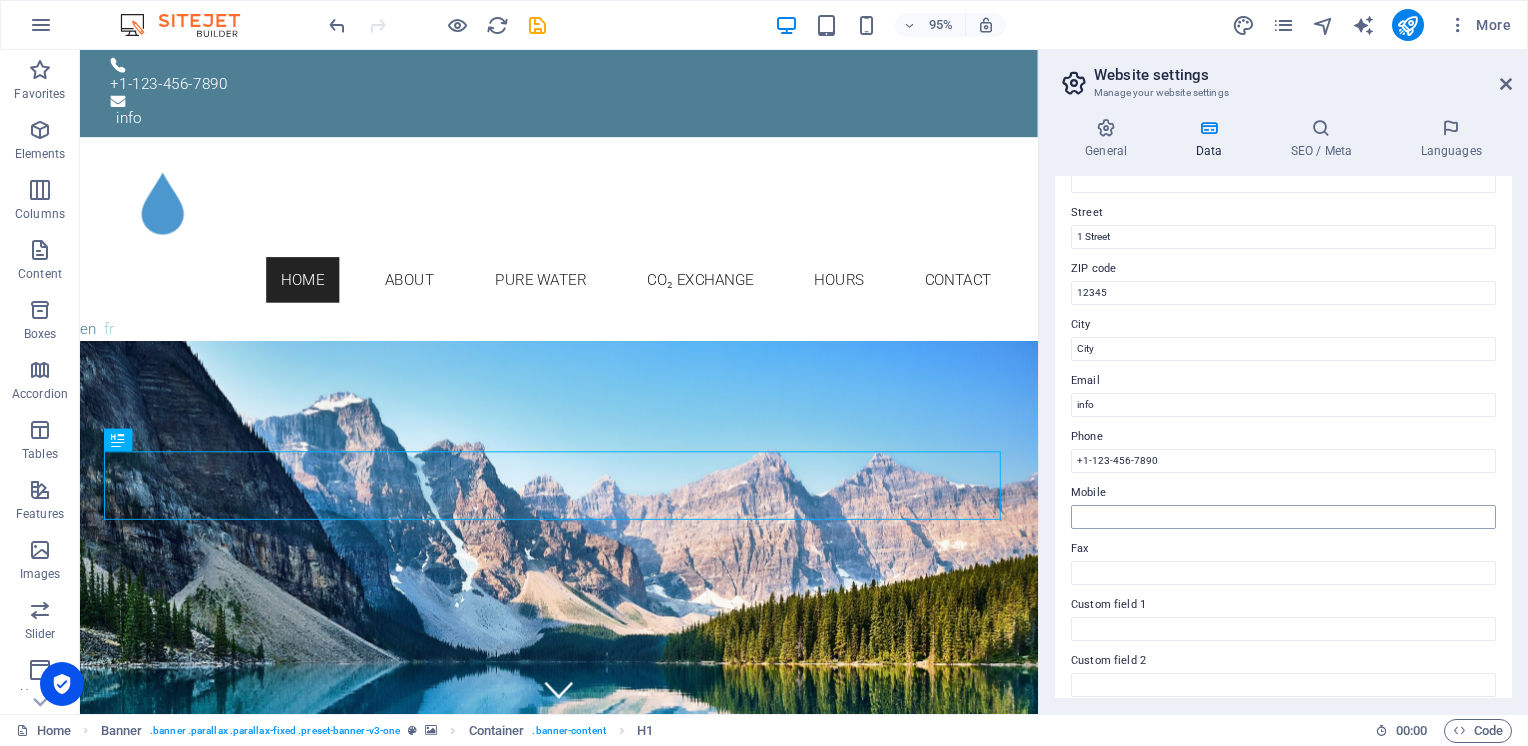 type on "[PERSON_NAME]" 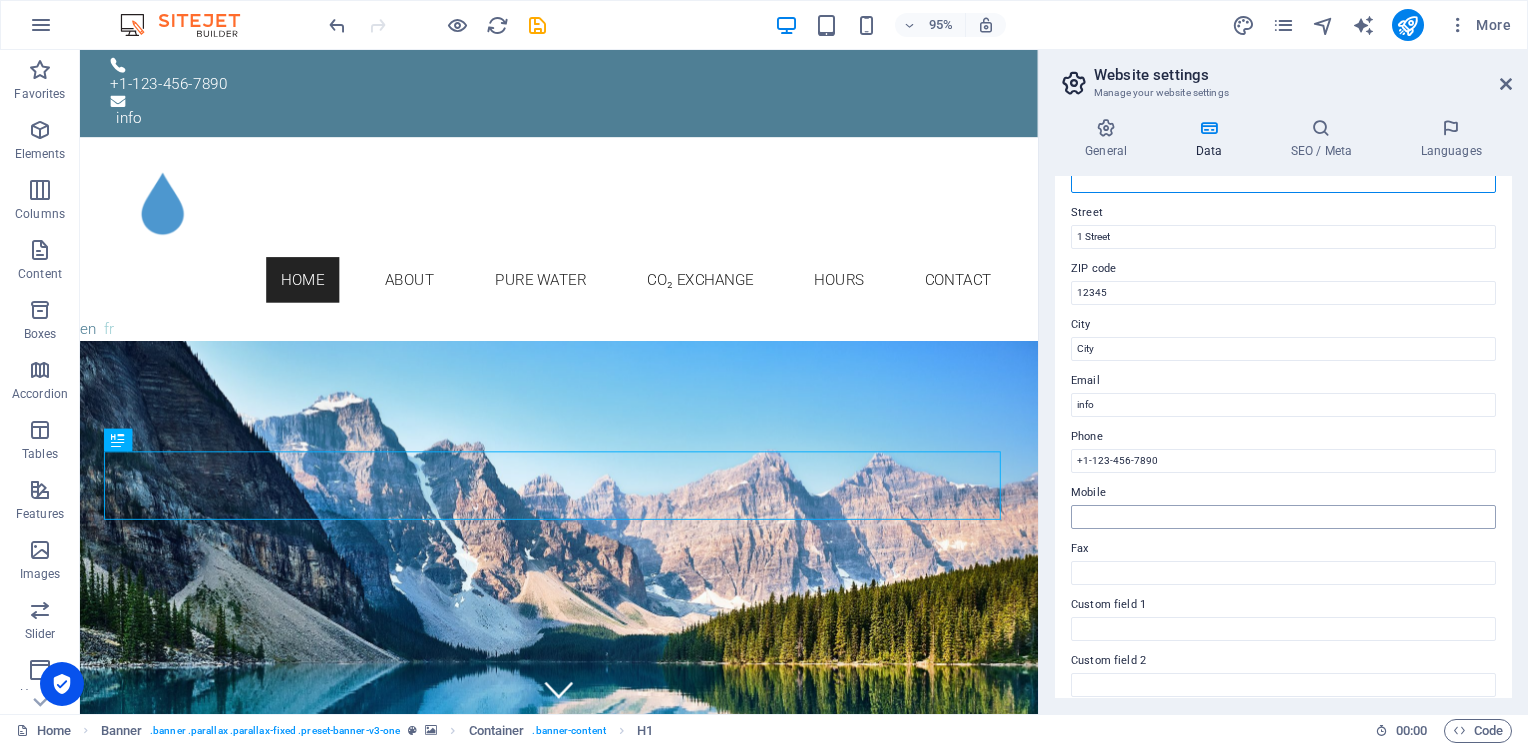 type on "[PERSON_NAME]" 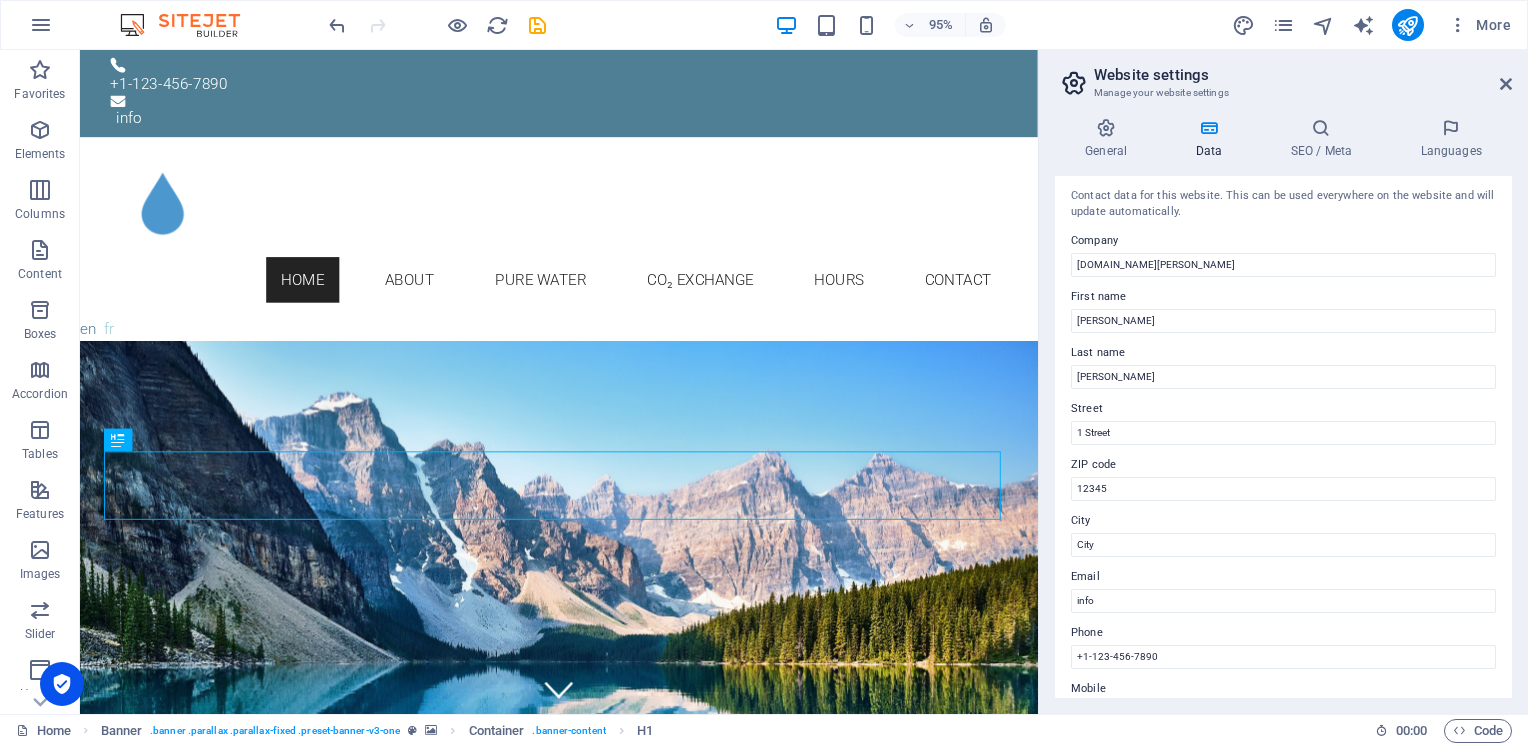 scroll, scrollTop: 0, scrollLeft: 0, axis: both 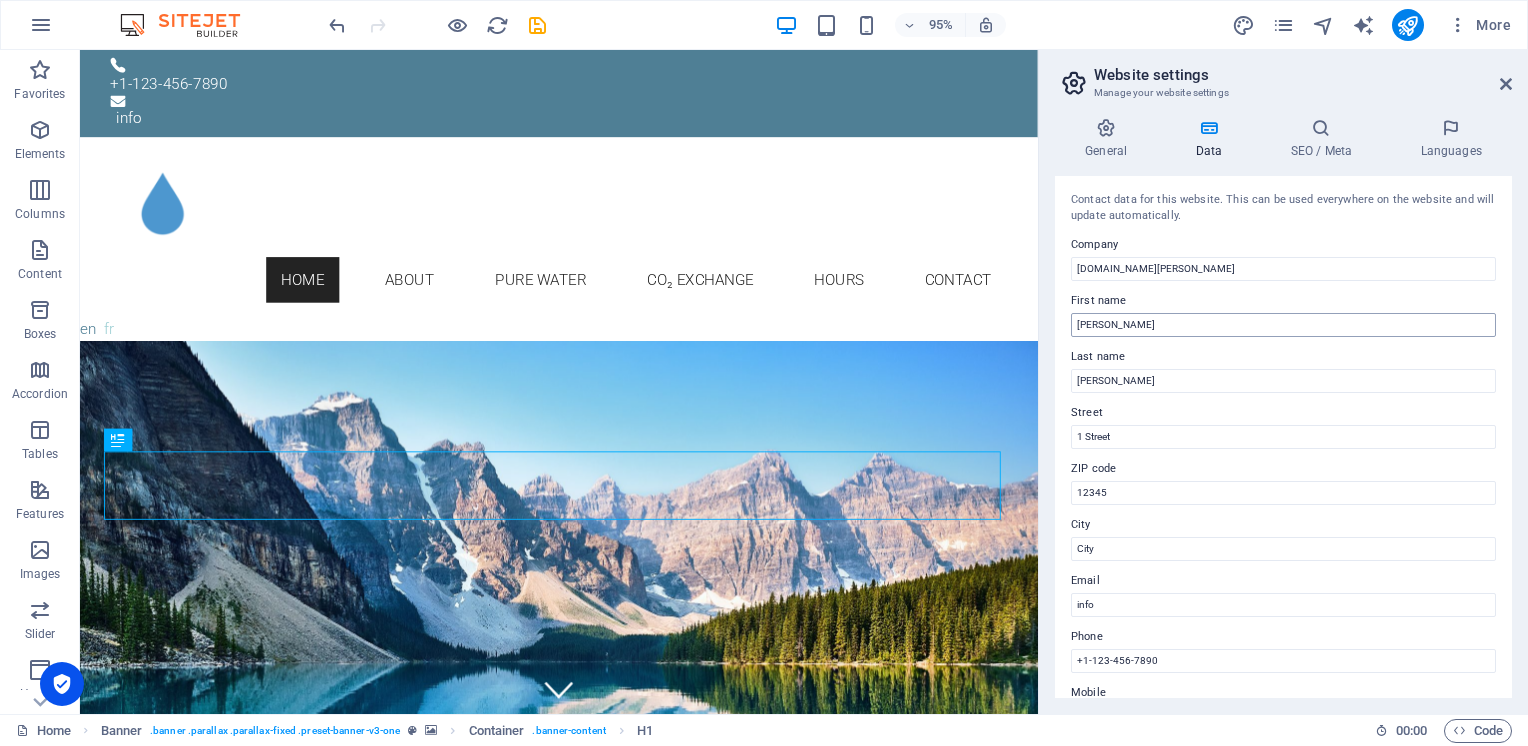 type on "info" 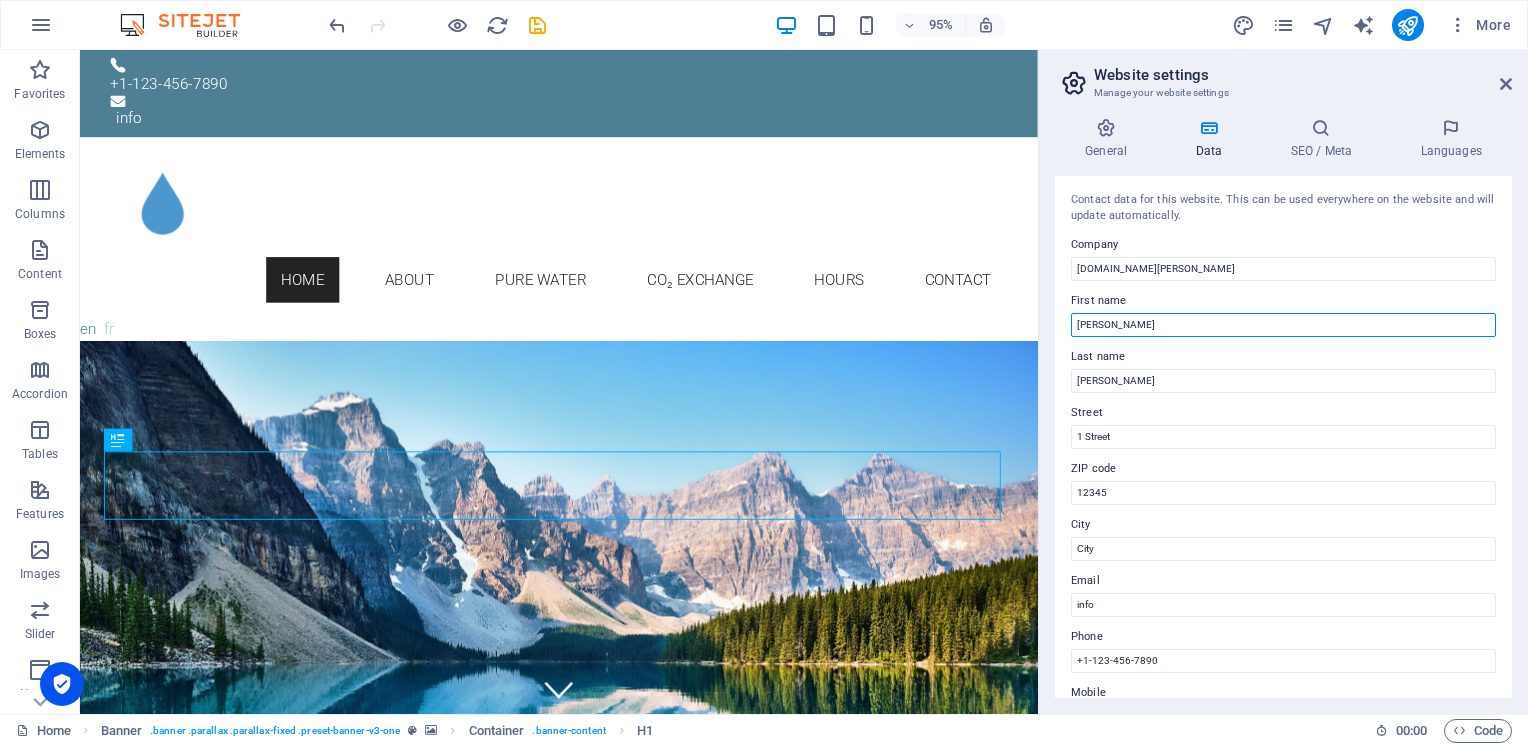 click on "[PERSON_NAME]" at bounding box center [1283, 325] 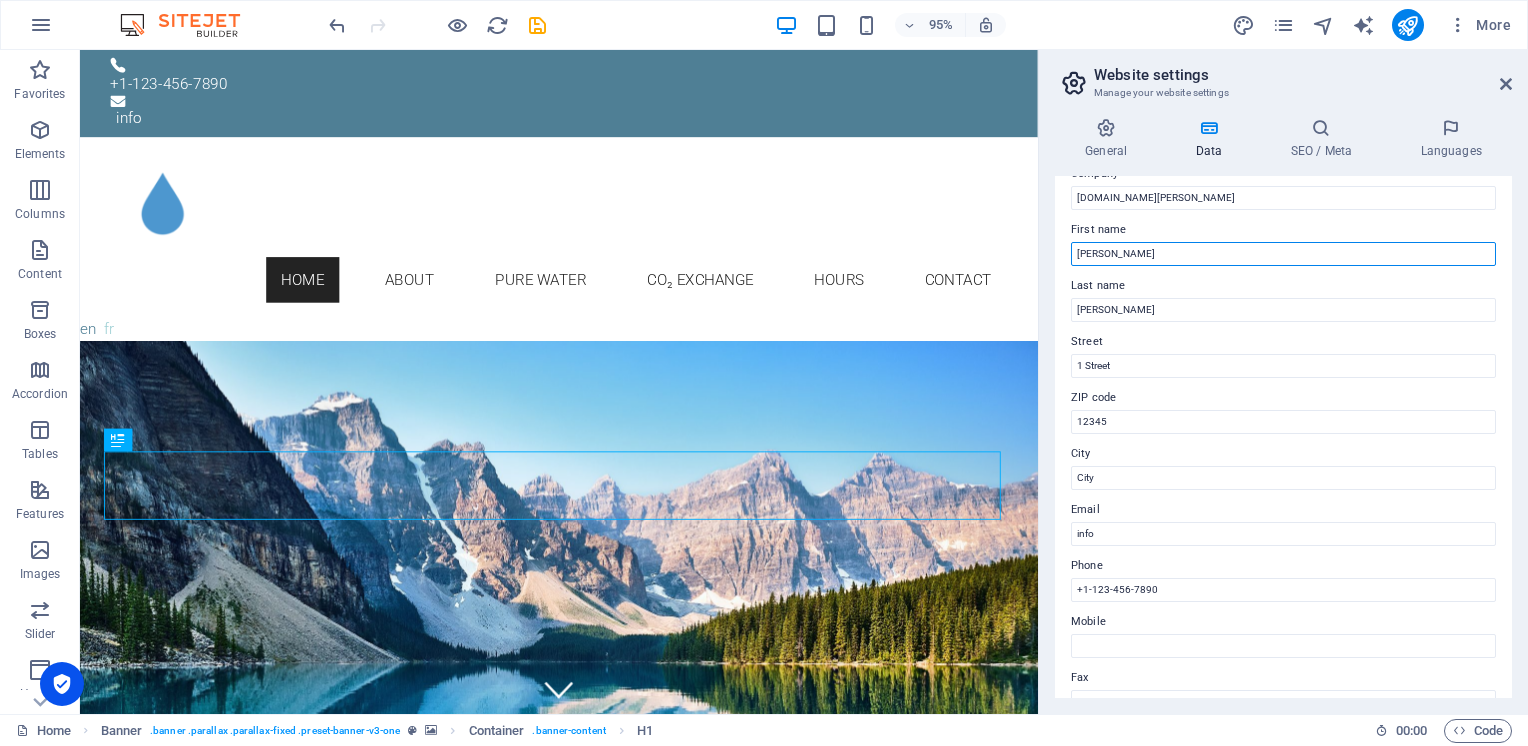 scroll, scrollTop: 100, scrollLeft: 0, axis: vertical 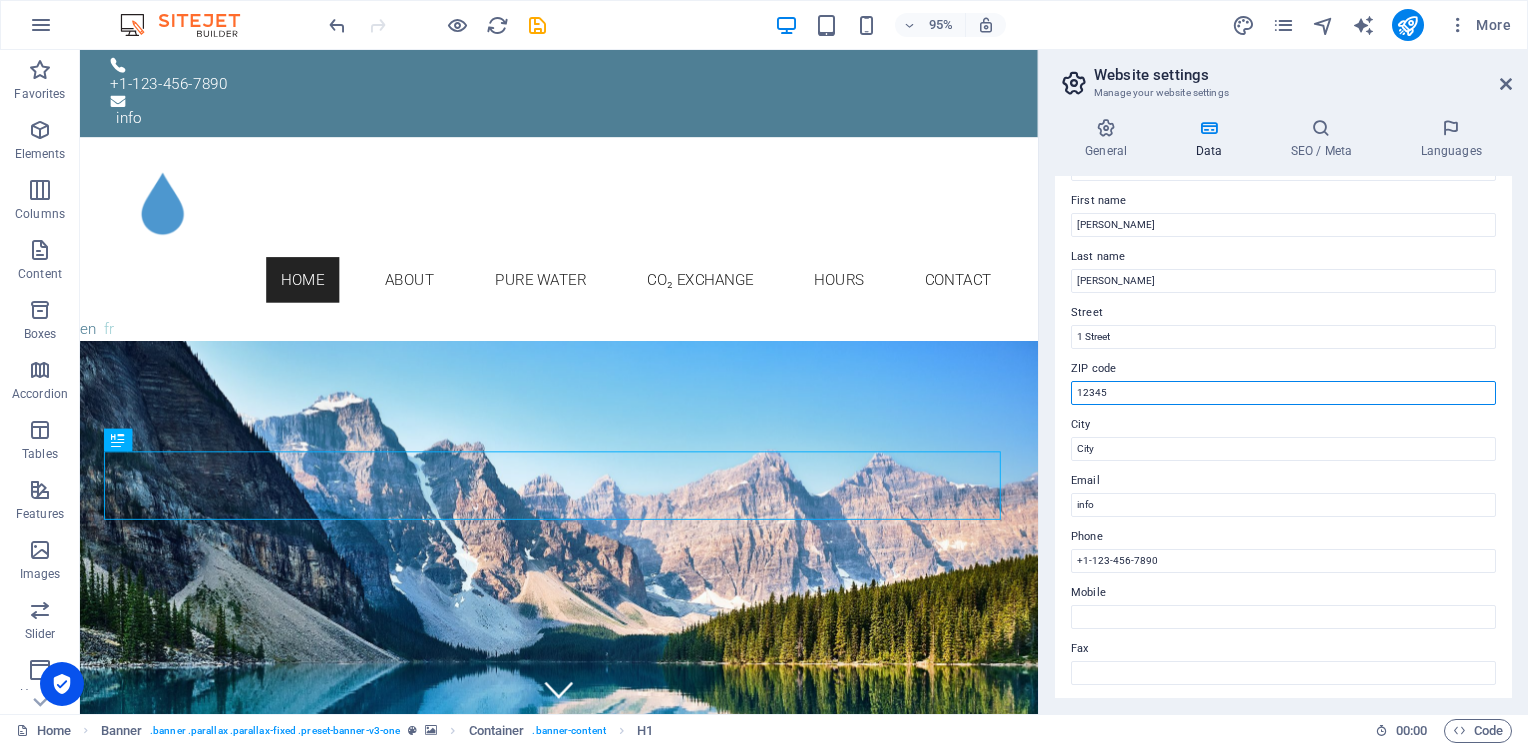 click on "12345" at bounding box center (1283, 393) 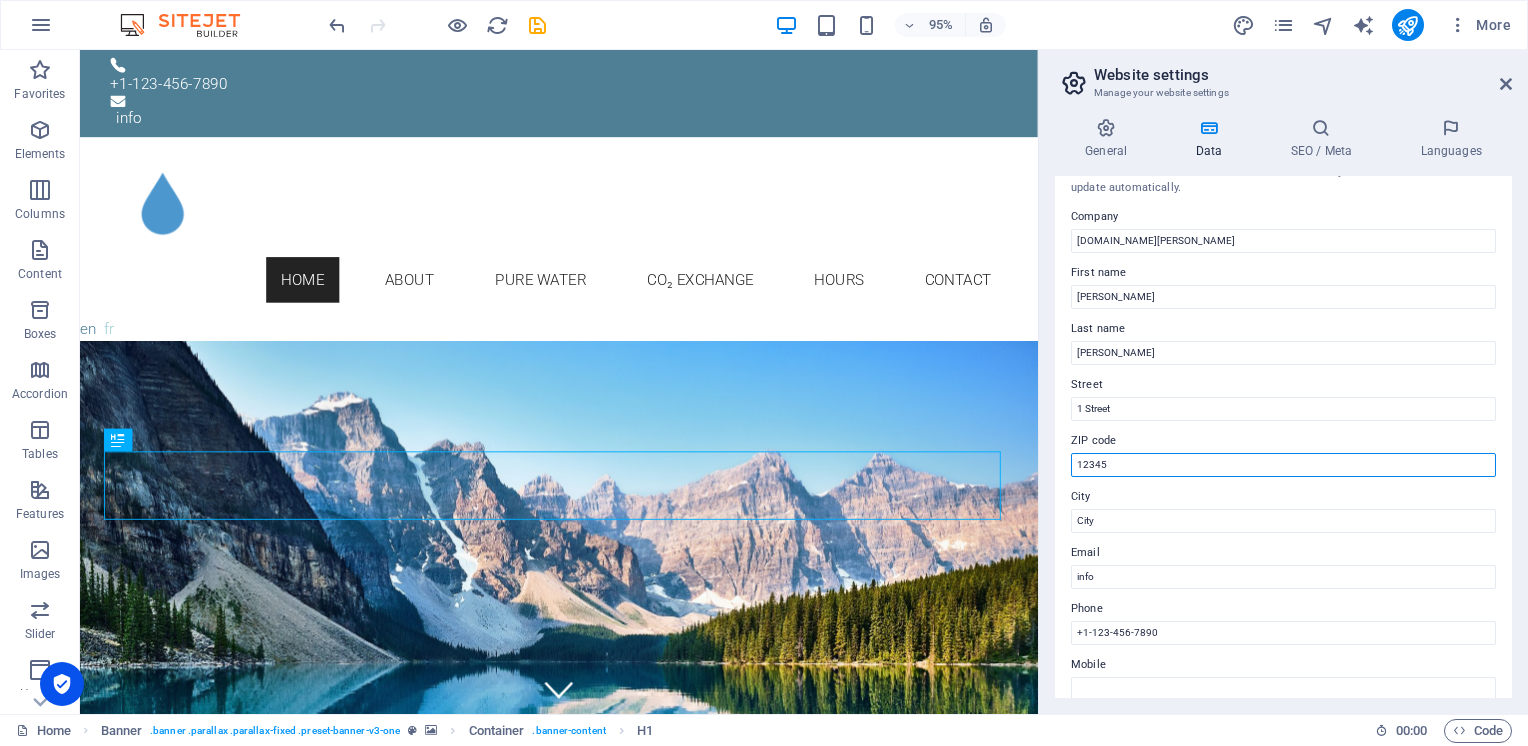 scroll, scrollTop: 0, scrollLeft: 0, axis: both 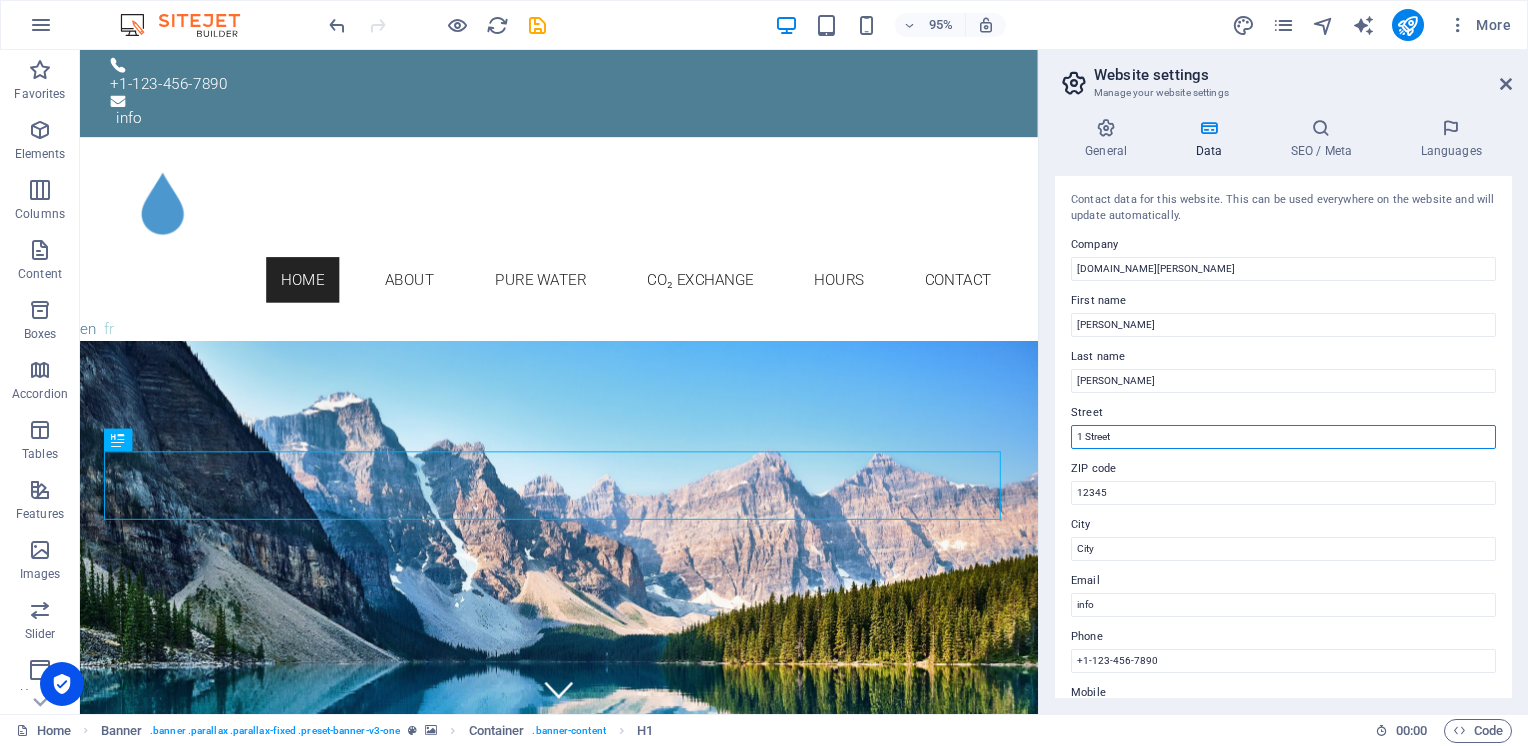 click on "1 Street" at bounding box center (1283, 437) 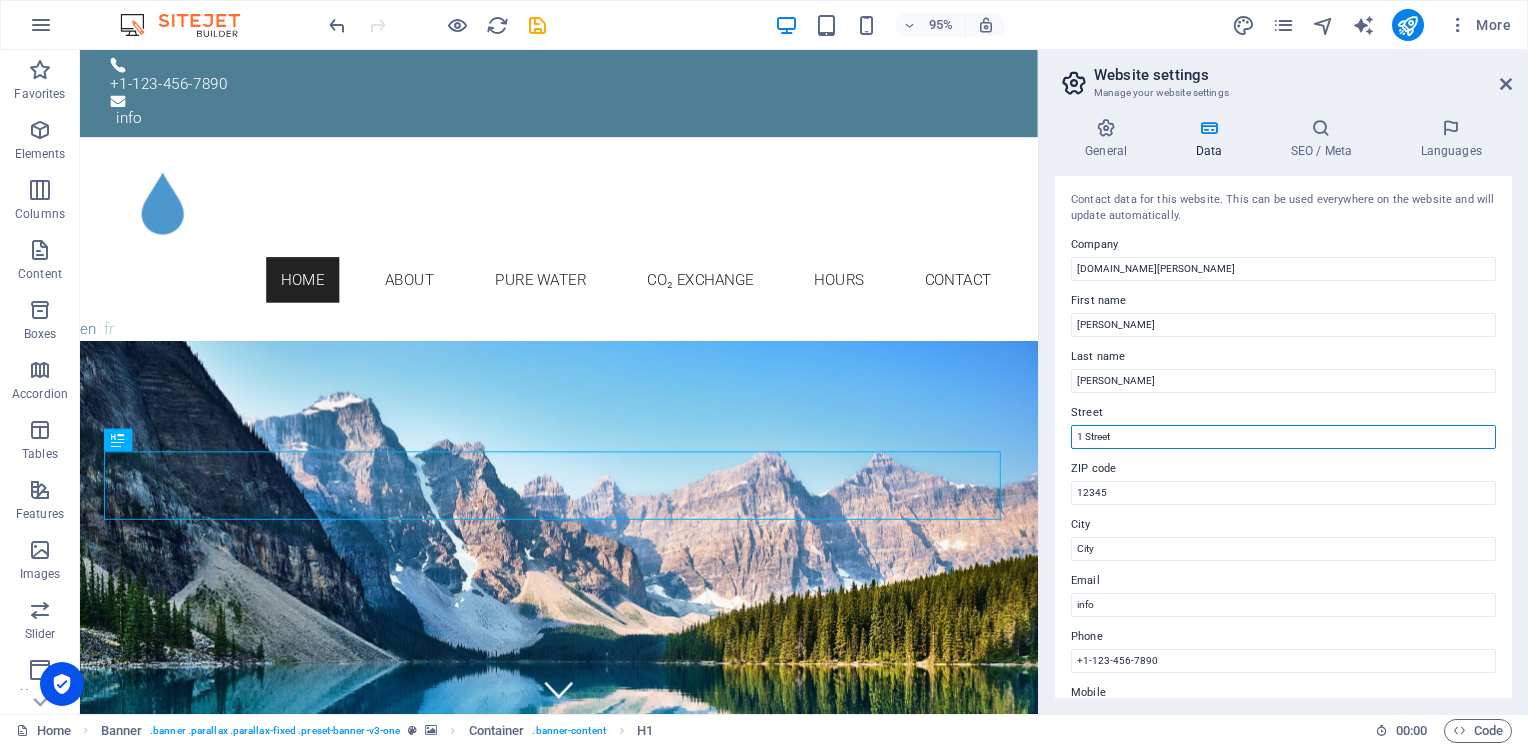 drag, startPoint x: 1148, startPoint y: 430, endPoint x: 1068, endPoint y: 430, distance: 80 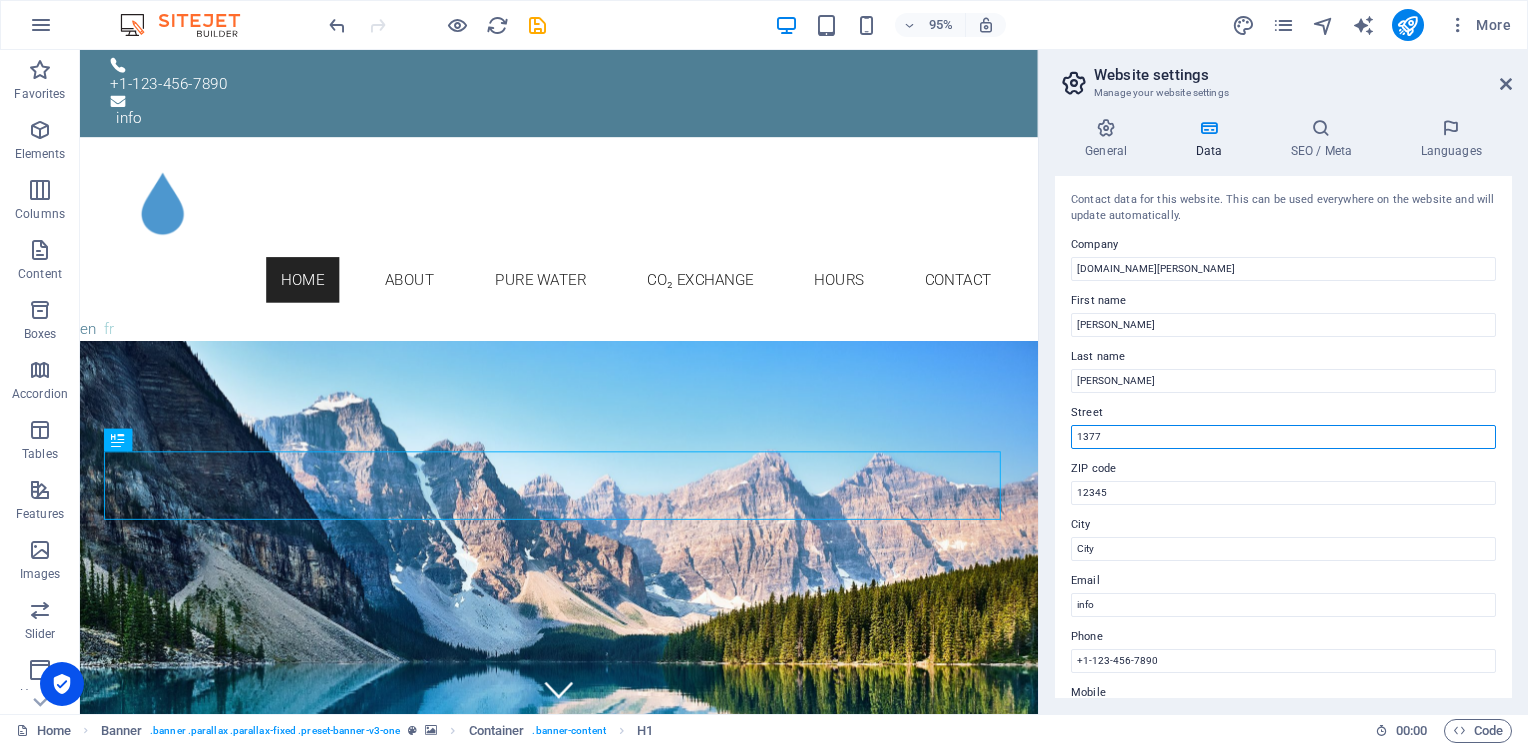 type on "1377 Av. [PERSON_NAME]" 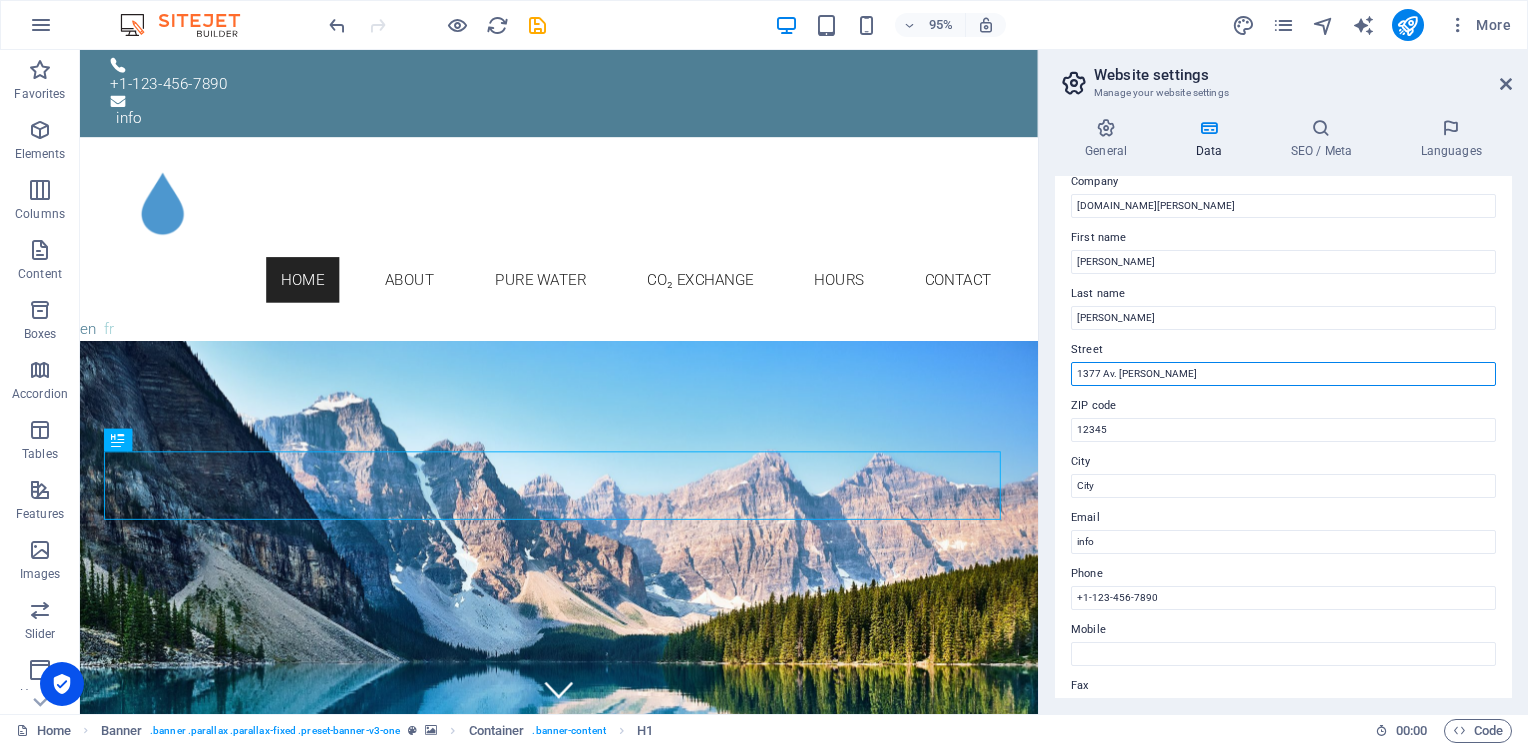 scroll, scrollTop: 100, scrollLeft: 0, axis: vertical 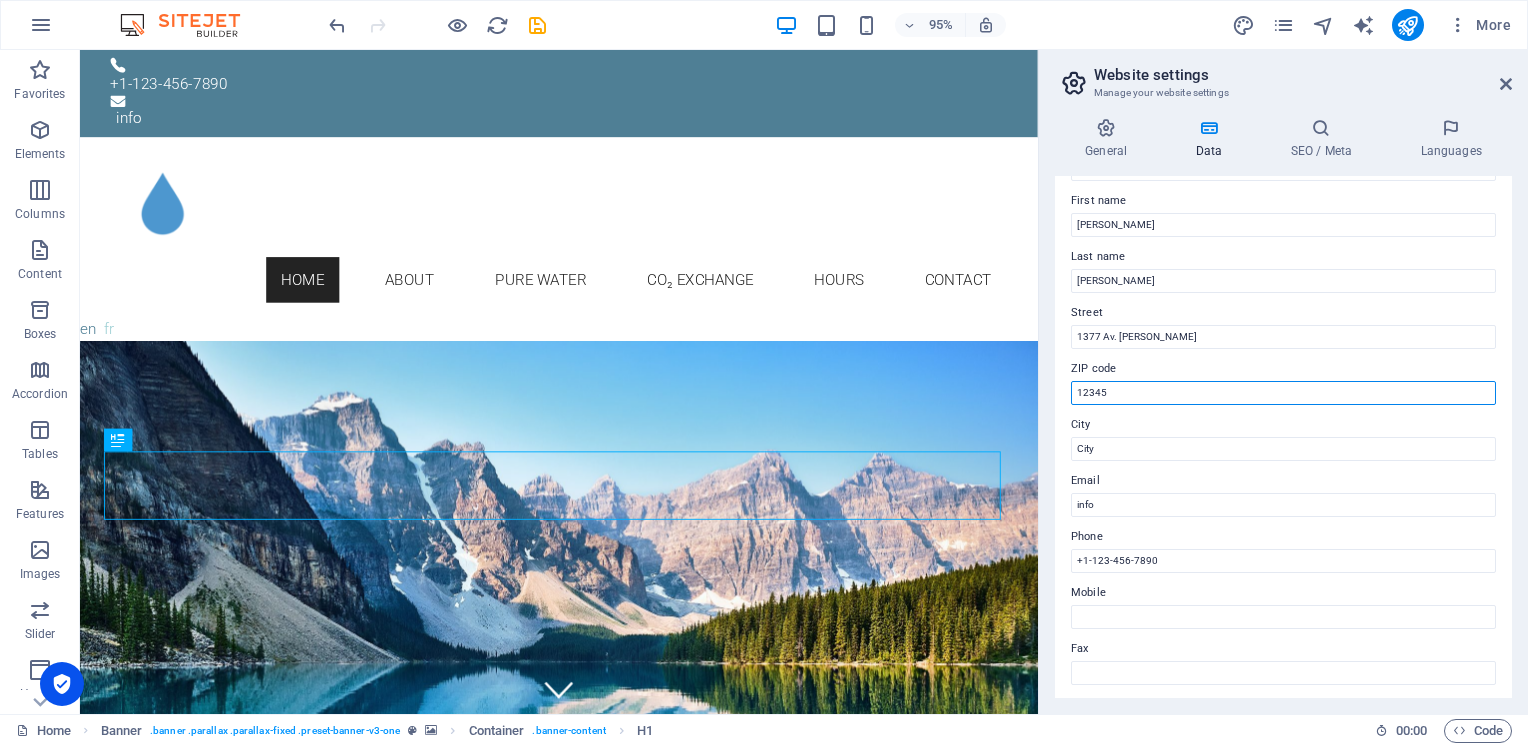 drag, startPoint x: 1132, startPoint y: 393, endPoint x: 1065, endPoint y: 390, distance: 67.06713 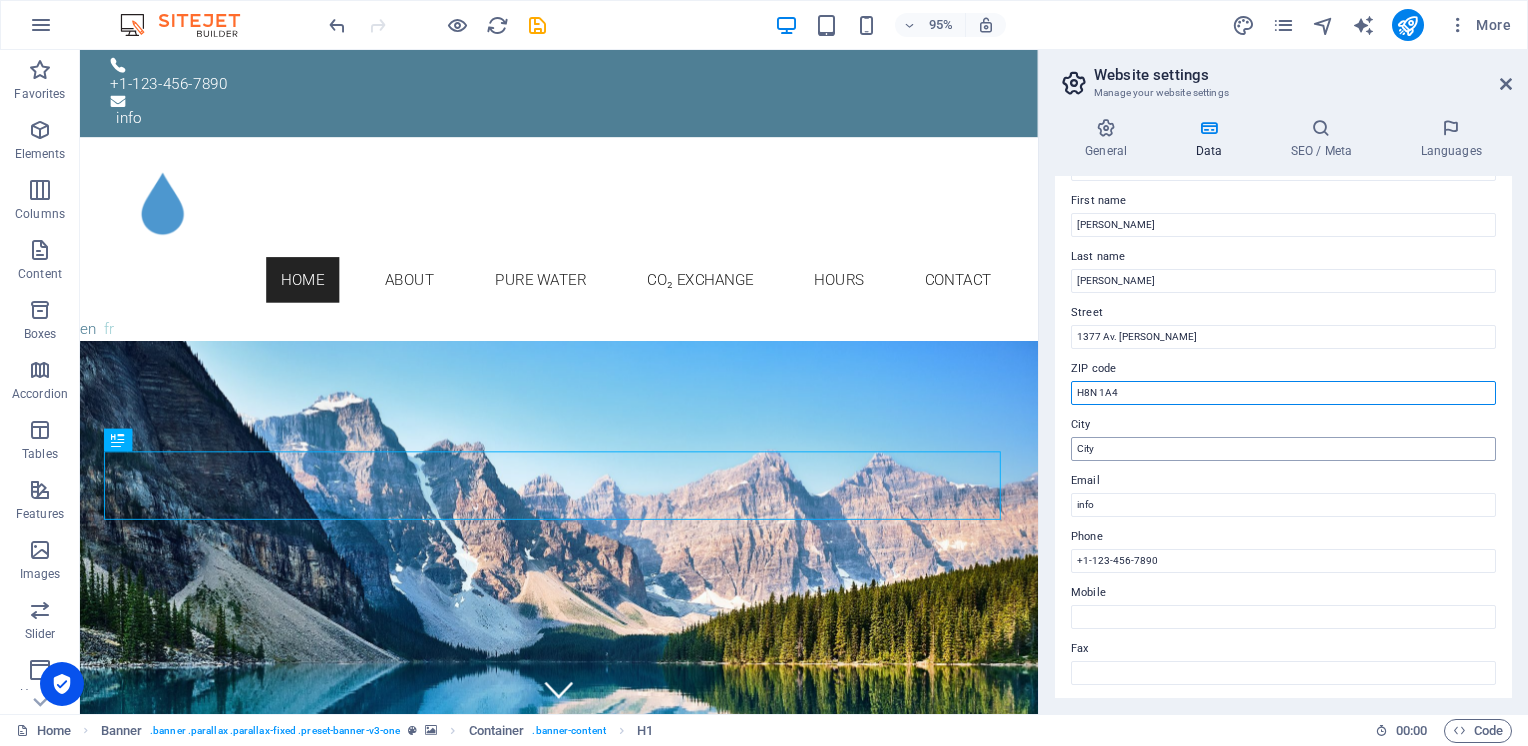type on "H8N 1A4" 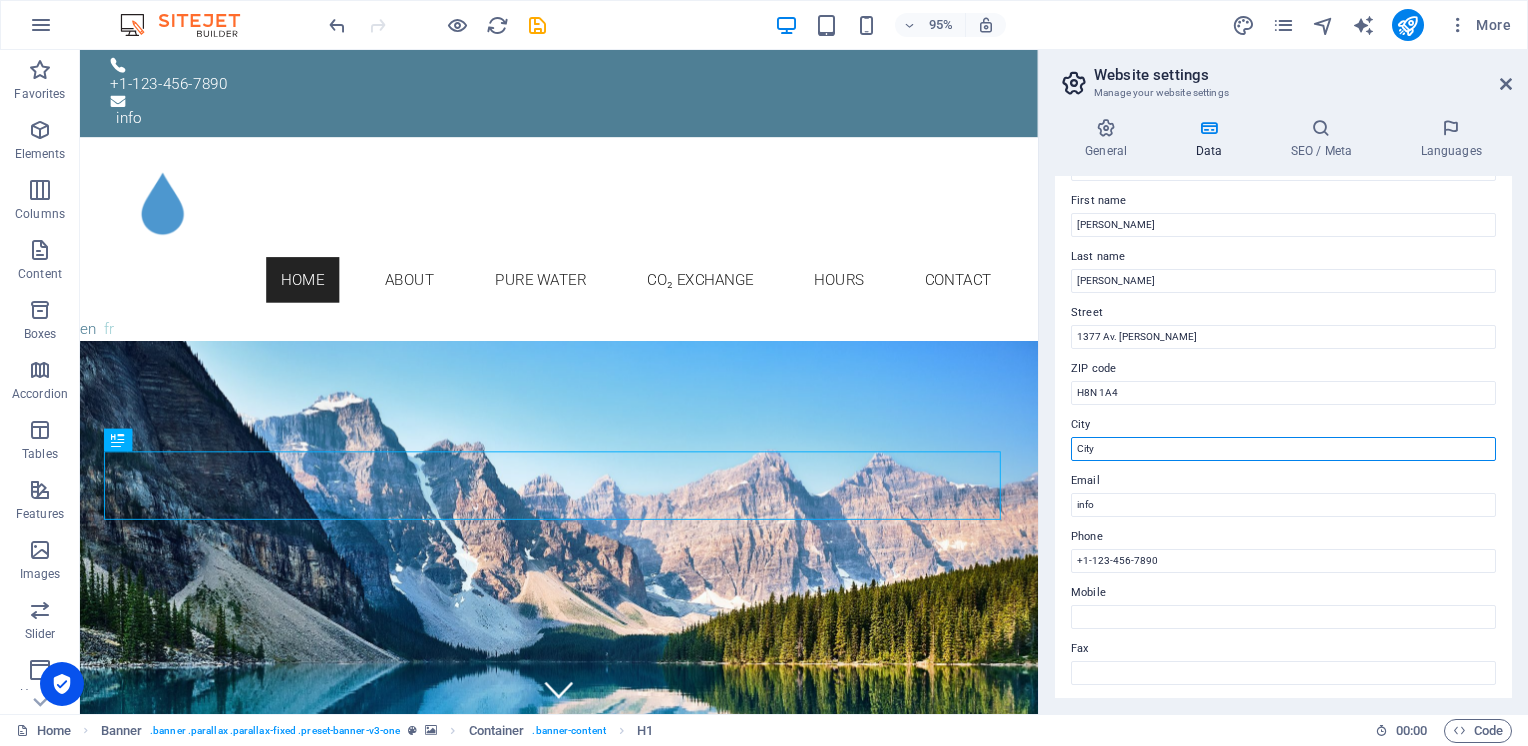 click on "City" at bounding box center (1283, 449) 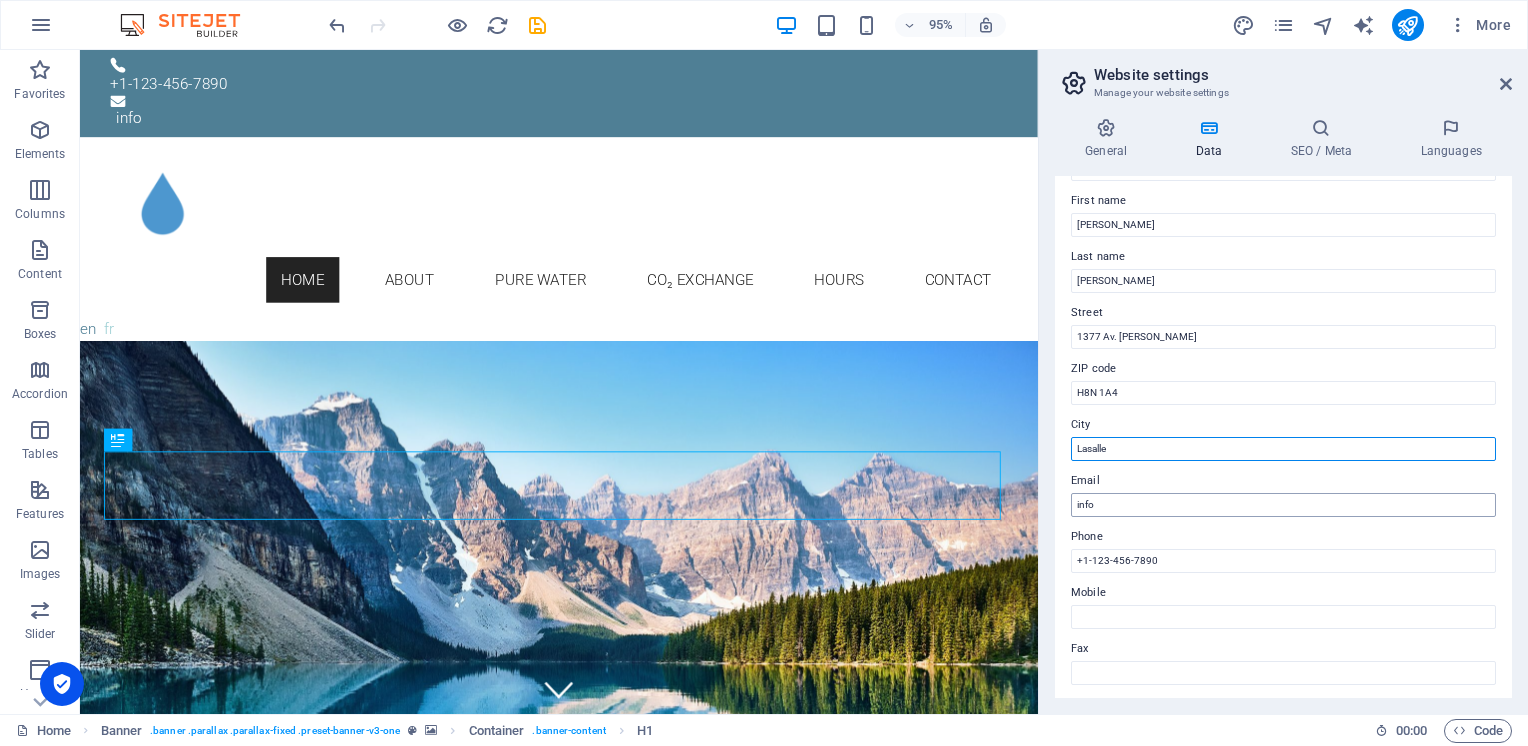 type on "Lasalle" 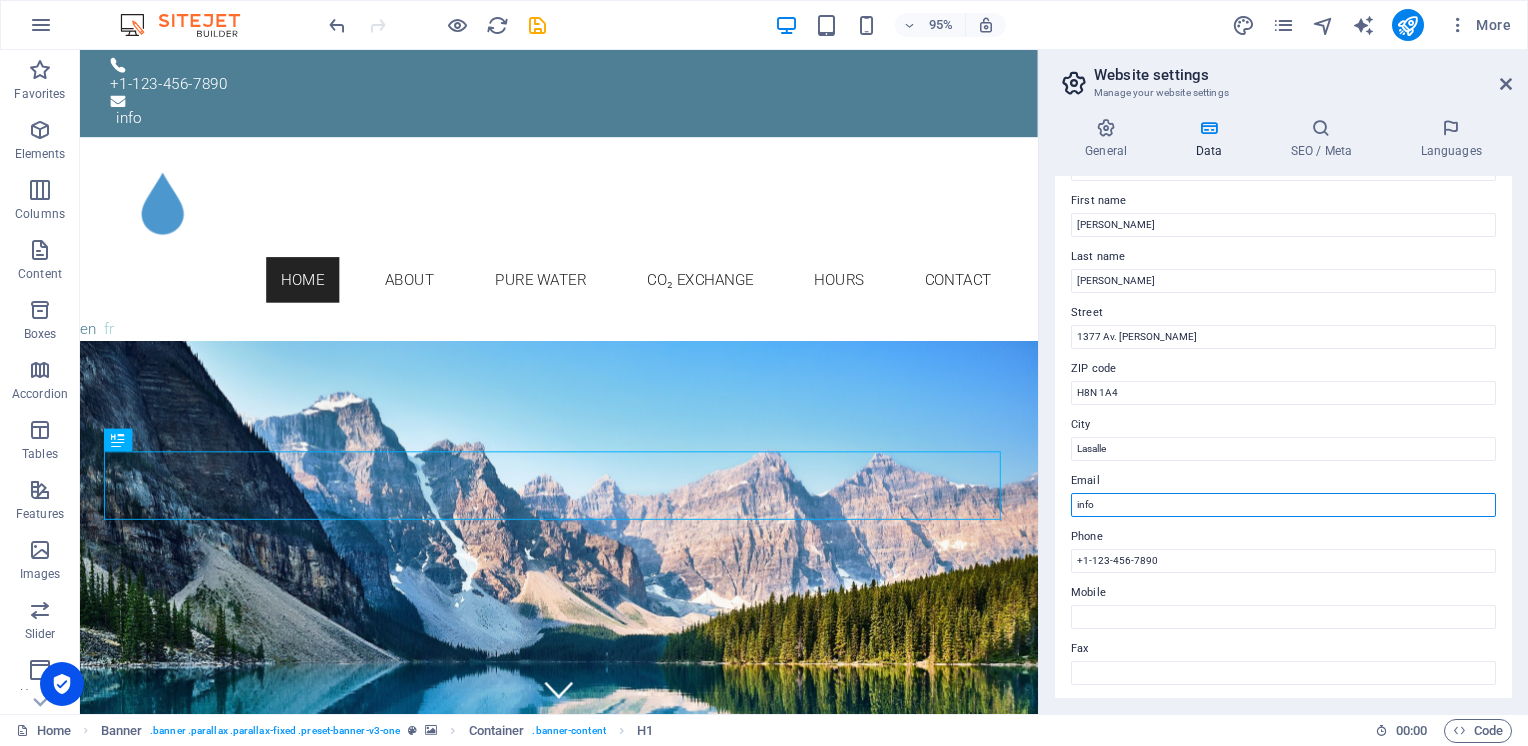 click on "info" at bounding box center [1283, 505] 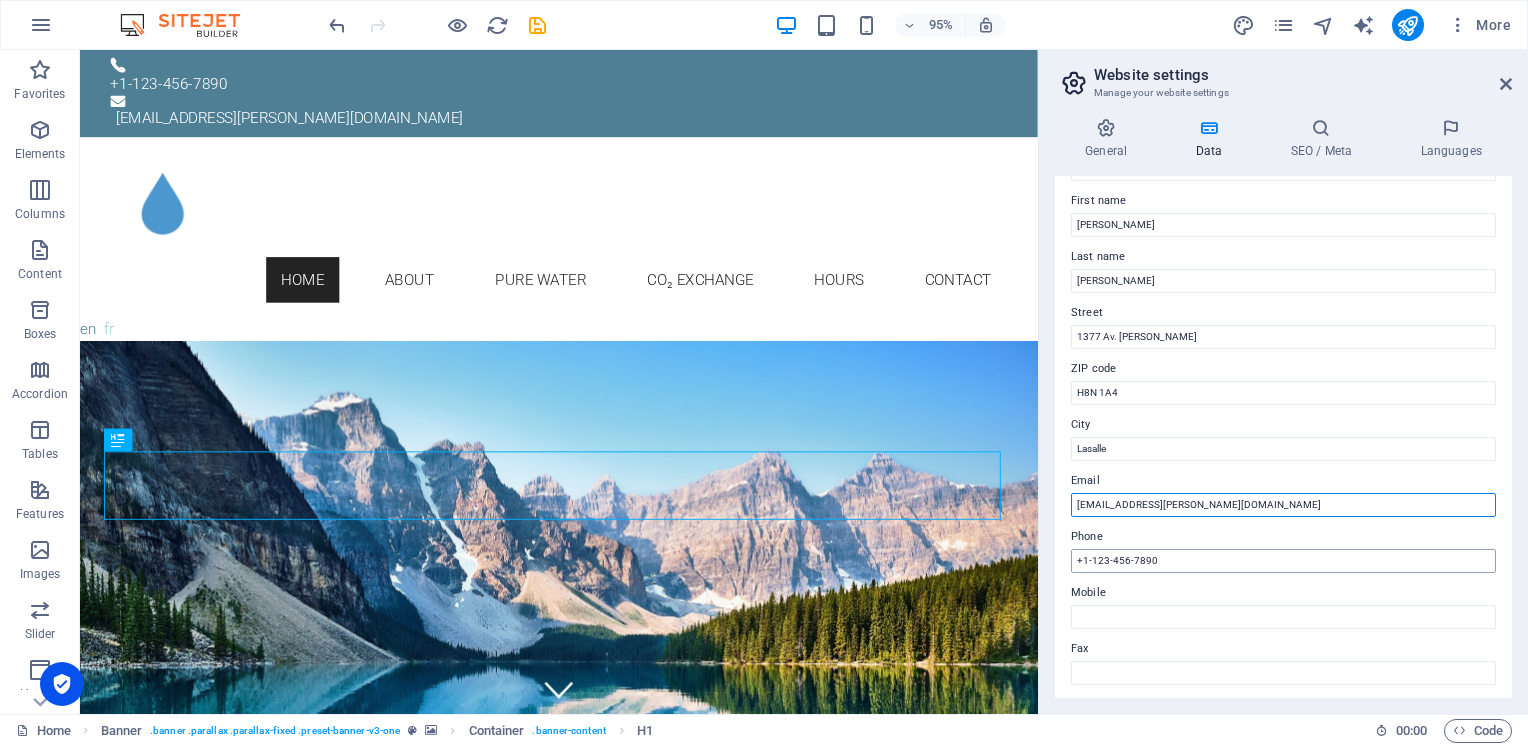 type on "[EMAIL_ADDRESS][PERSON_NAME][DOMAIN_NAME]" 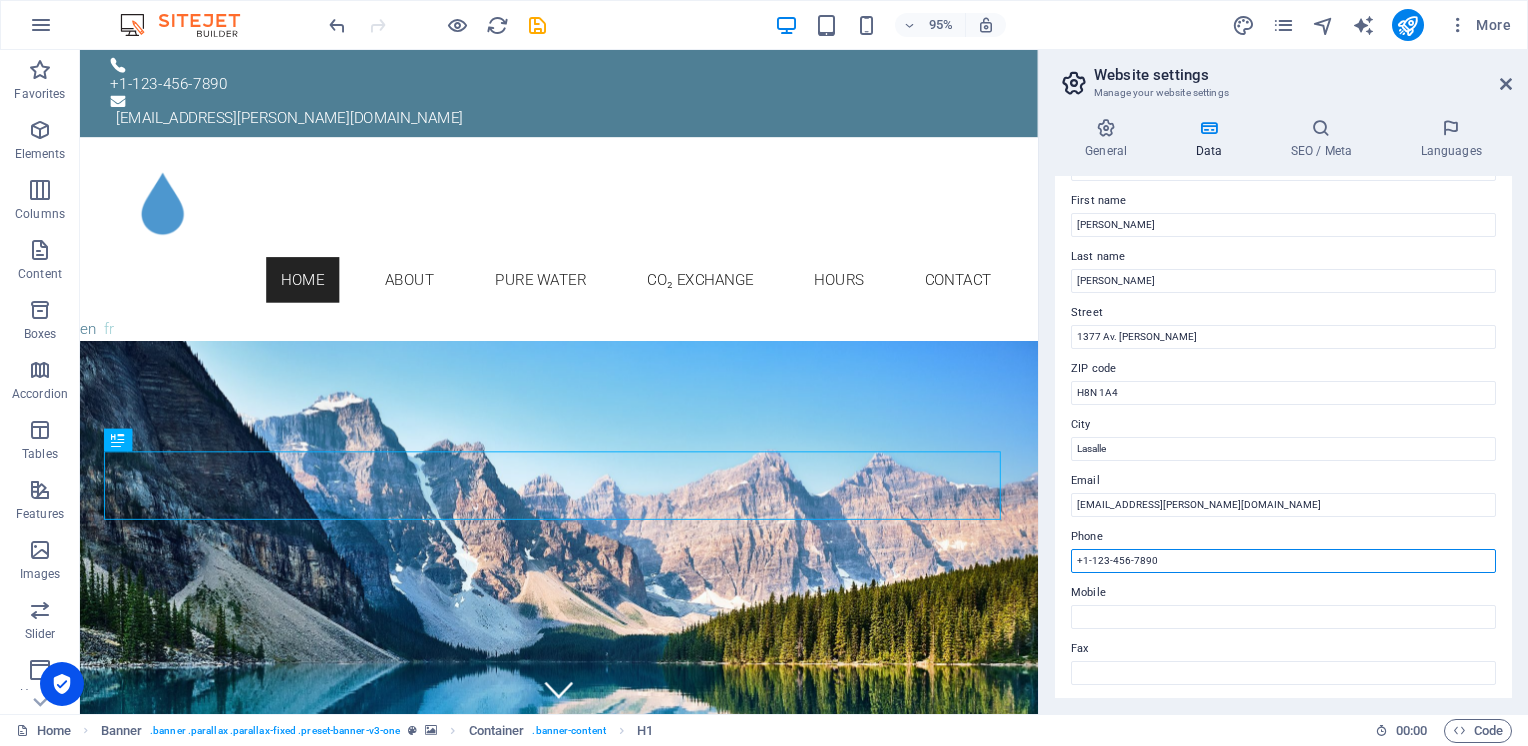 drag, startPoint x: 1259, startPoint y: 610, endPoint x: 1084, endPoint y: 588, distance: 176.37744 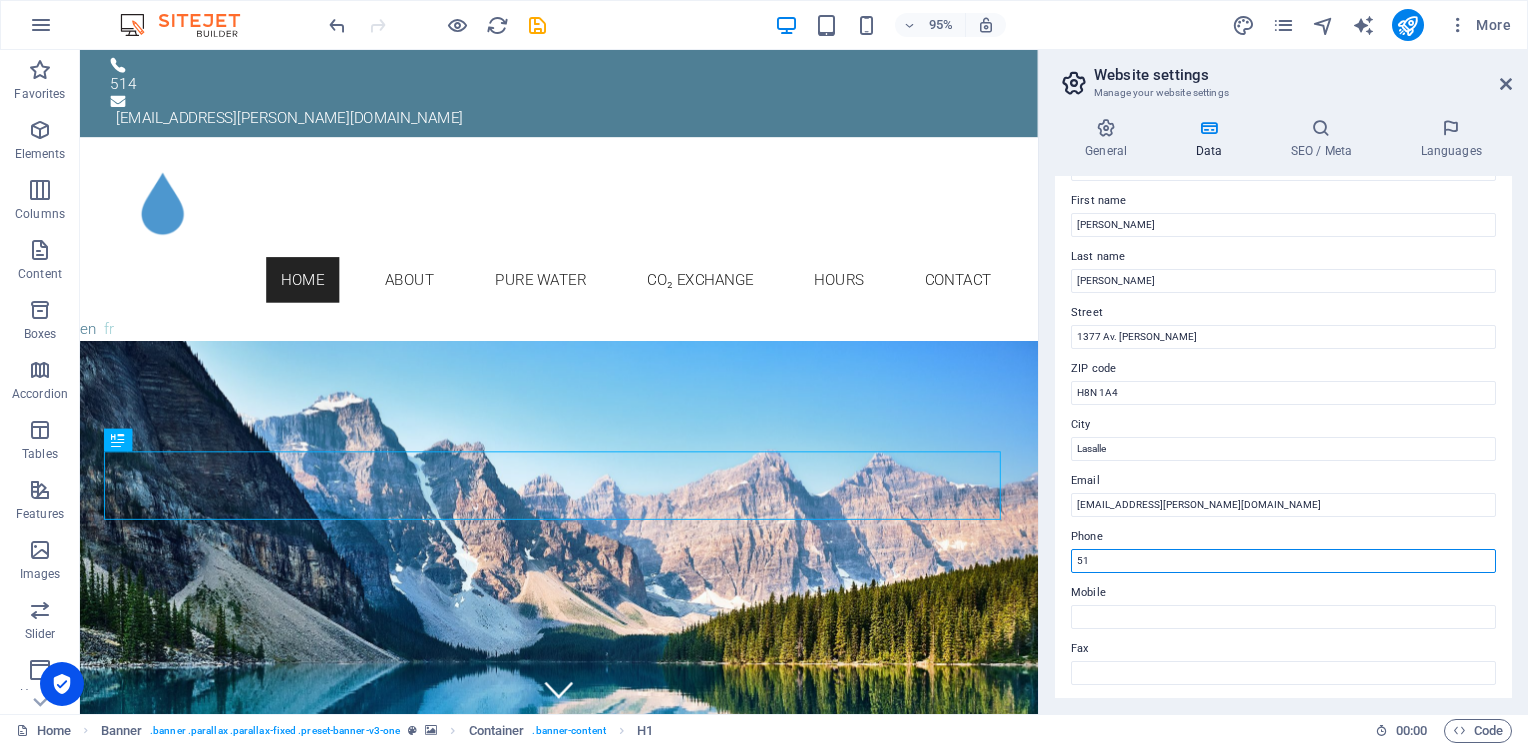type on "5" 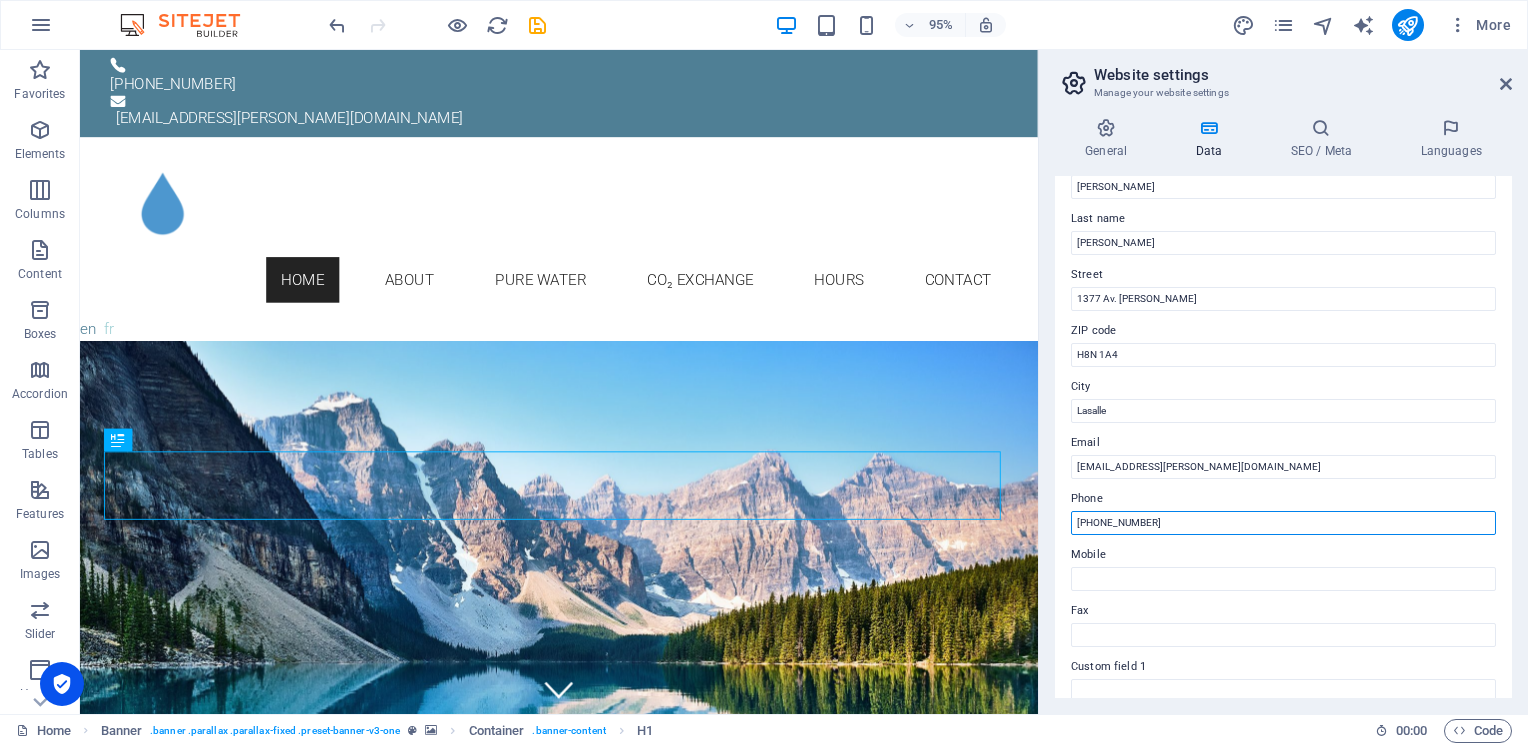 scroll, scrollTop: 0, scrollLeft: 0, axis: both 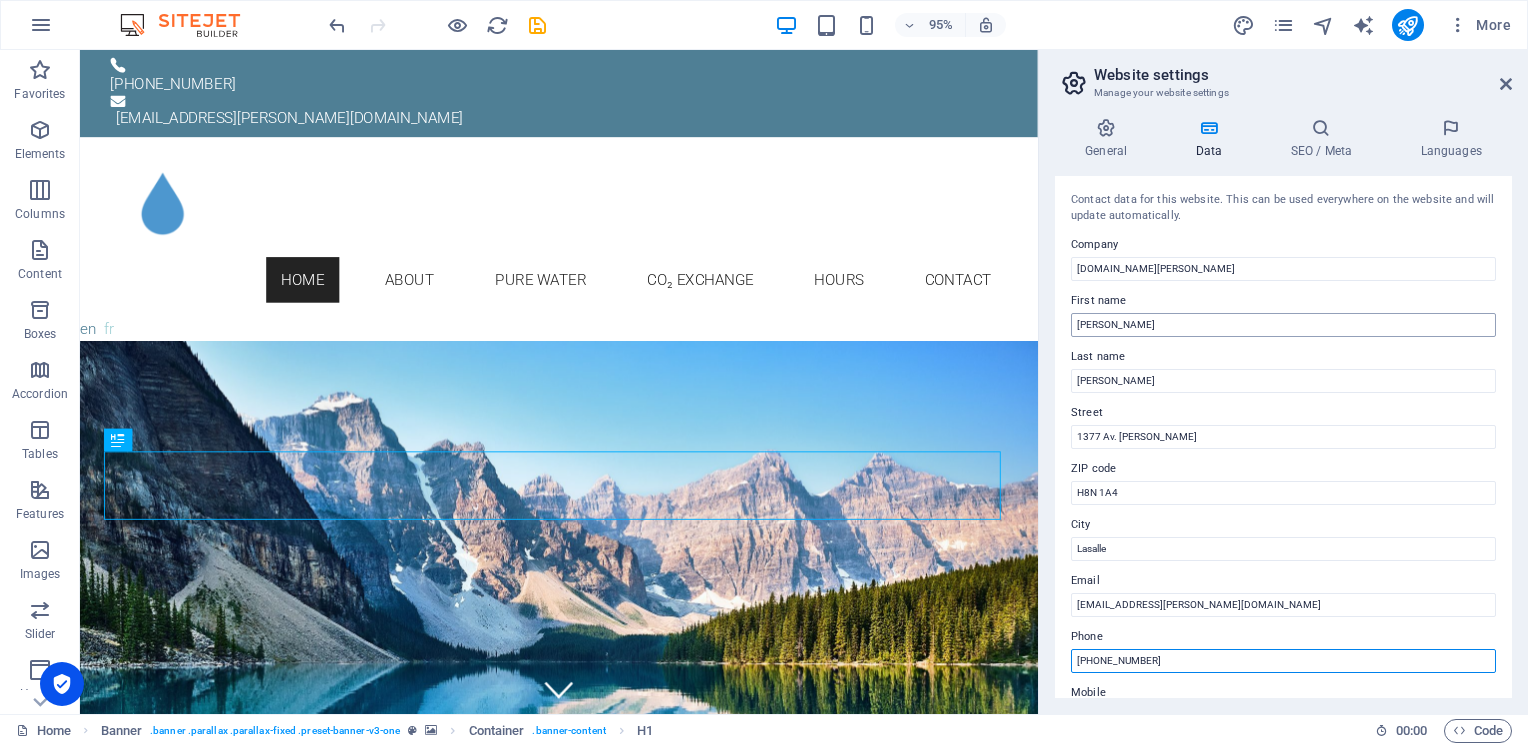 type on "[PHONE_NUMBER]" 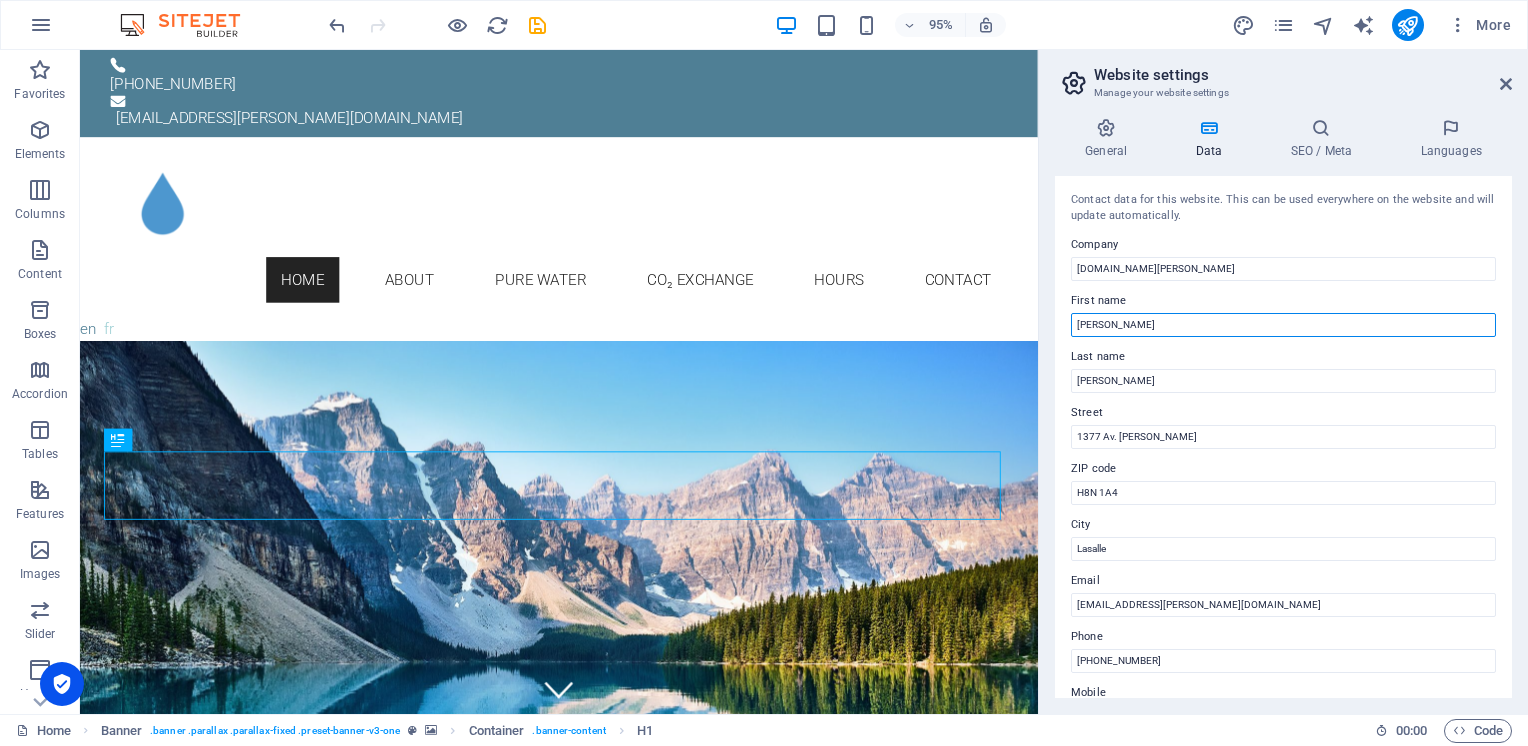 drag, startPoint x: 1240, startPoint y: 373, endPoint x: 1087, endPoint y: 336, distance: 157.4103 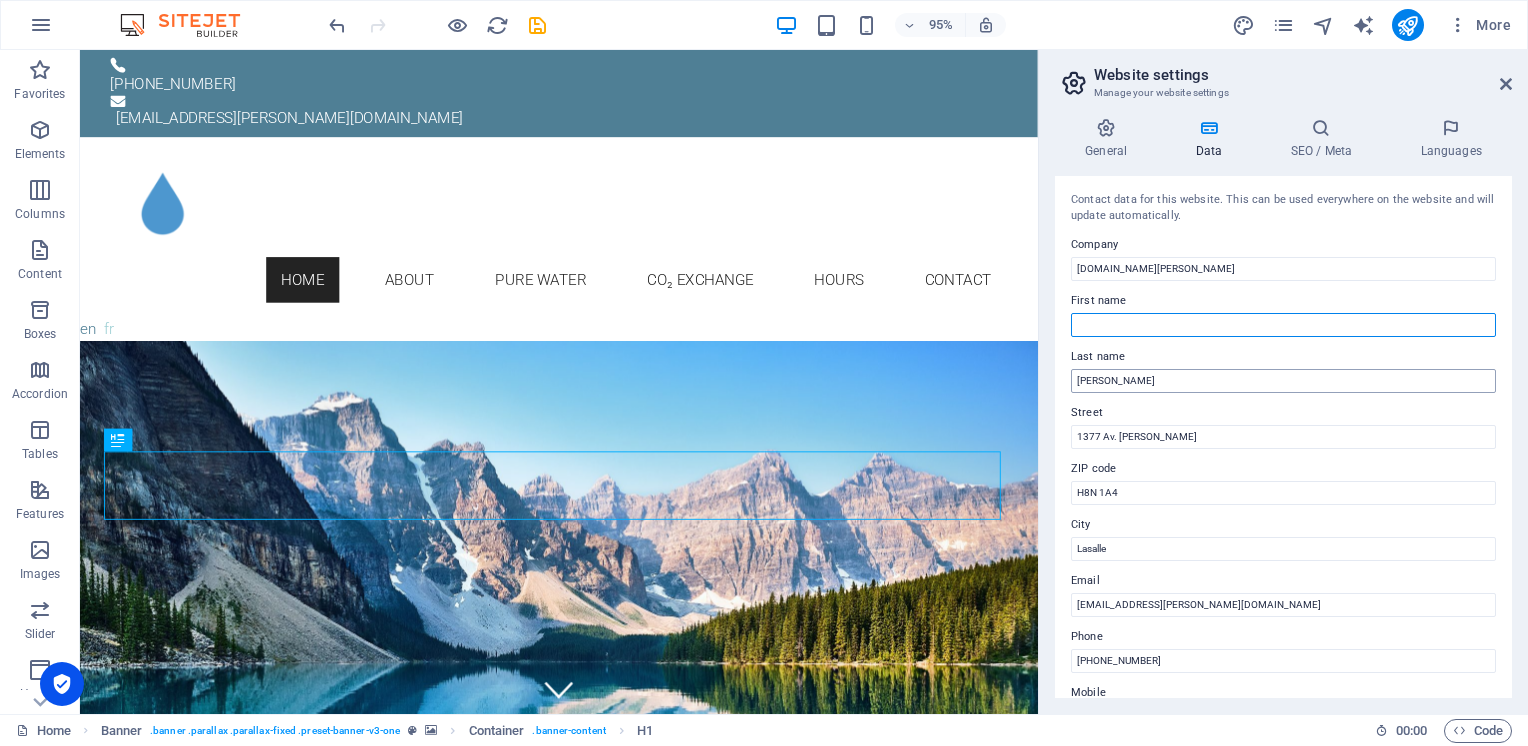 type 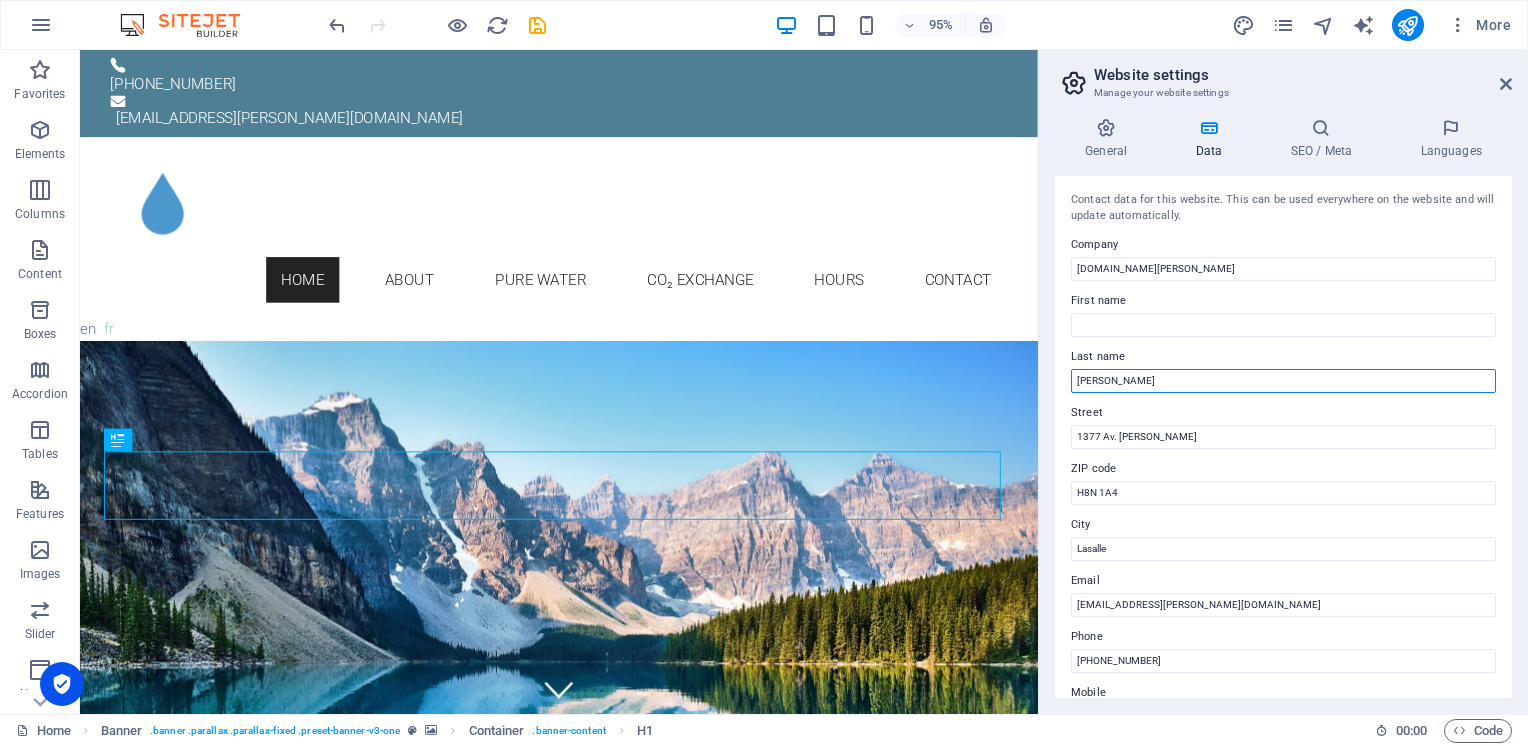 drag, startPoint x: 1122, startPoint y: 385, endPoint x: 1044, endPoint y: 378, distance: 78.31347 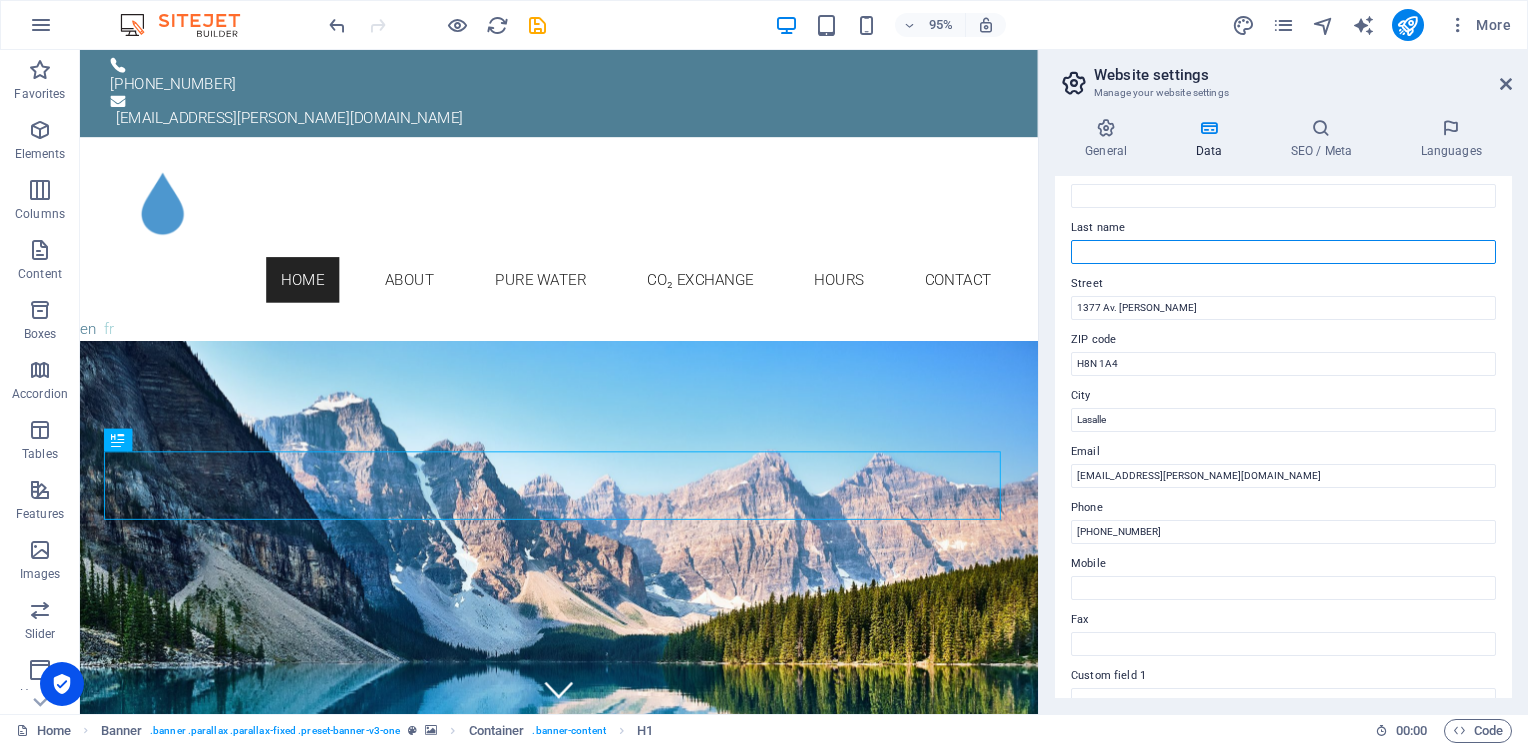 scroll, scrollTop: 0, scrollLeft: 0, axis: both 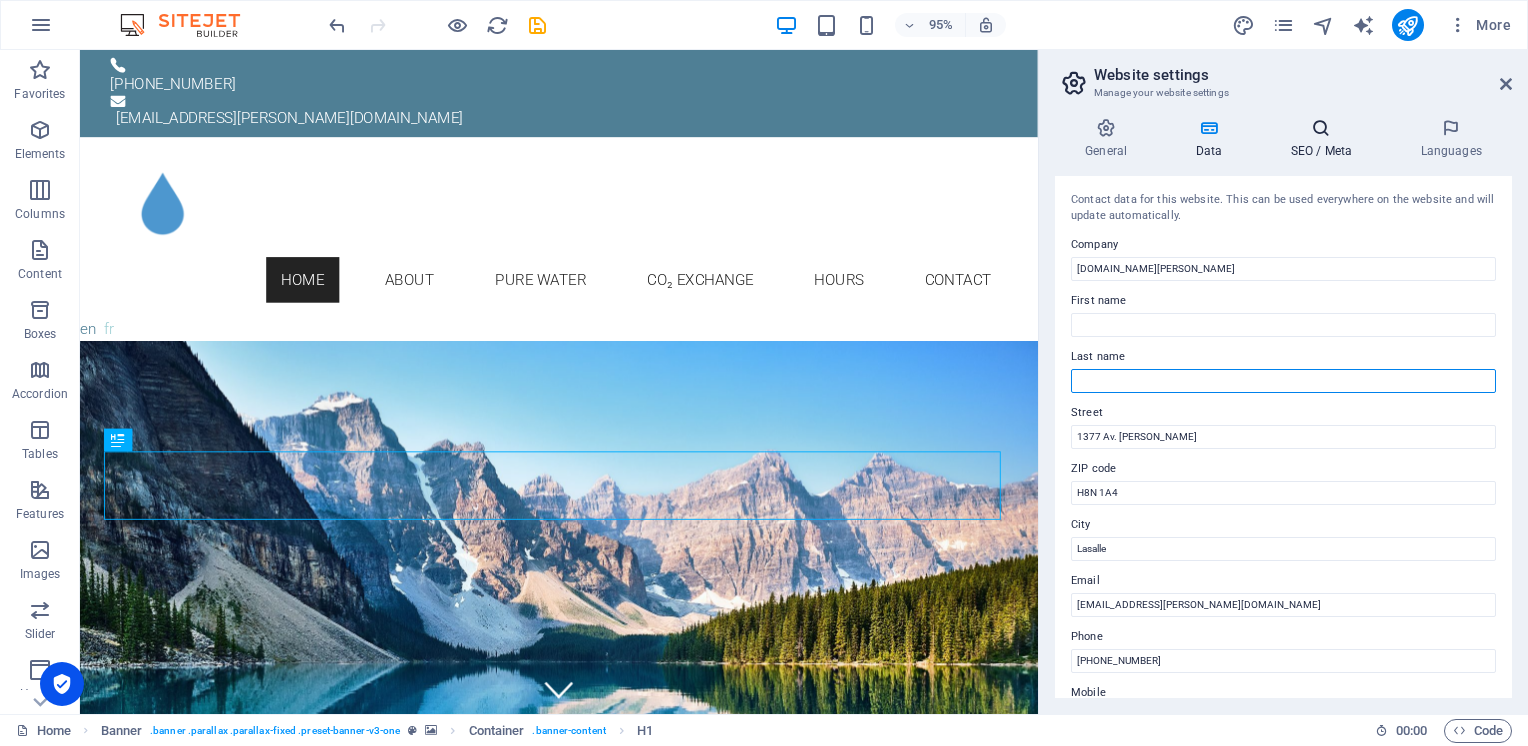 type 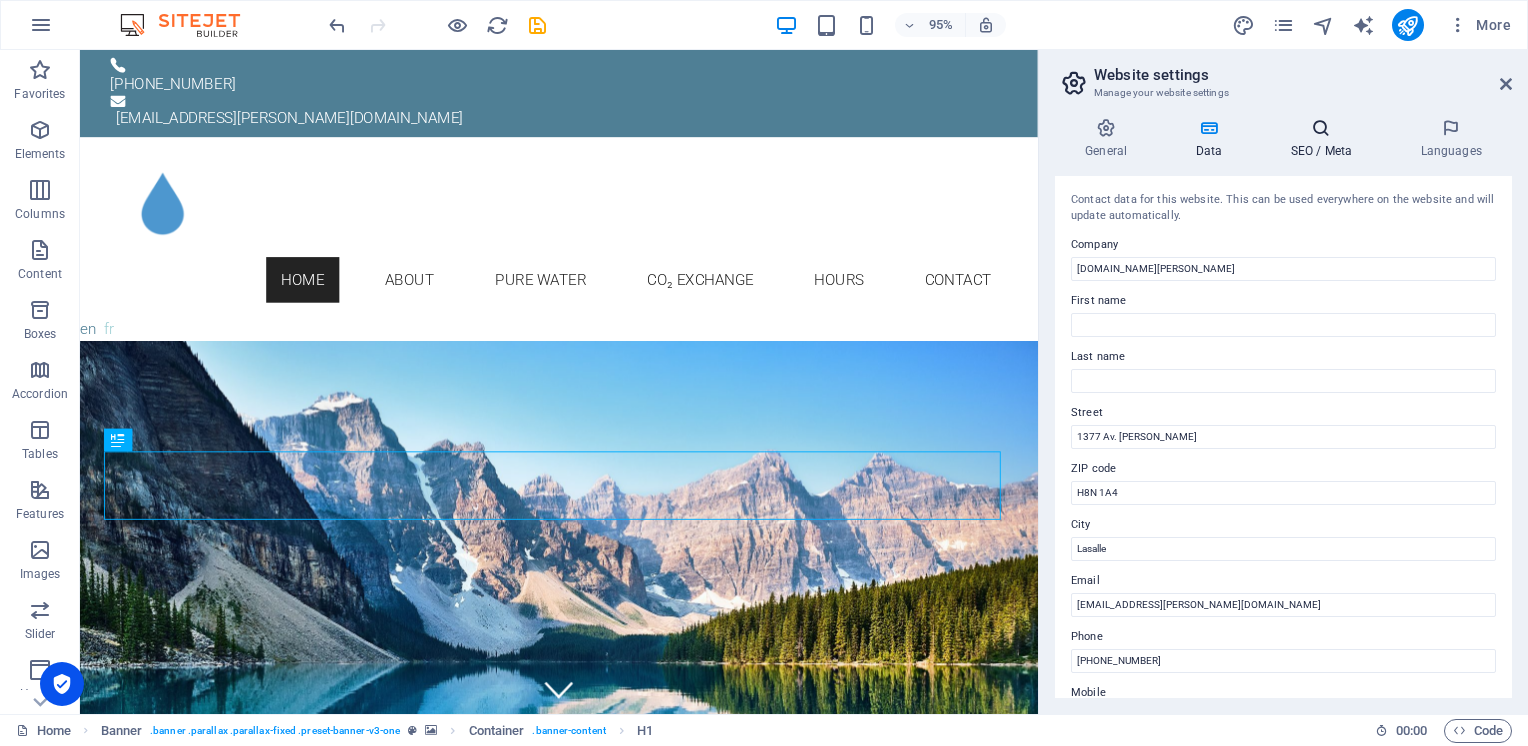 click on "SEO / Meta" at bounding box center [1325, 139] 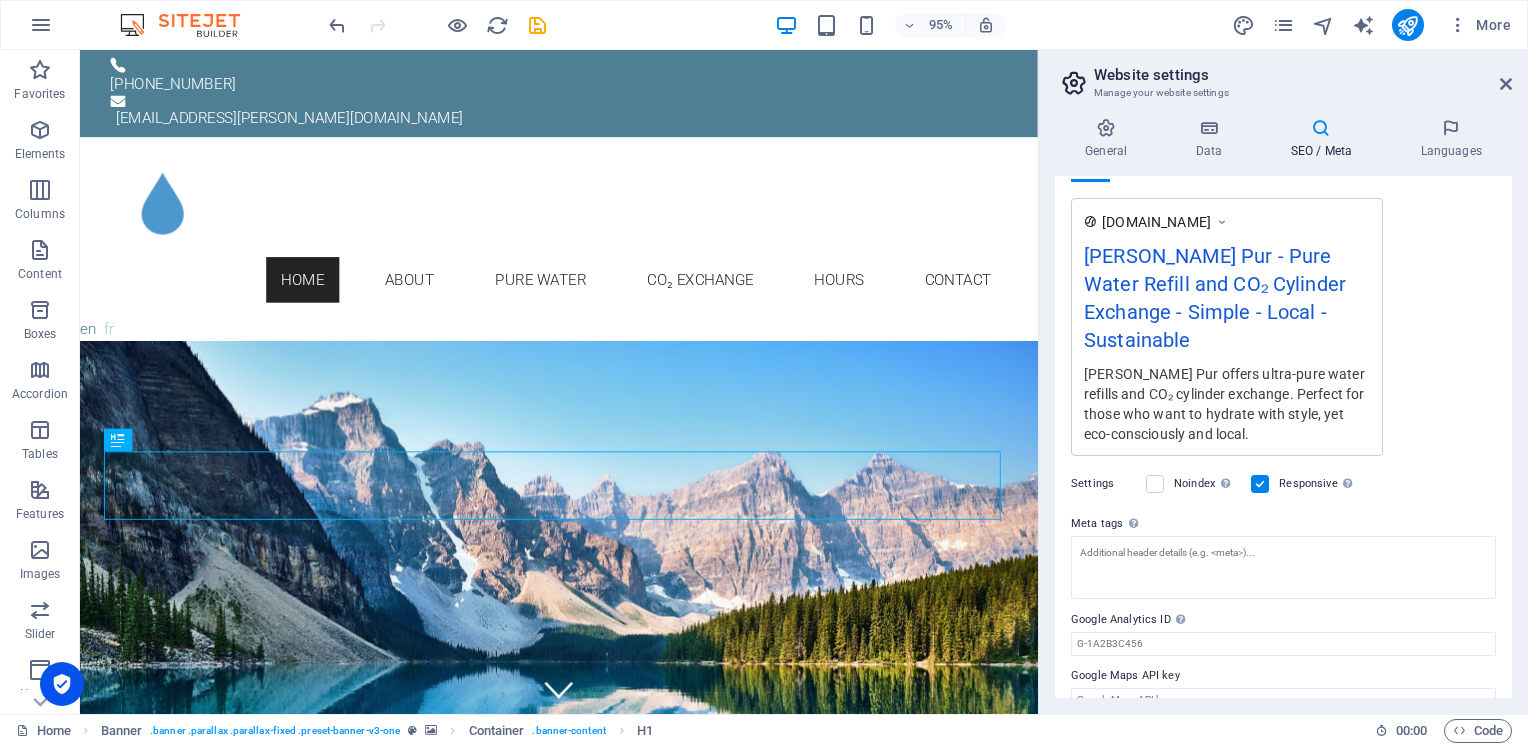 scroll, scrollTop: 0, scrollLeft: 0, axis: both 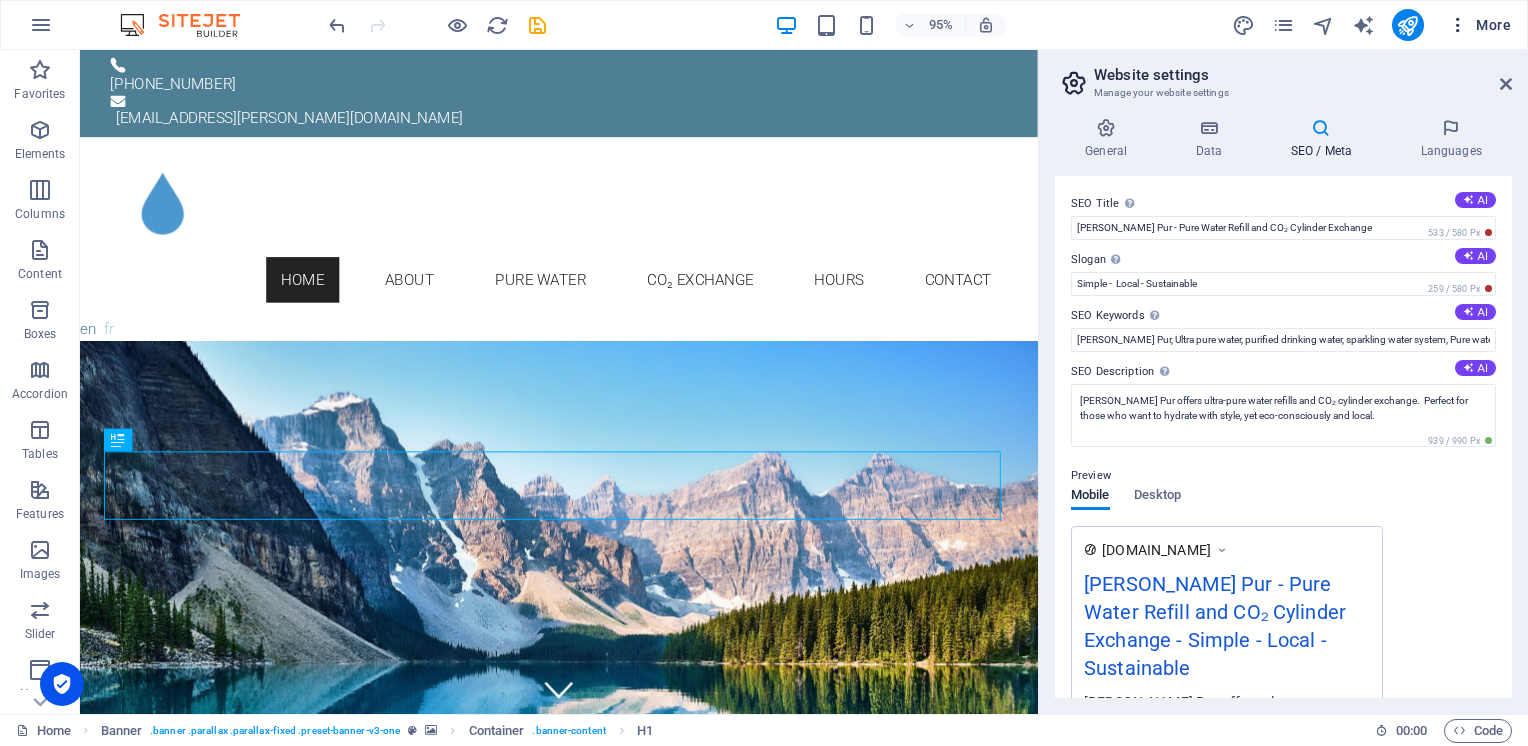 click on "More" at bounding box center [1479, 25] 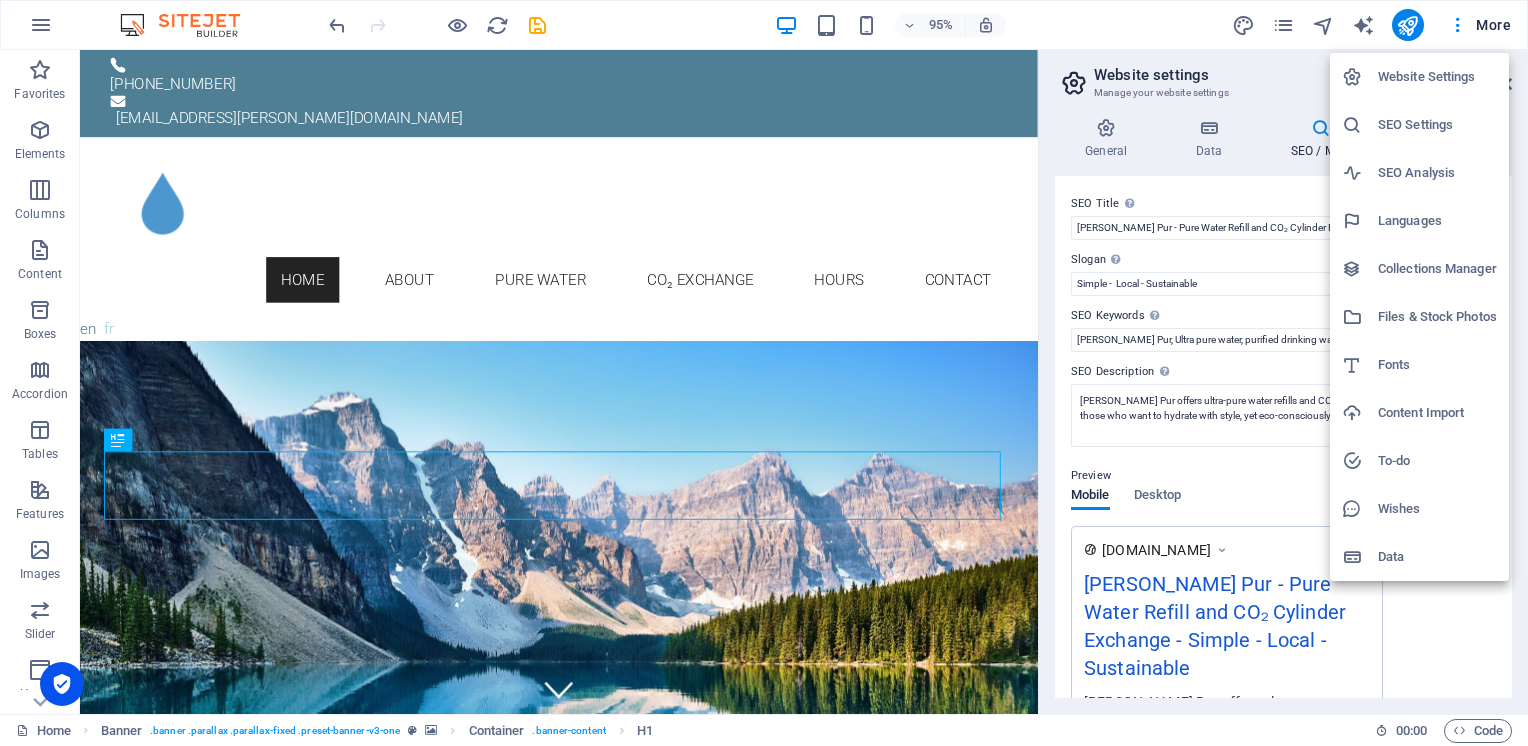 click at bounding box center [764, 373] 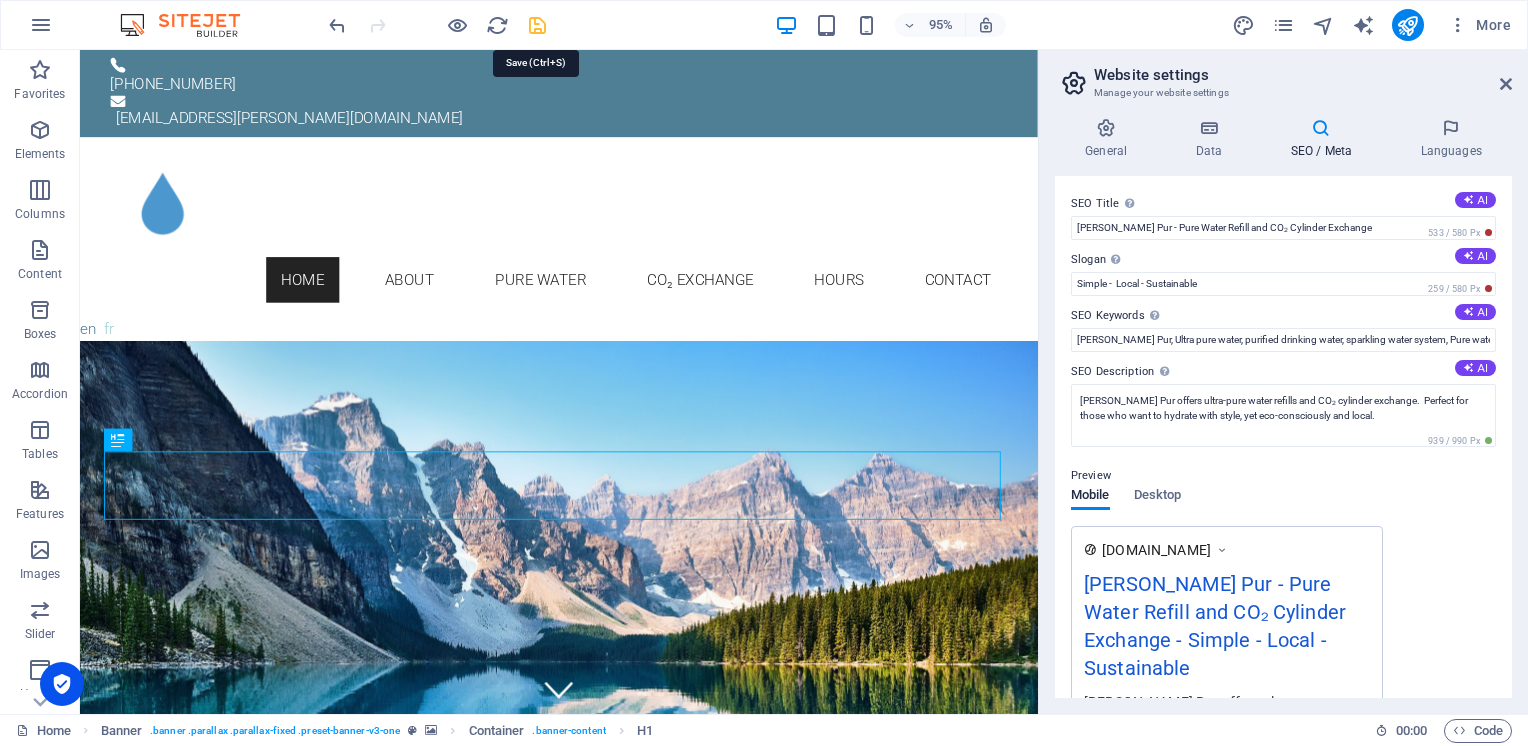 click at bounding box center (537, 25) 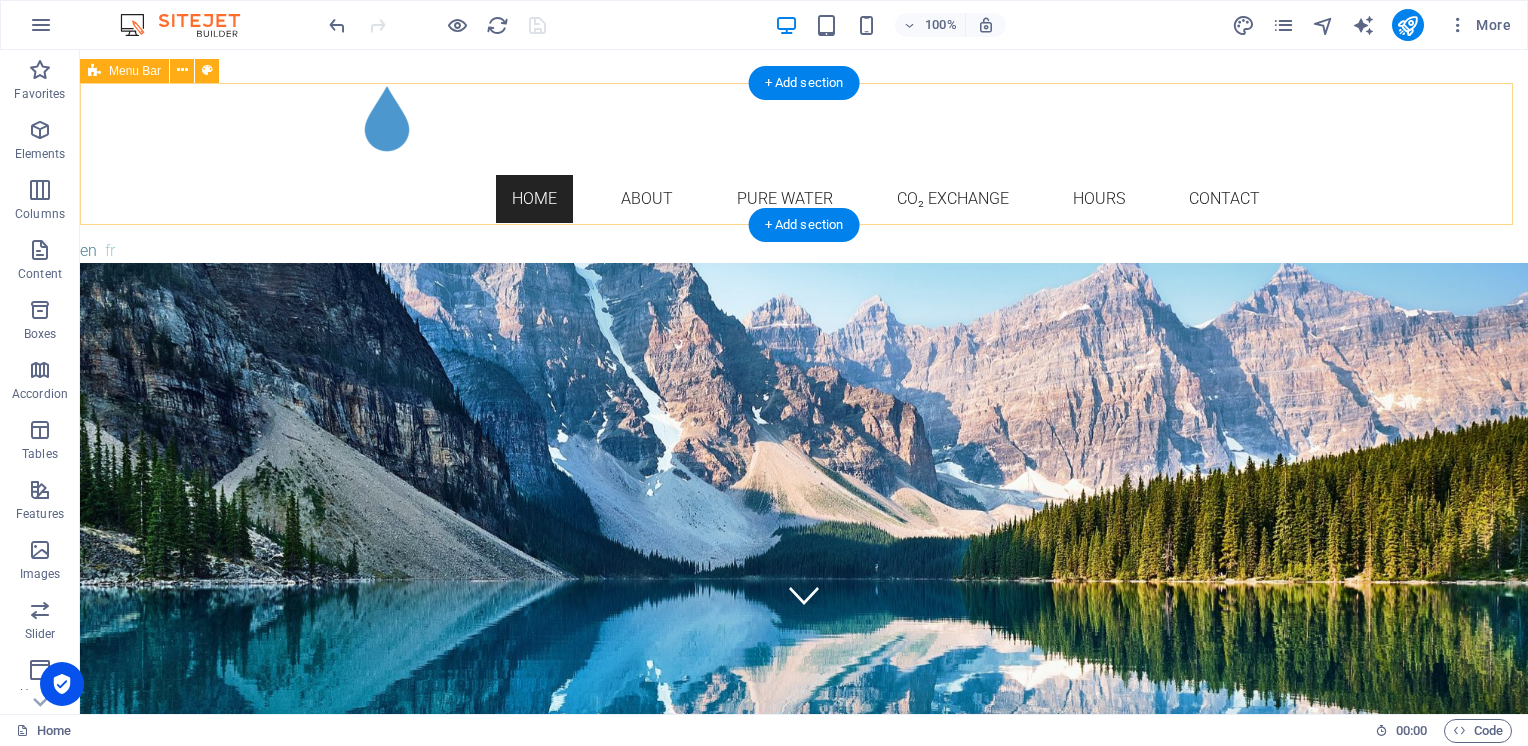 scroll, scrollTop: 0, scrollLeft: 0, axis: both 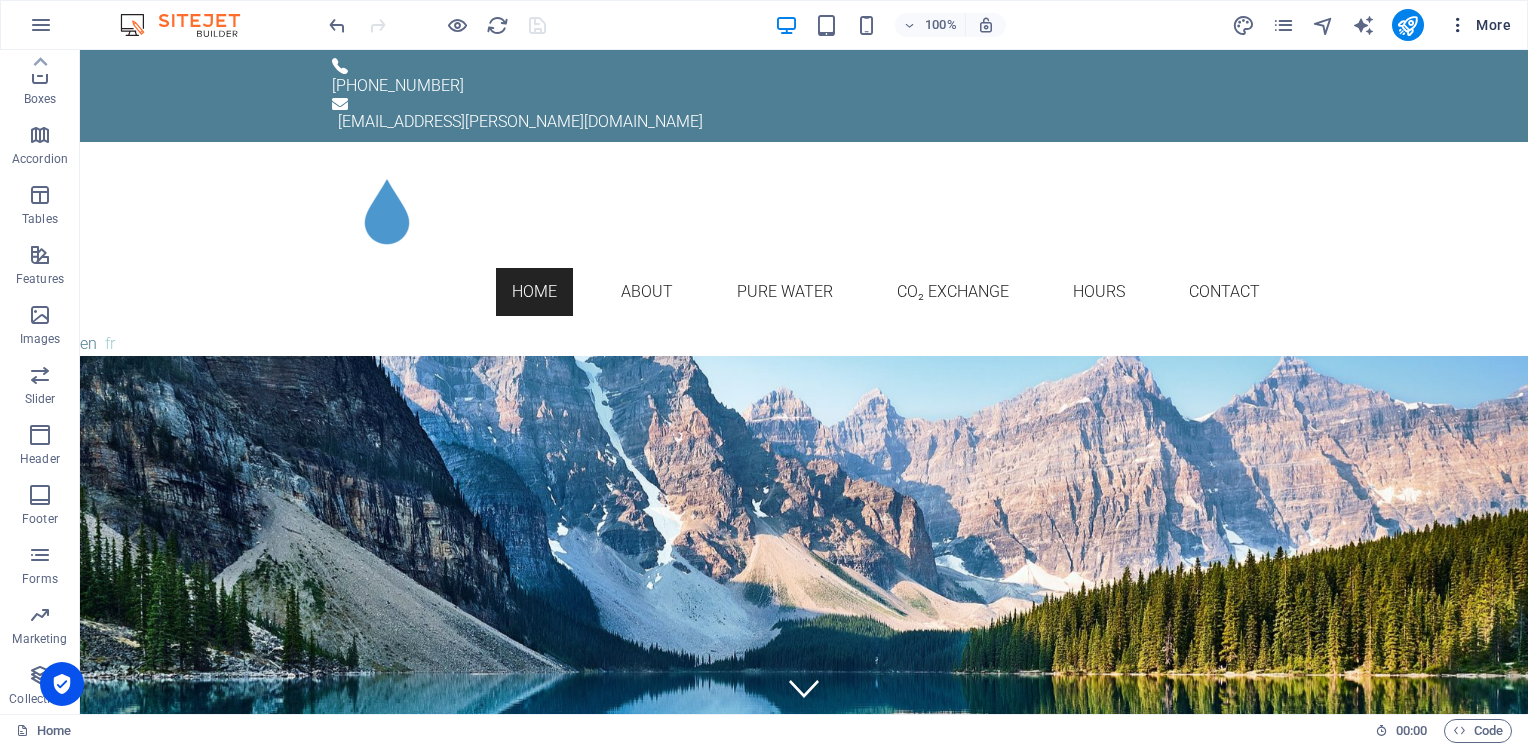 click on "More" at bounding box center (1479, 25) 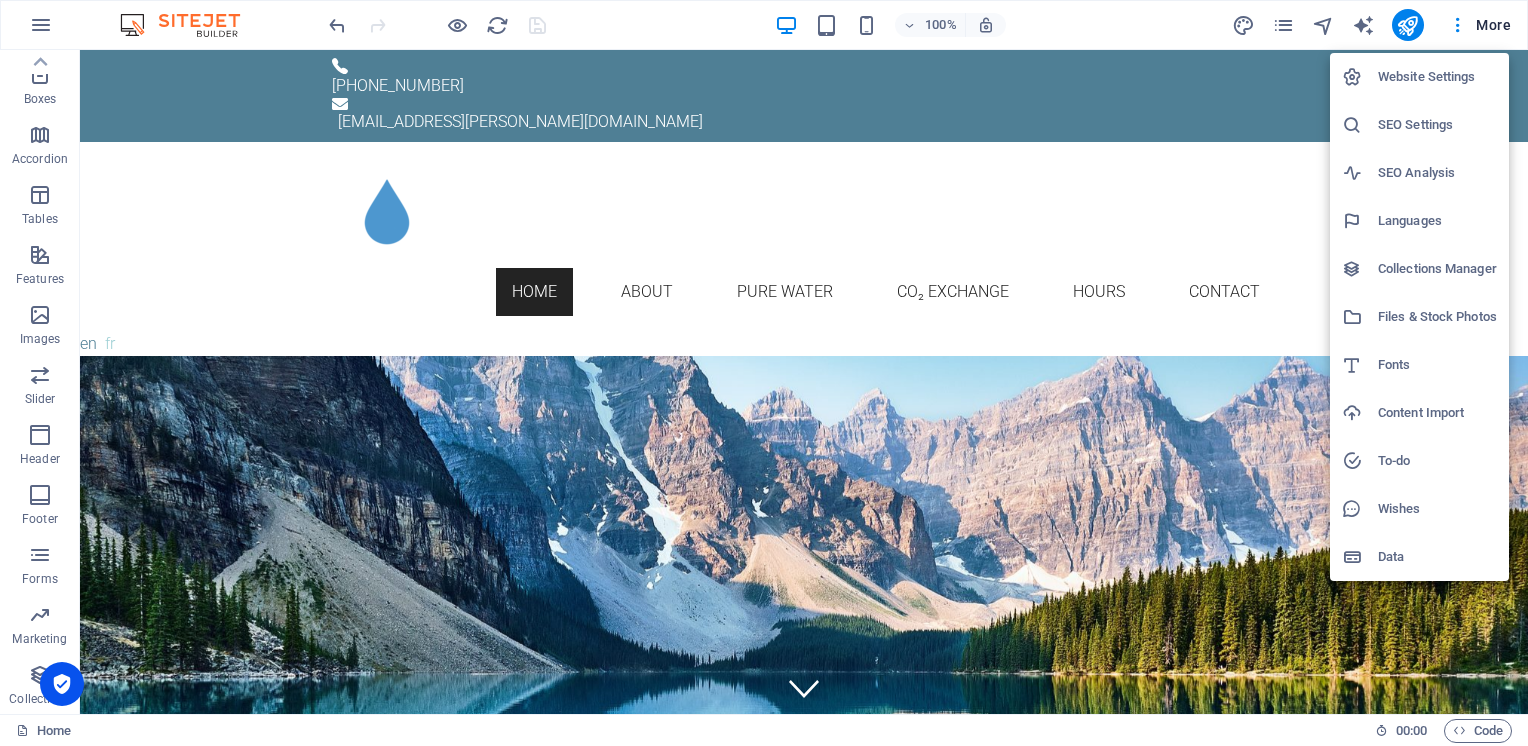 click at bounding box center (764, 373) 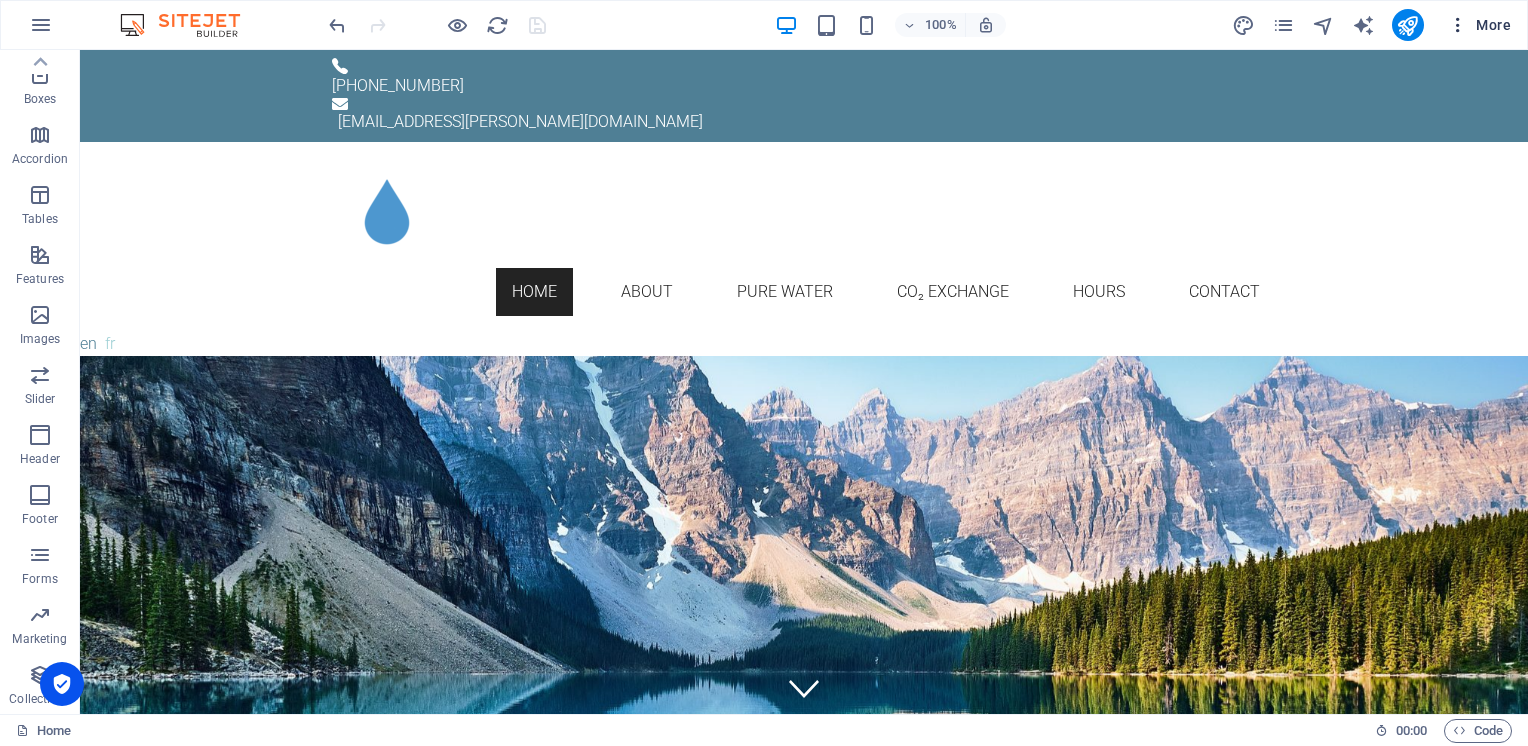 click on "More" at bounding box center (1479, 25) 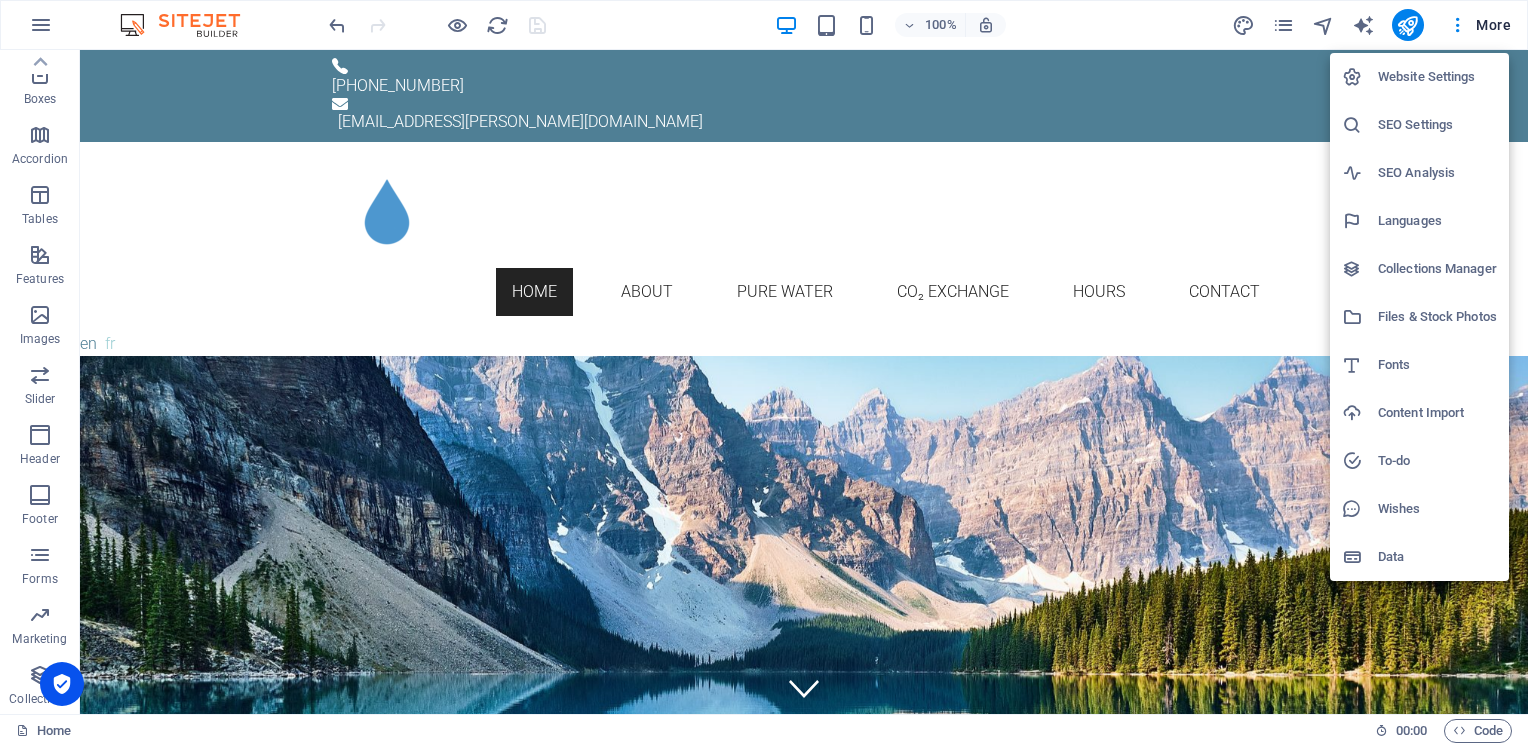 click at bounding box center [764, 373] 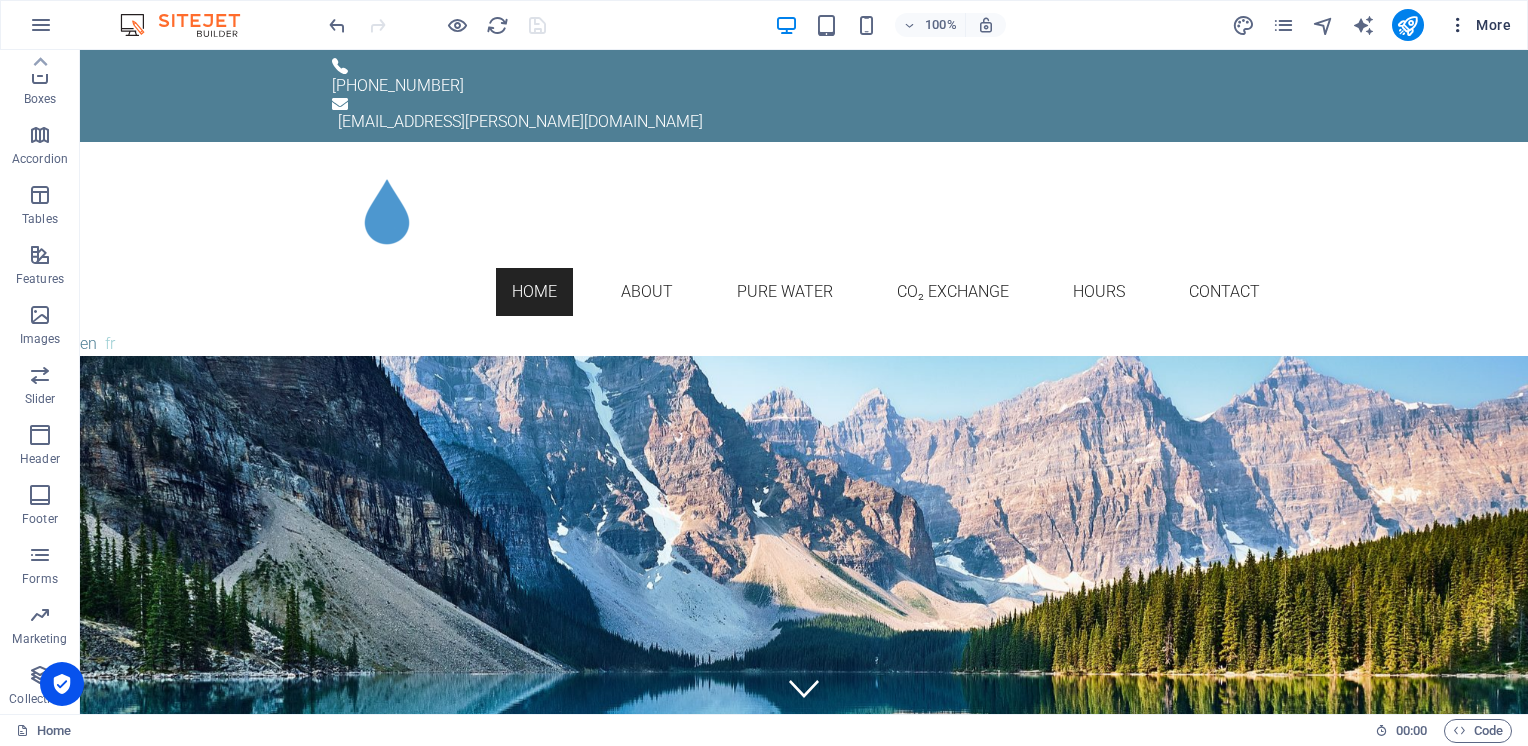 click on "More" at bounding box center [1479, 25] 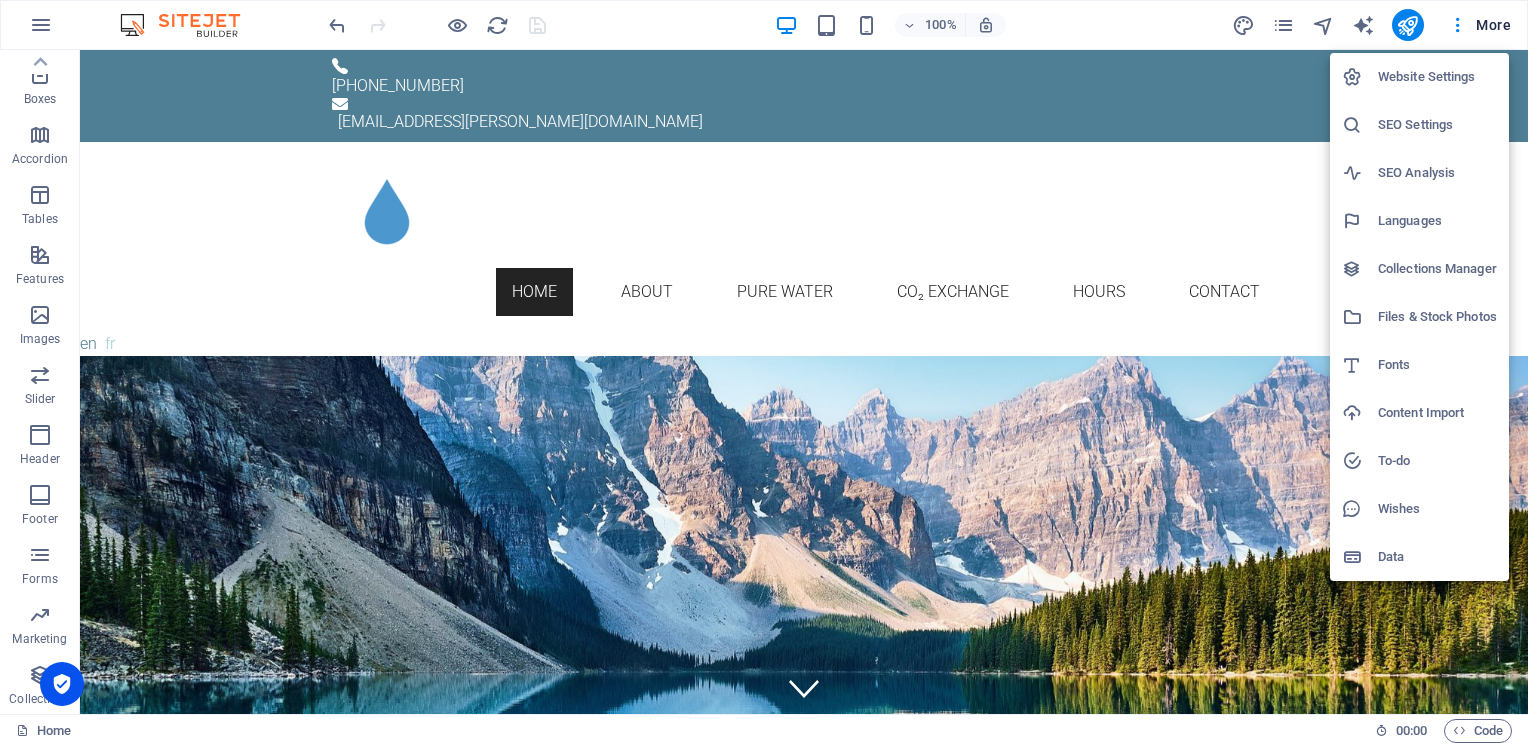 click on "Website Settings" at bounding box center [1437, 77] 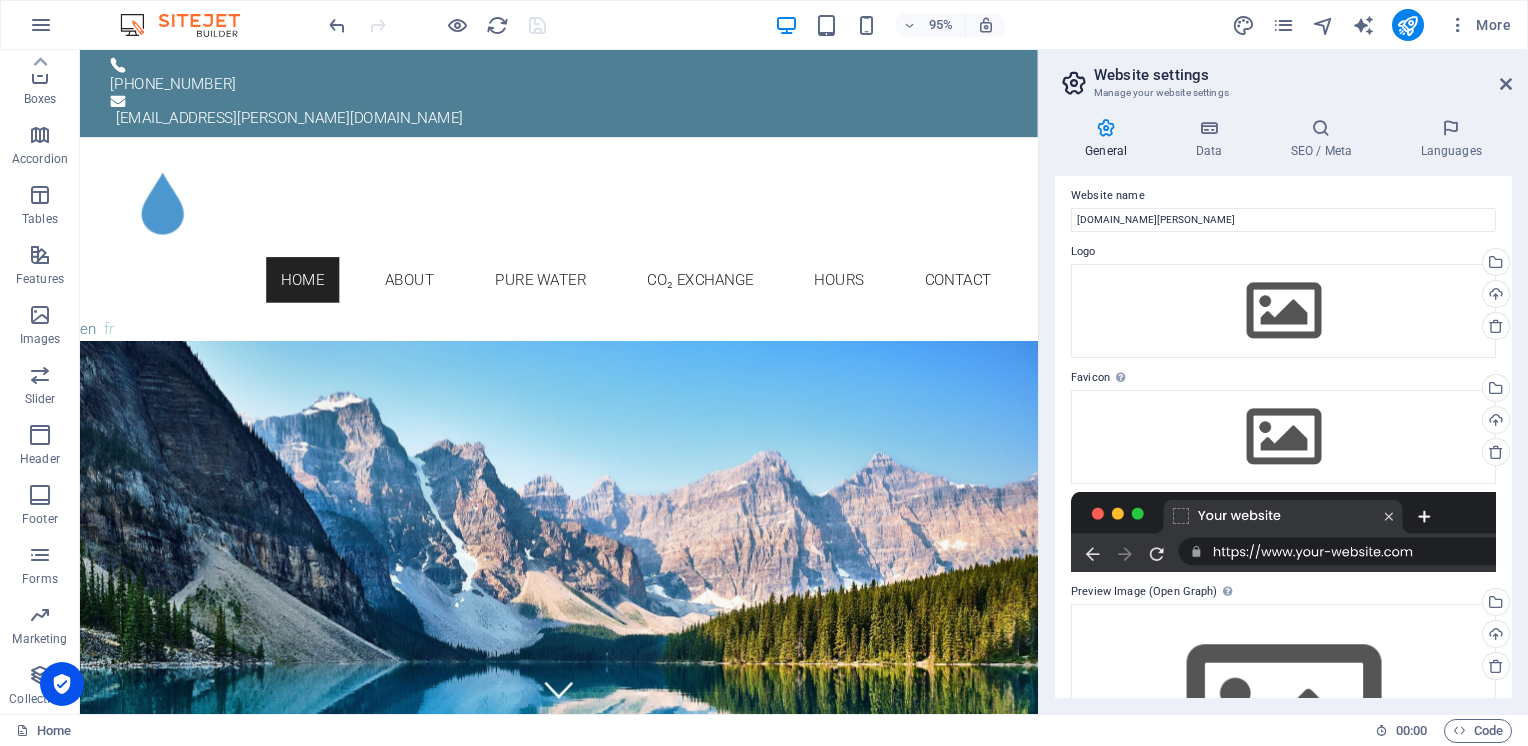 scroll, scrollTop: 0, scrollLeft: 0, axis: both 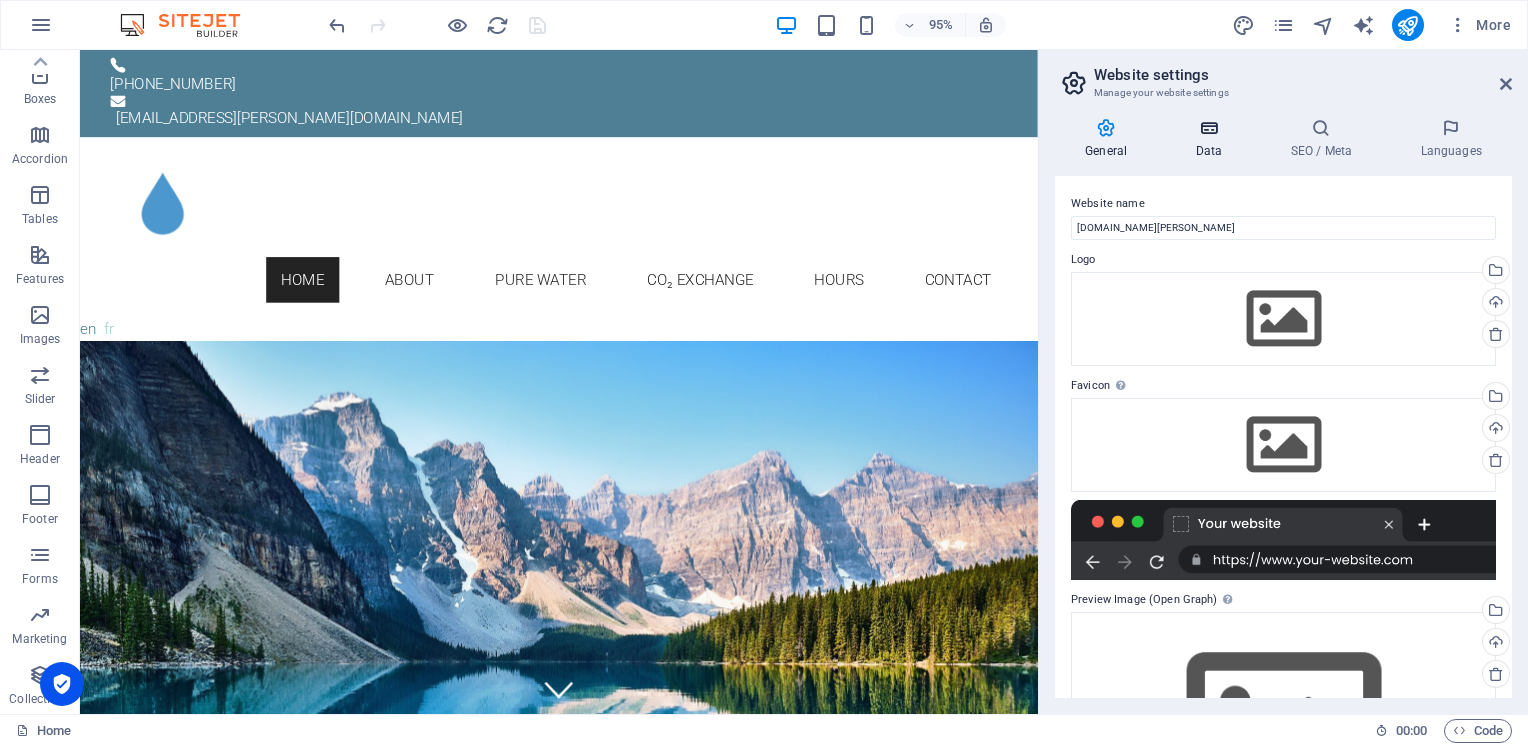 click on "Data" at bounding box center (1212, 139) 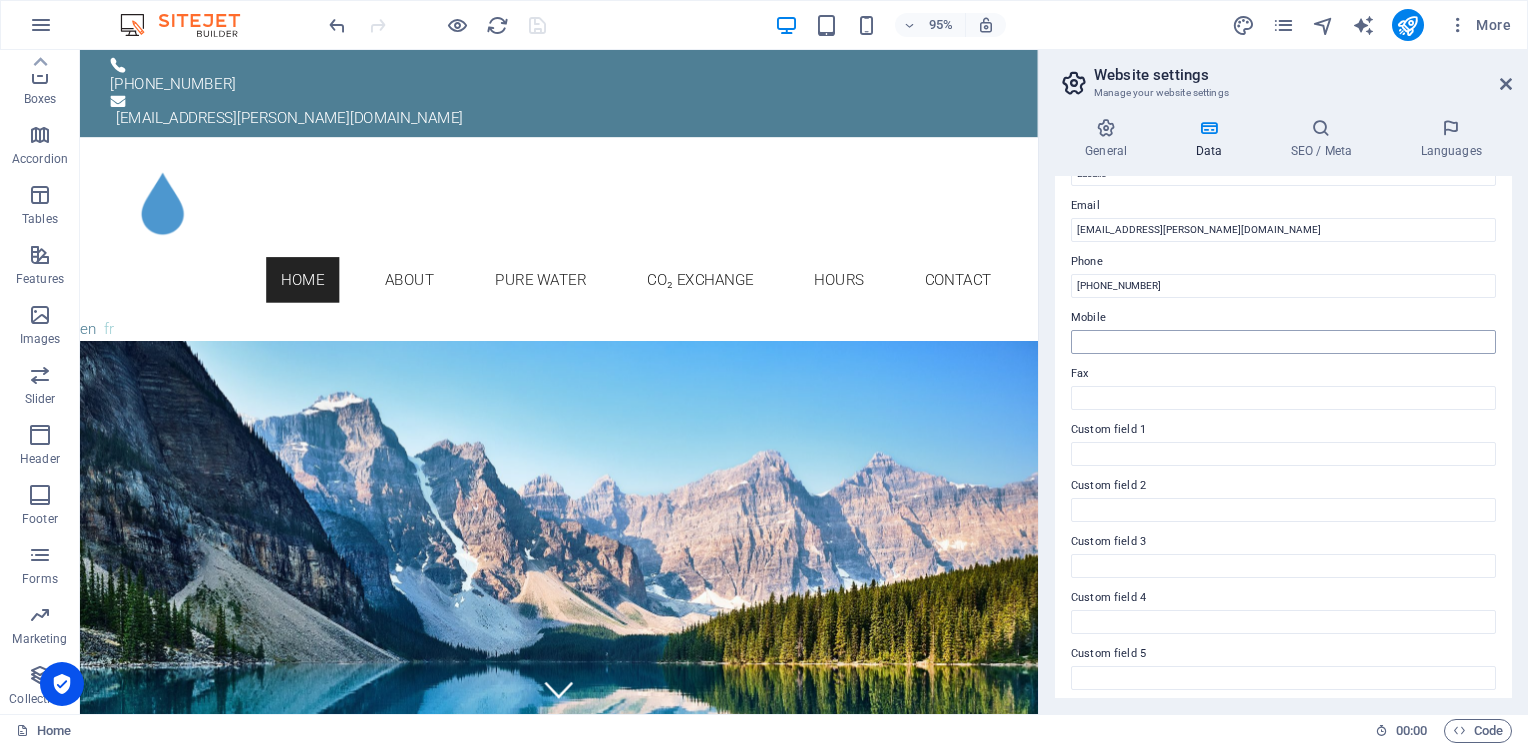 scroll, scrollTop: 437, scrollLeft: 0, axis: vertical 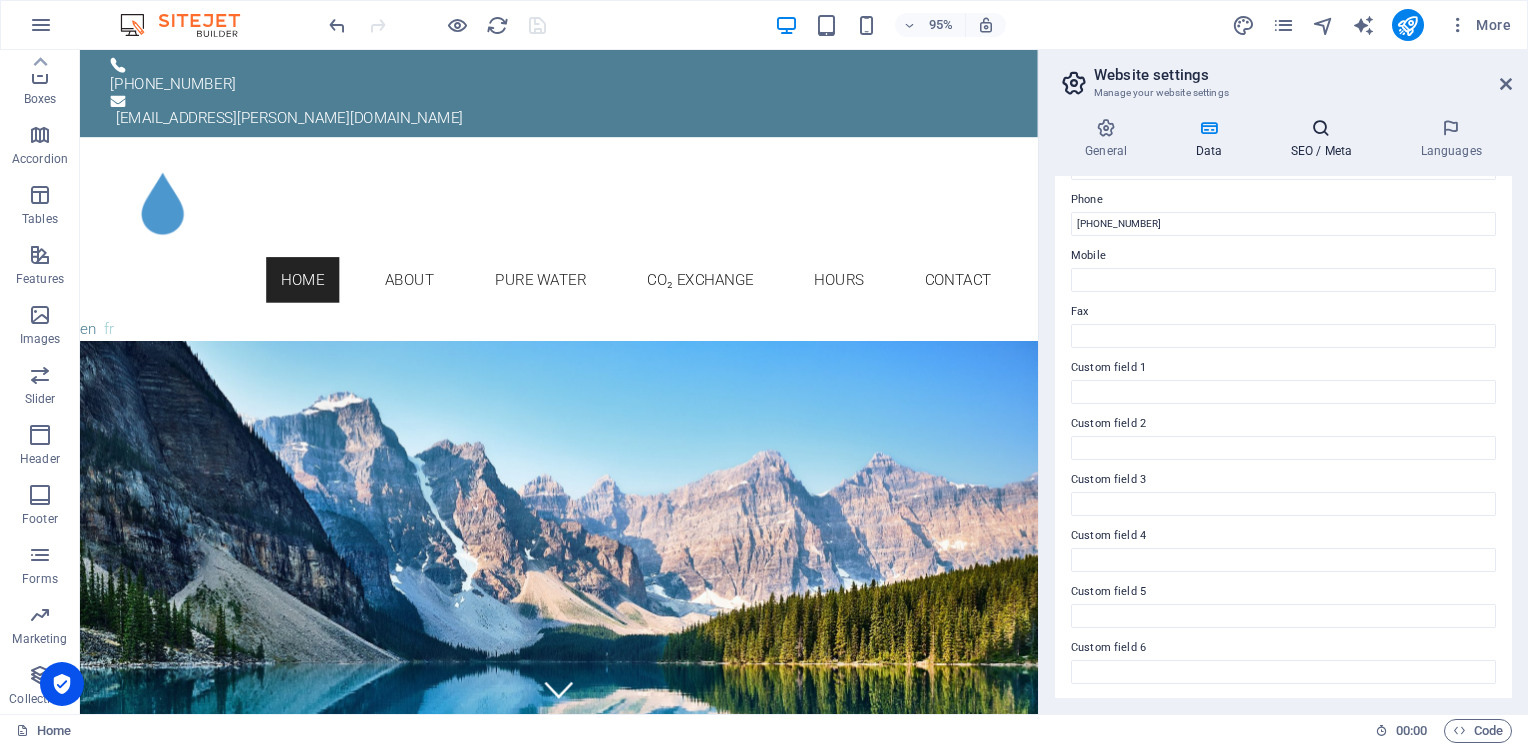 click on "SEO / Meta" at bounding box center (1325, 139) 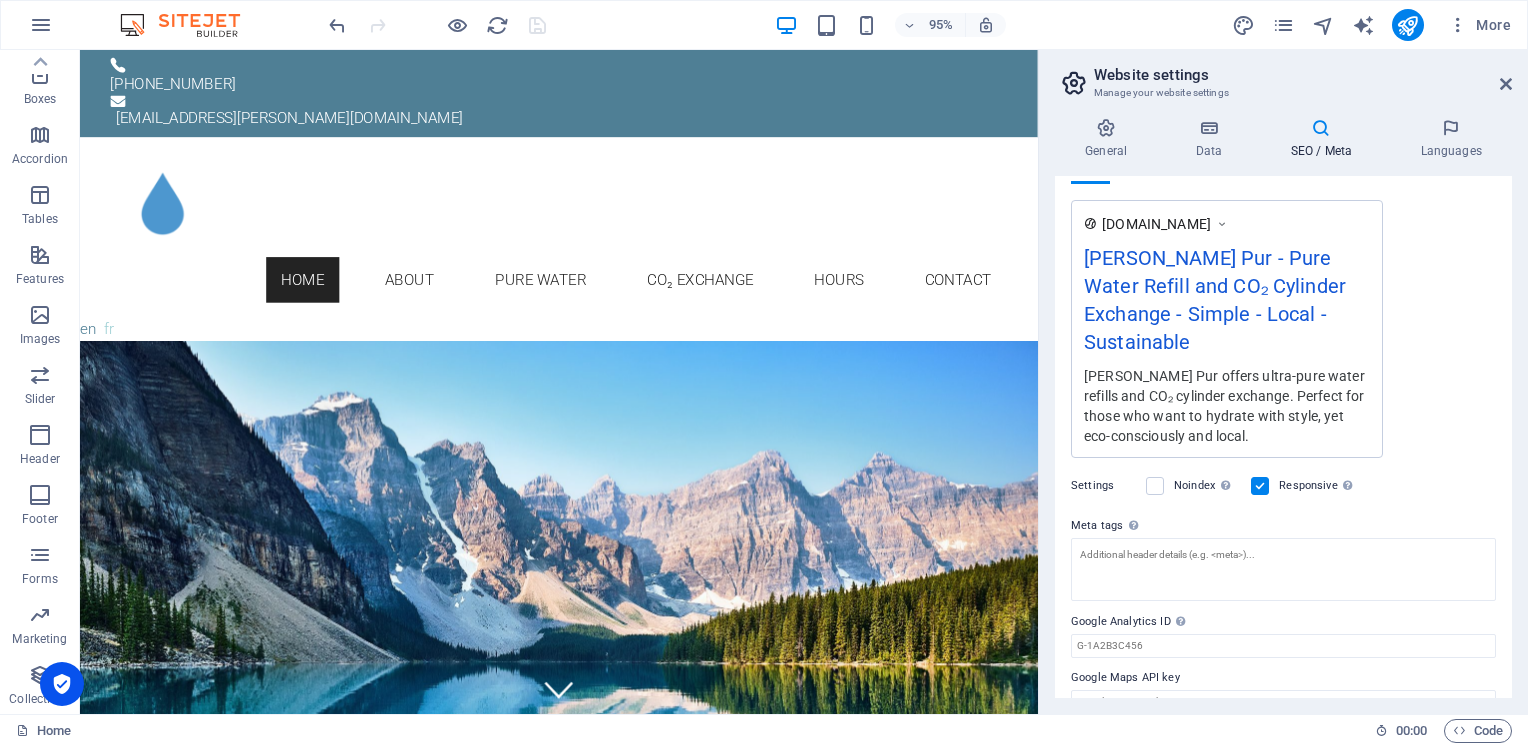 scroll, scrollTop: 328, scrollLeft: 0, axis: vertical 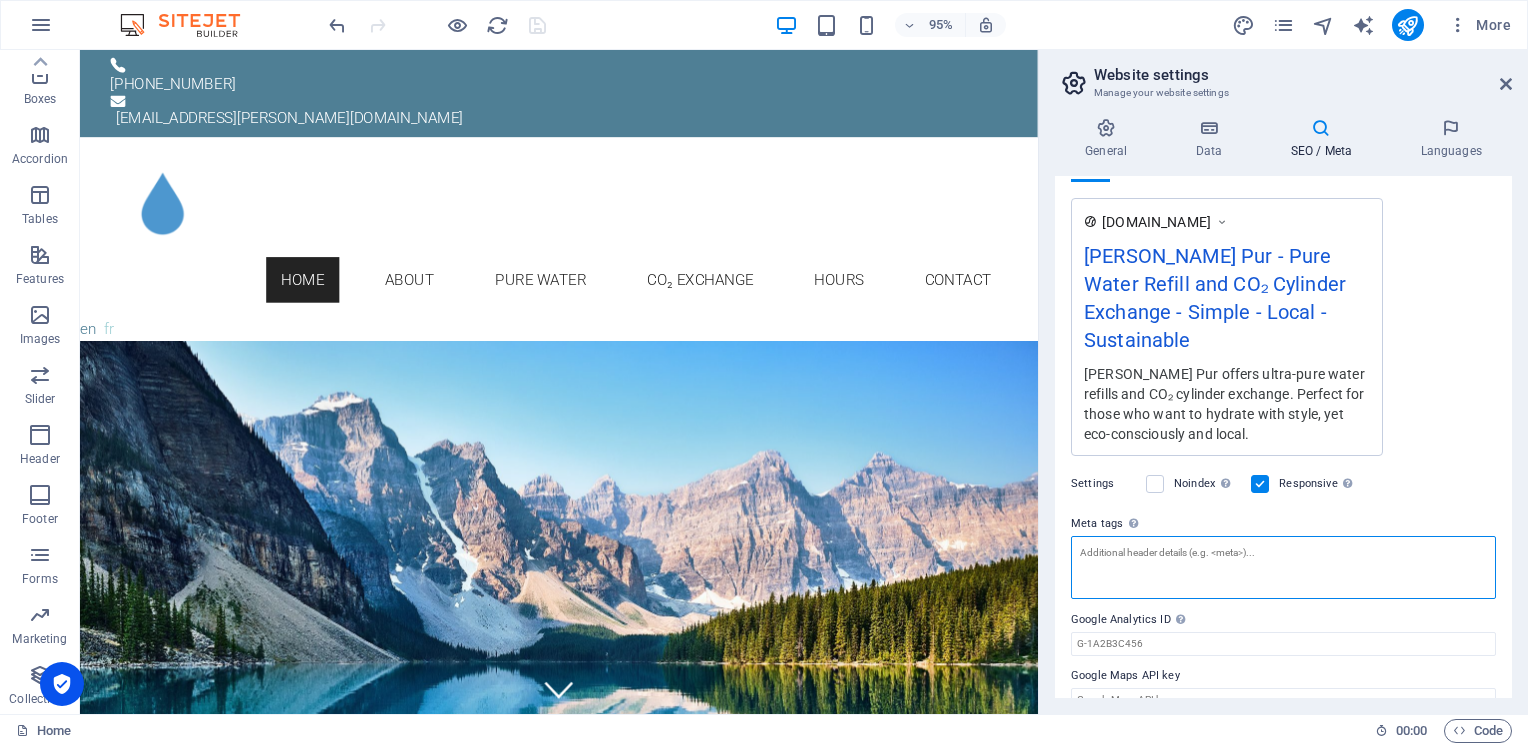 click on "Meta tags Enter HTML code here that will be placed inside the  tags of your website. Please note that your website may not function if you include code with errors." at bounding box center (1283, 567) 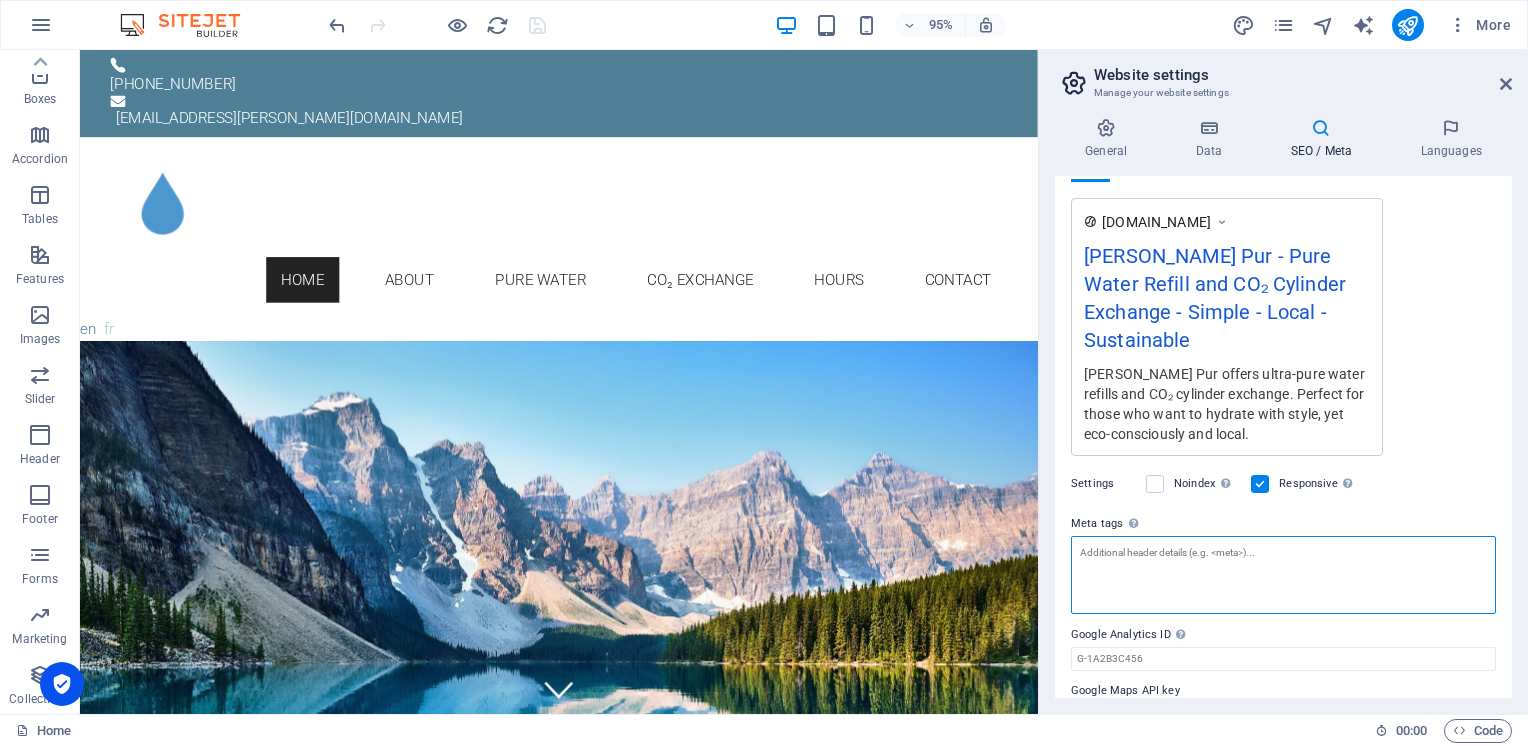 paste on "<meta name="google-site-verification" content="9gvchHbtiHHK62W3FiCdDhlgxP2-HB75pRGKKL17vpo" />" 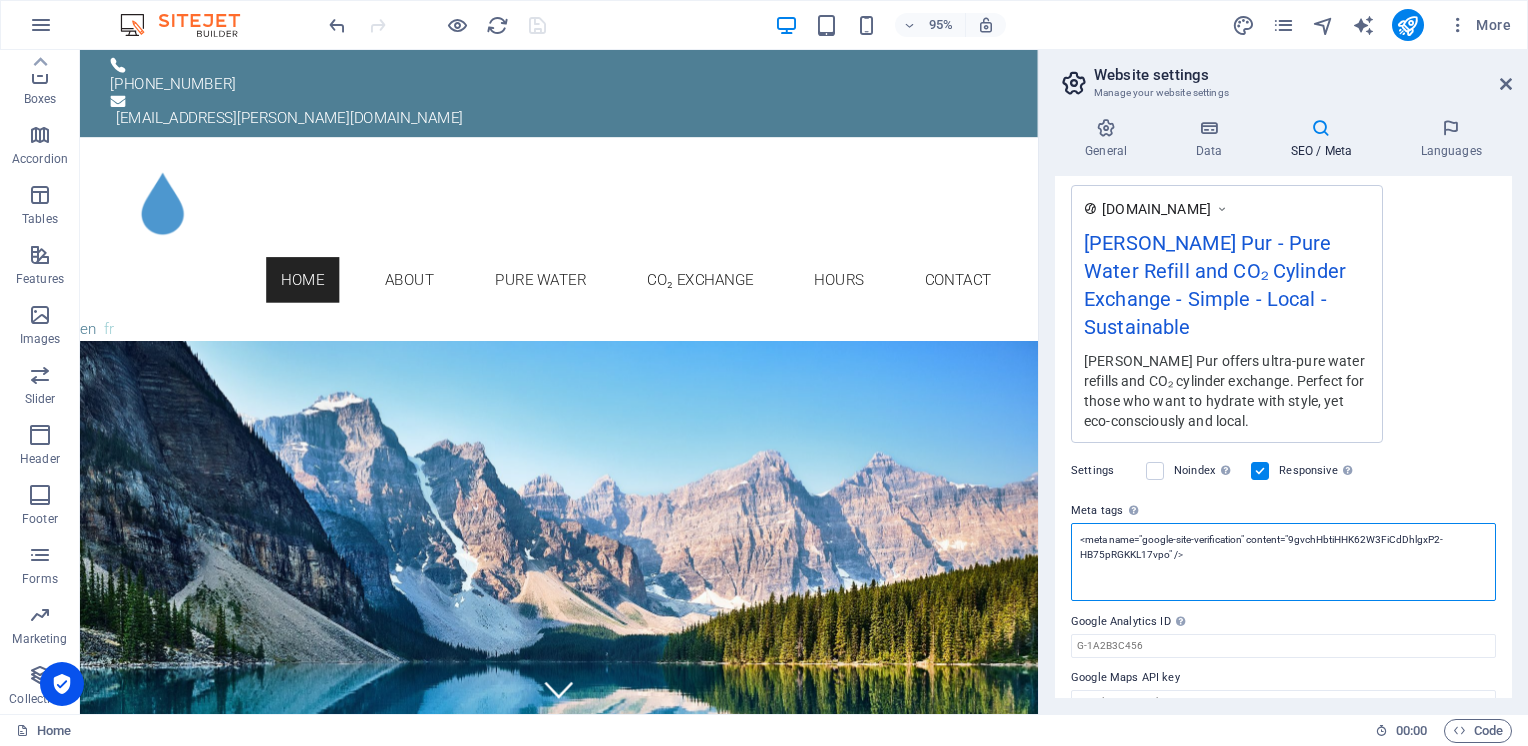 scroll, scrollTop: 342, scrollLeft: 0, axis: vertical 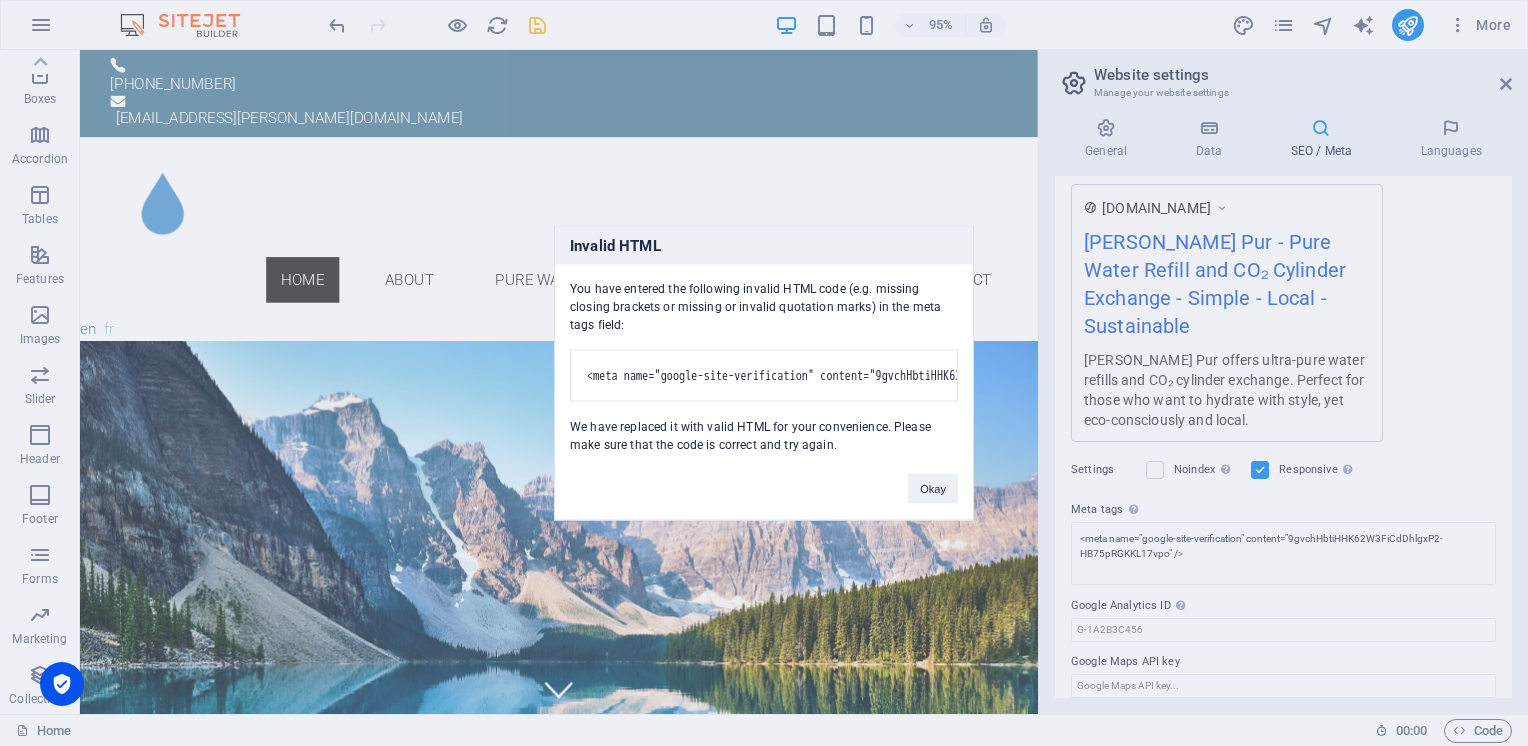 type on "<meta name="google-site-verification" content="9gvchHbtiHHK62W3FiCdDhlgxP2-HB75pRGKKL17vpo">" 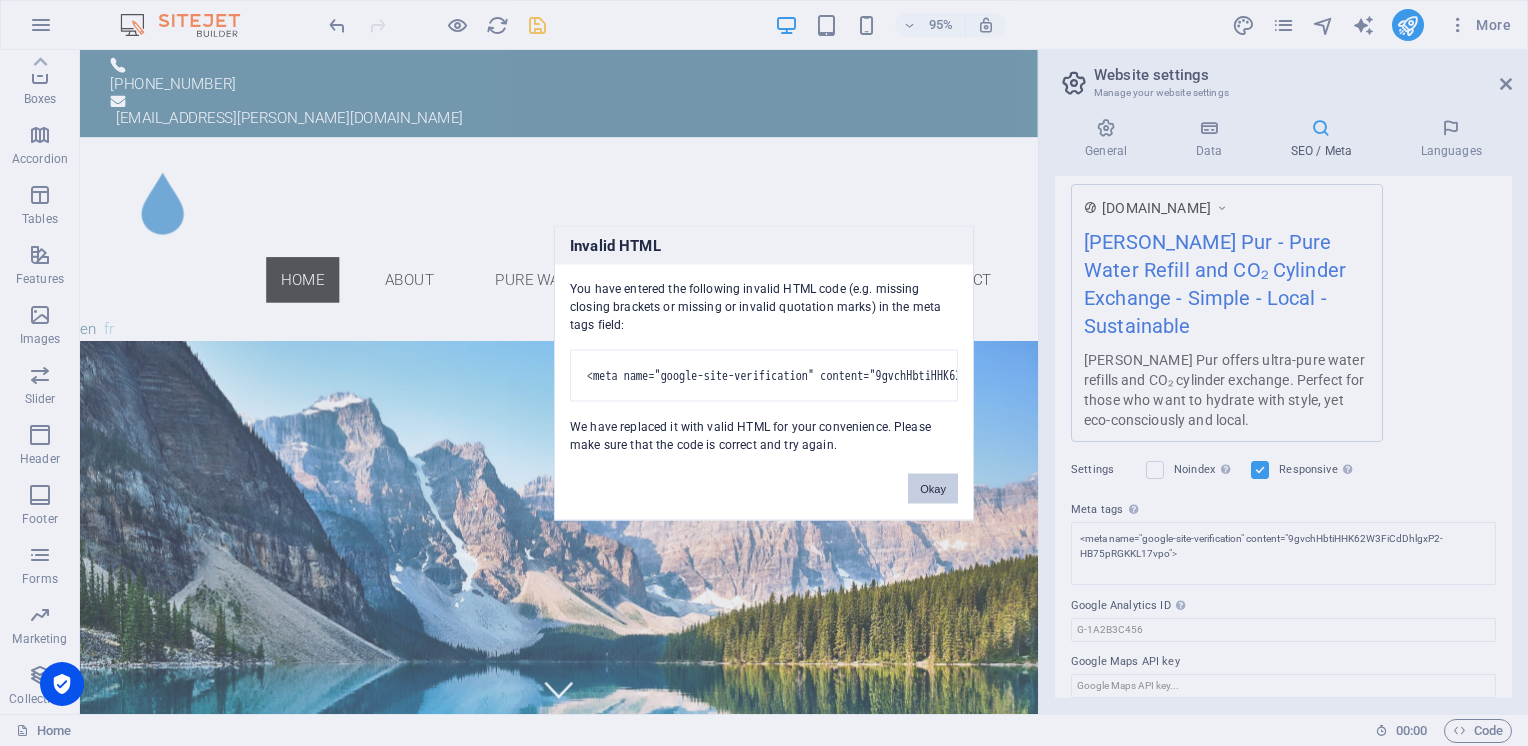 scroll, scrollTop: 328, scrollLeft: 0, axis: vertical 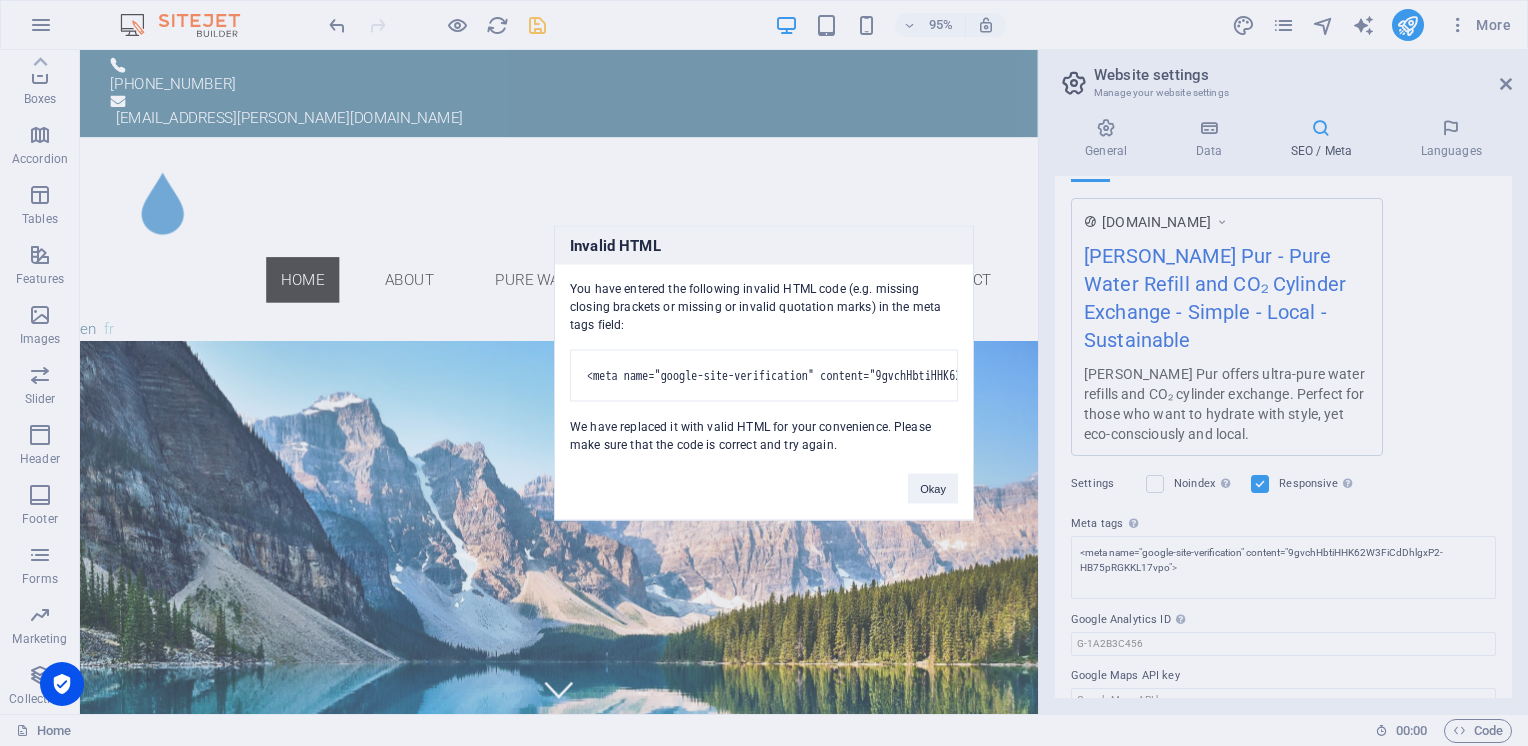click on "<meta name="google-site-verification" content="9gvchHbtiHHK62W3FiCdDhlgxP2-HB75pRGKKL17vpo" />" at bounding box center (764, 376) 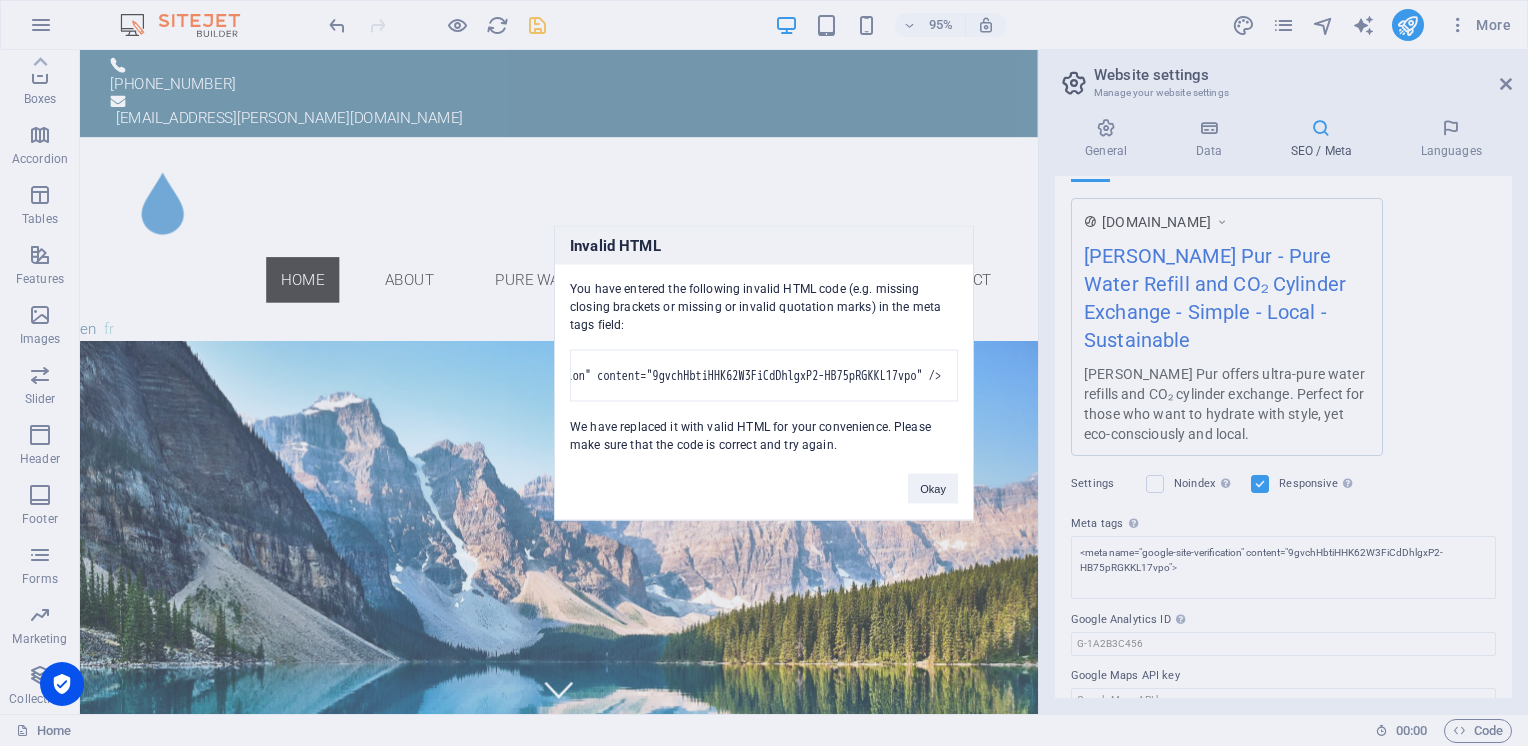 scroll, scrollTop: 0, scrollLeft: 426, axis: horizontal 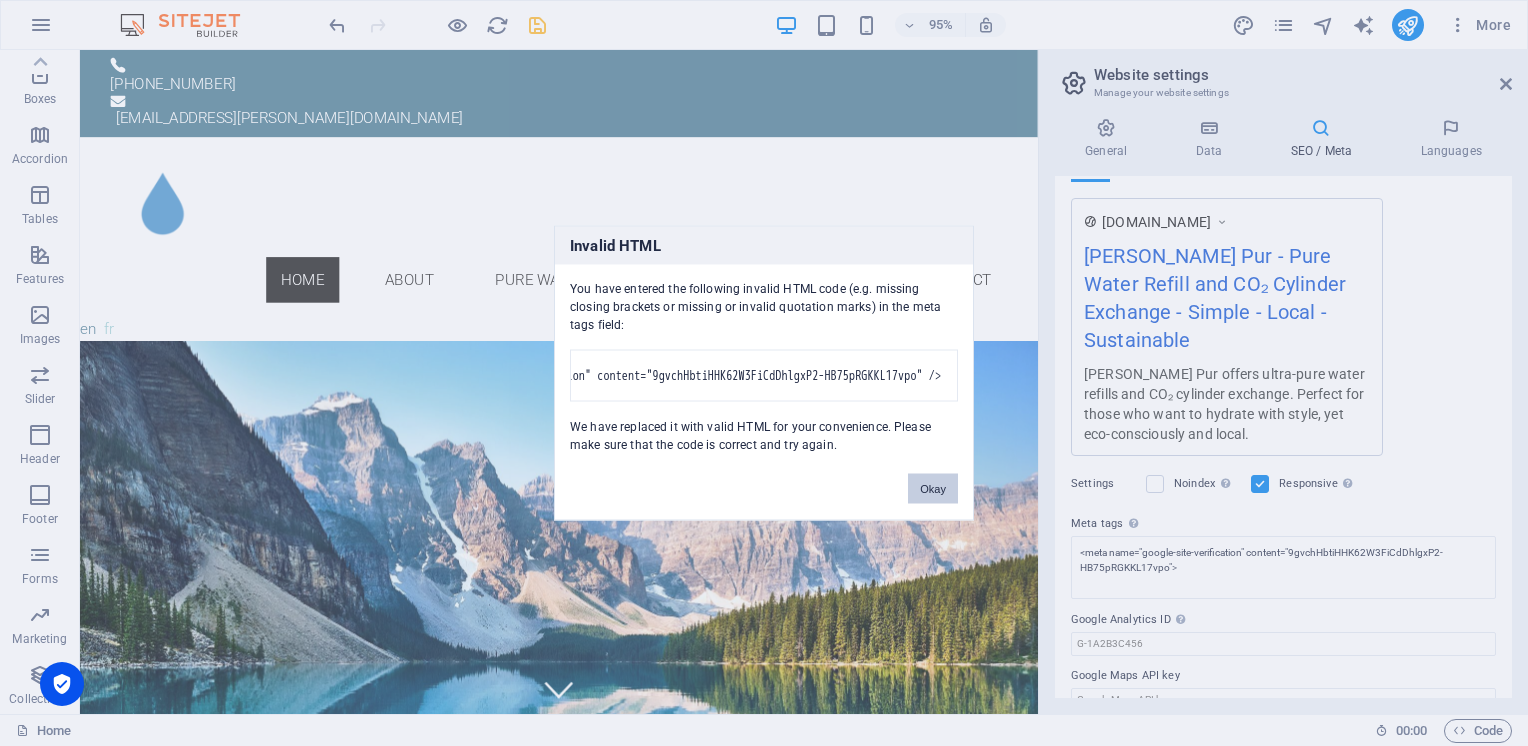 click on "Okay" at bounding box center [933, 489] 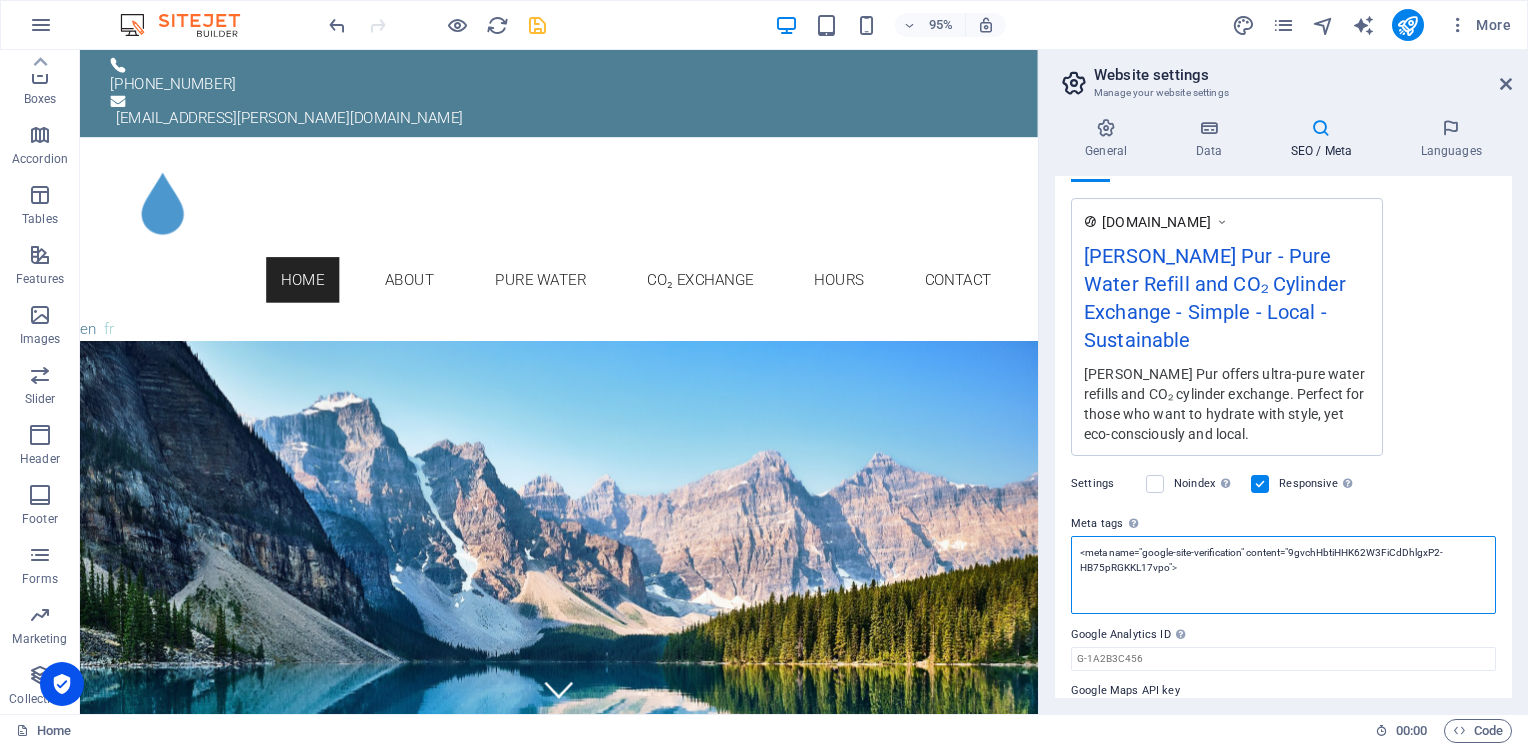 click on "<meta name="google-site-verification" content="9gvchHbtiHHK62W3FiCdDhlgxP2-HB75pRGKKL17vpo">" at bounding box center (1283, 575) 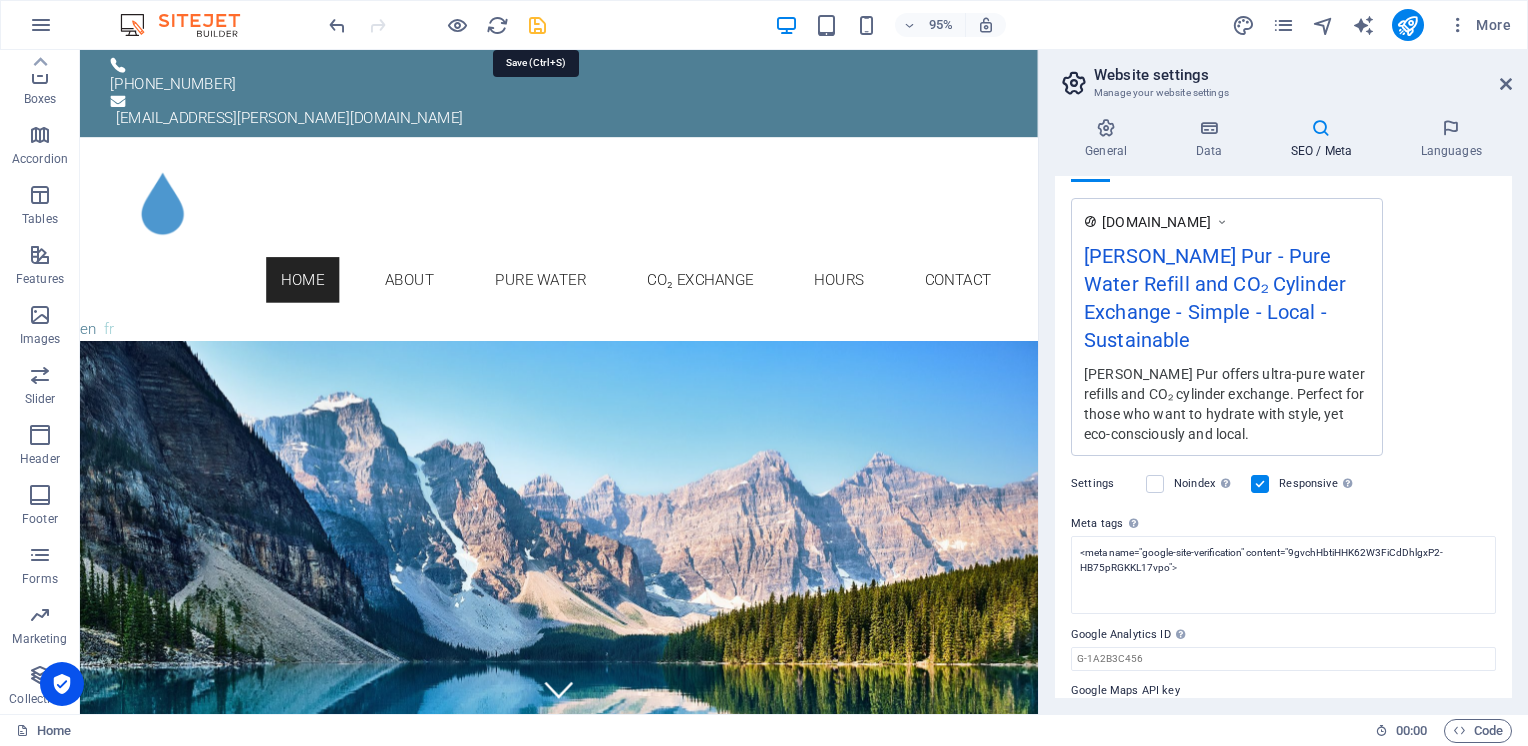 click at bounding box center [537, 25] 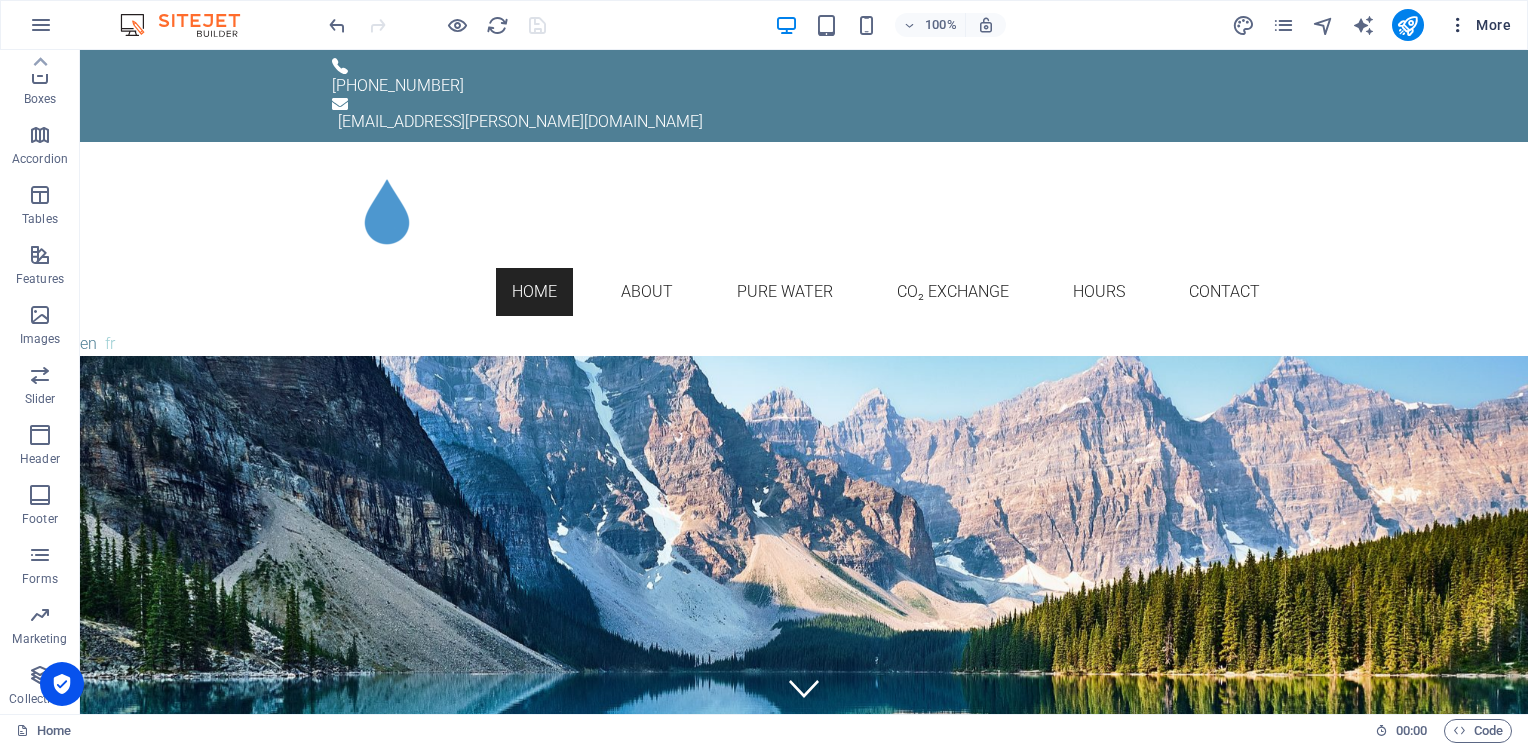 click at bounding box center (1458, 25) 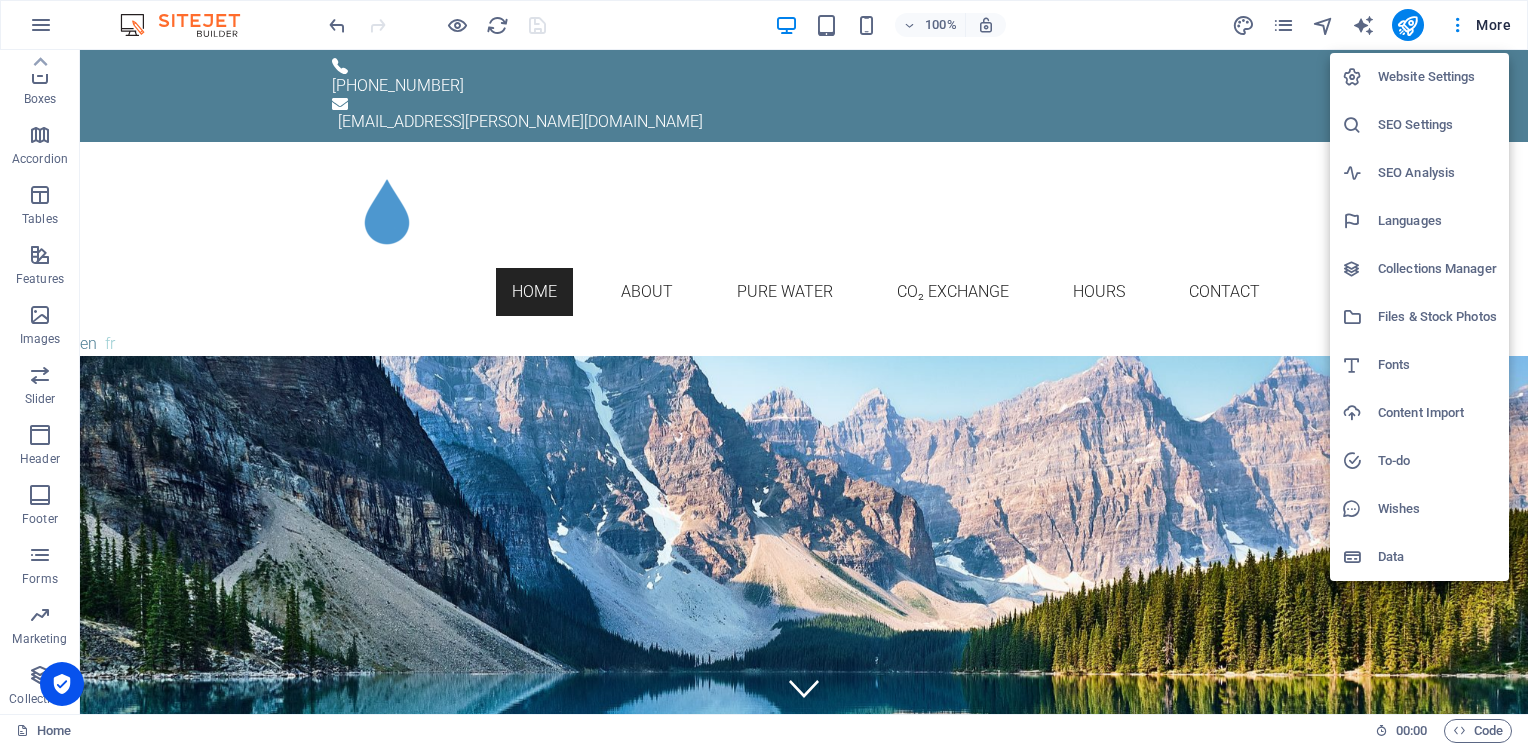 click on "Website Settings" at bounding box center (1437, 77) 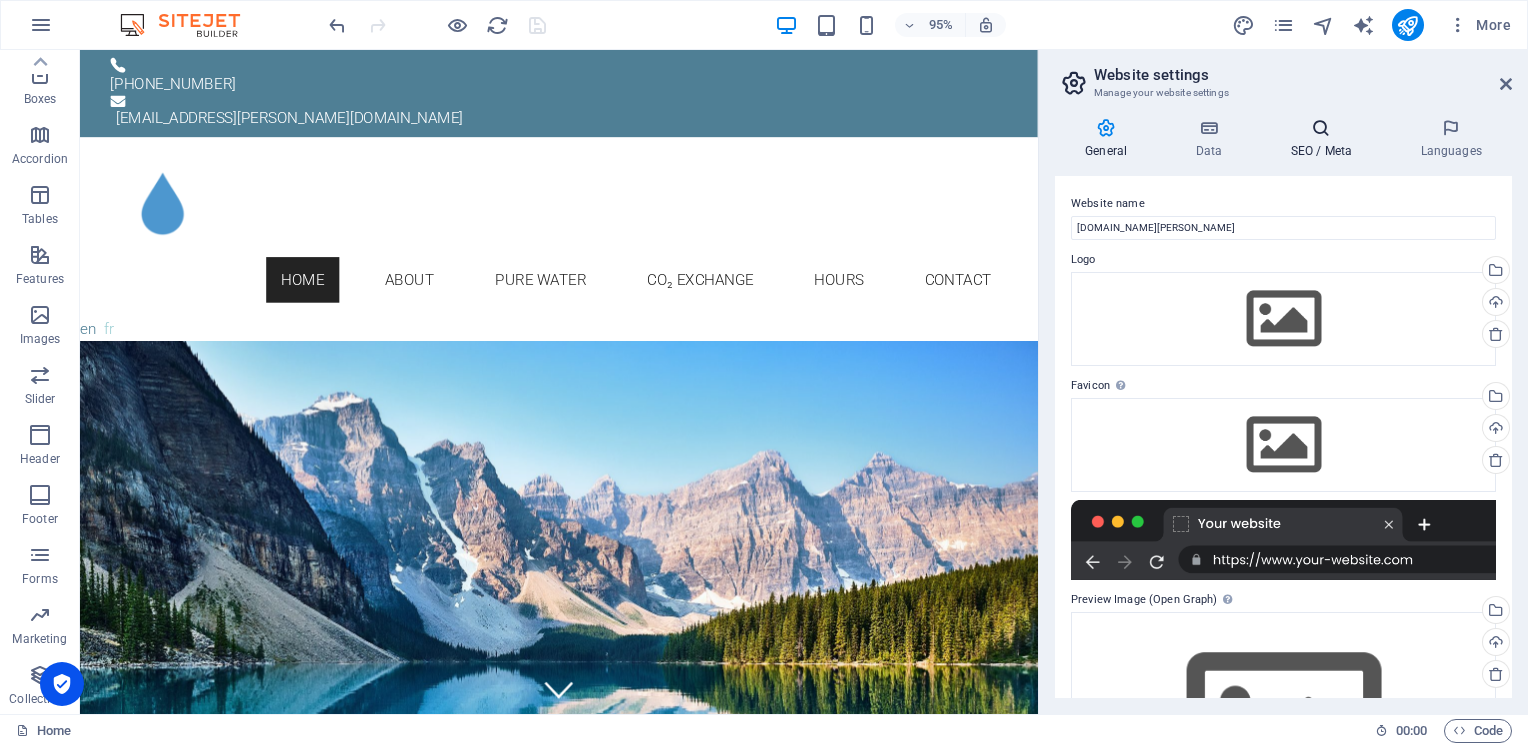 click on "SEO / Meta" at bounding box center (1325, 139) 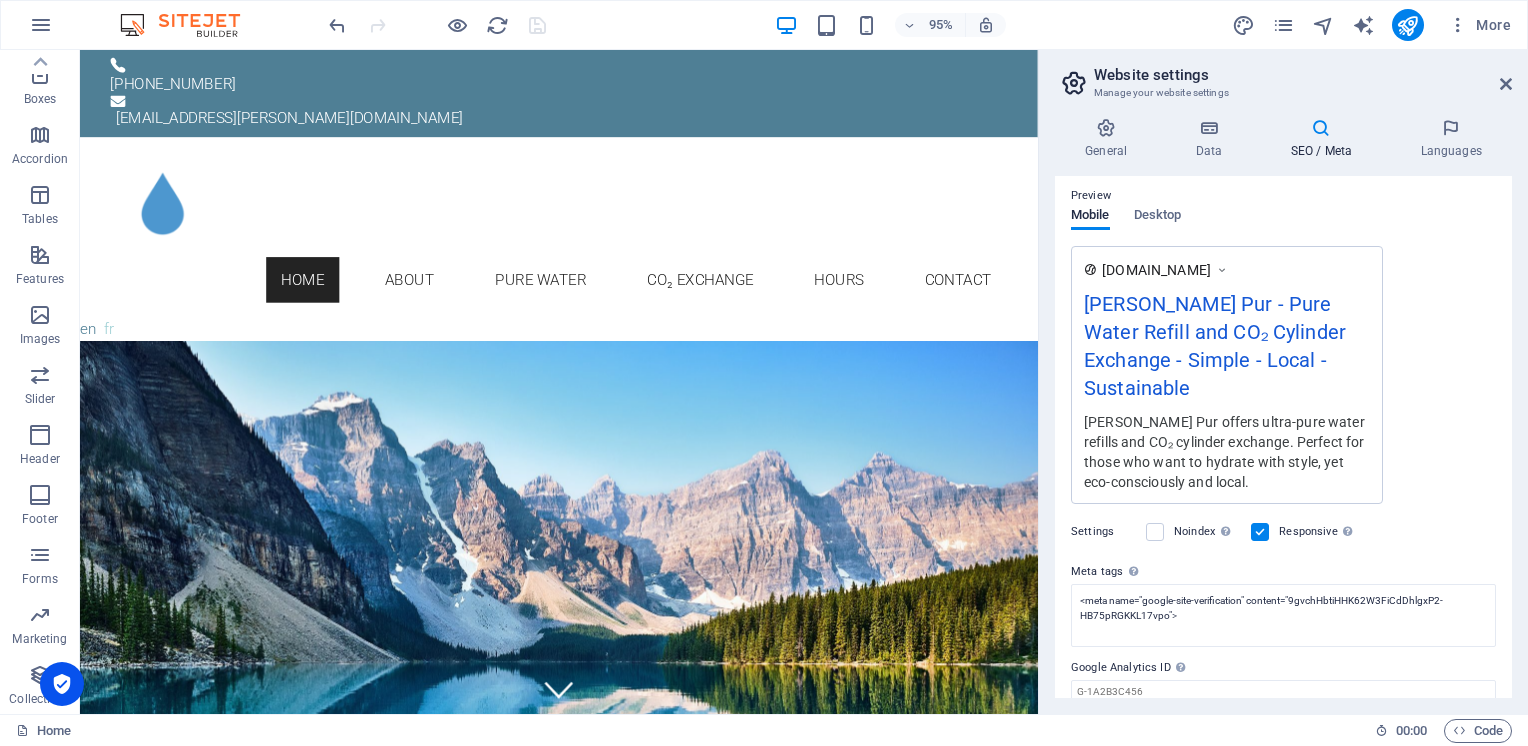 scroll, scrollTop: 328, scrollLeft: 0, axis: vertical 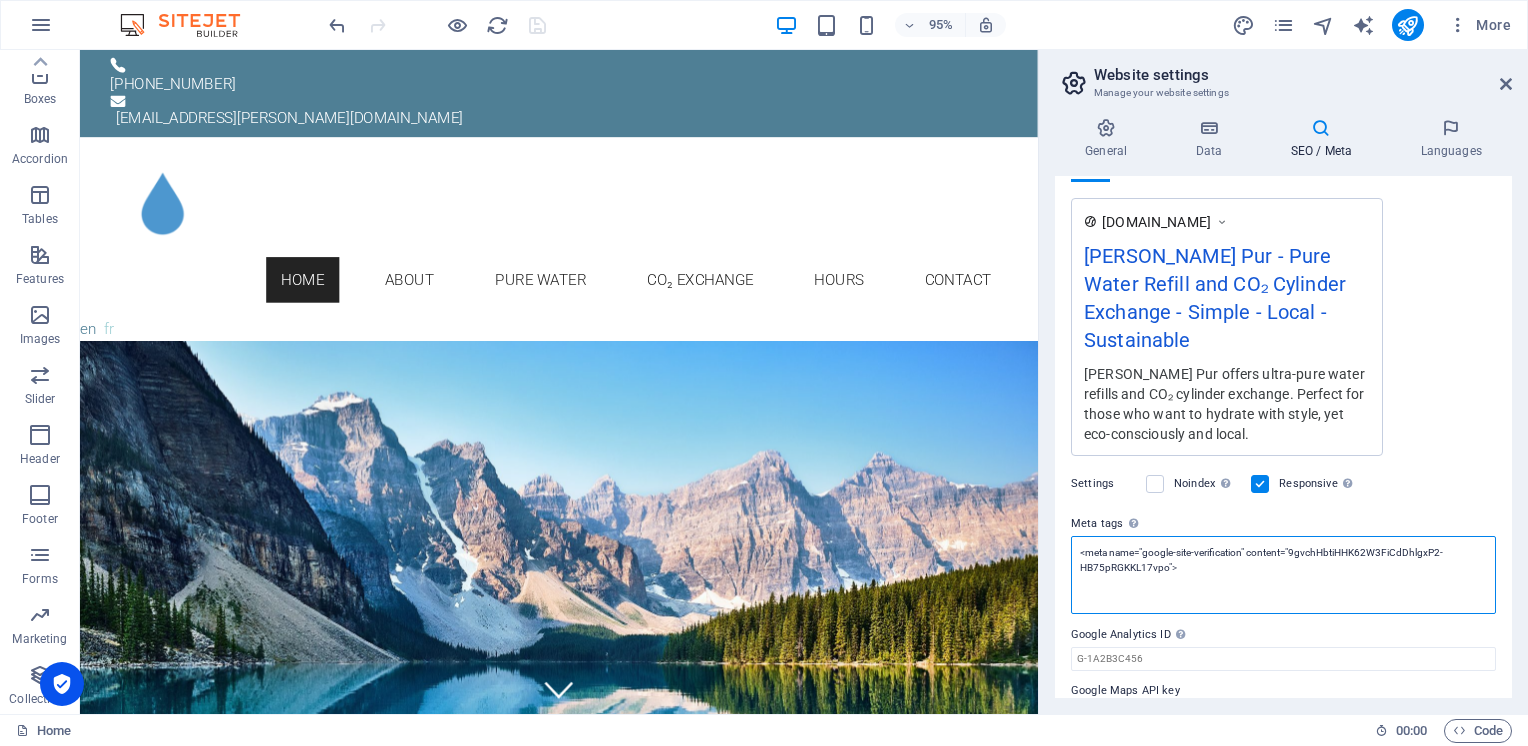 drag, startPoint x: 1201, startPoint y: 535, endPoint x: 1073, endPoint y: 522, distance: 128.65846 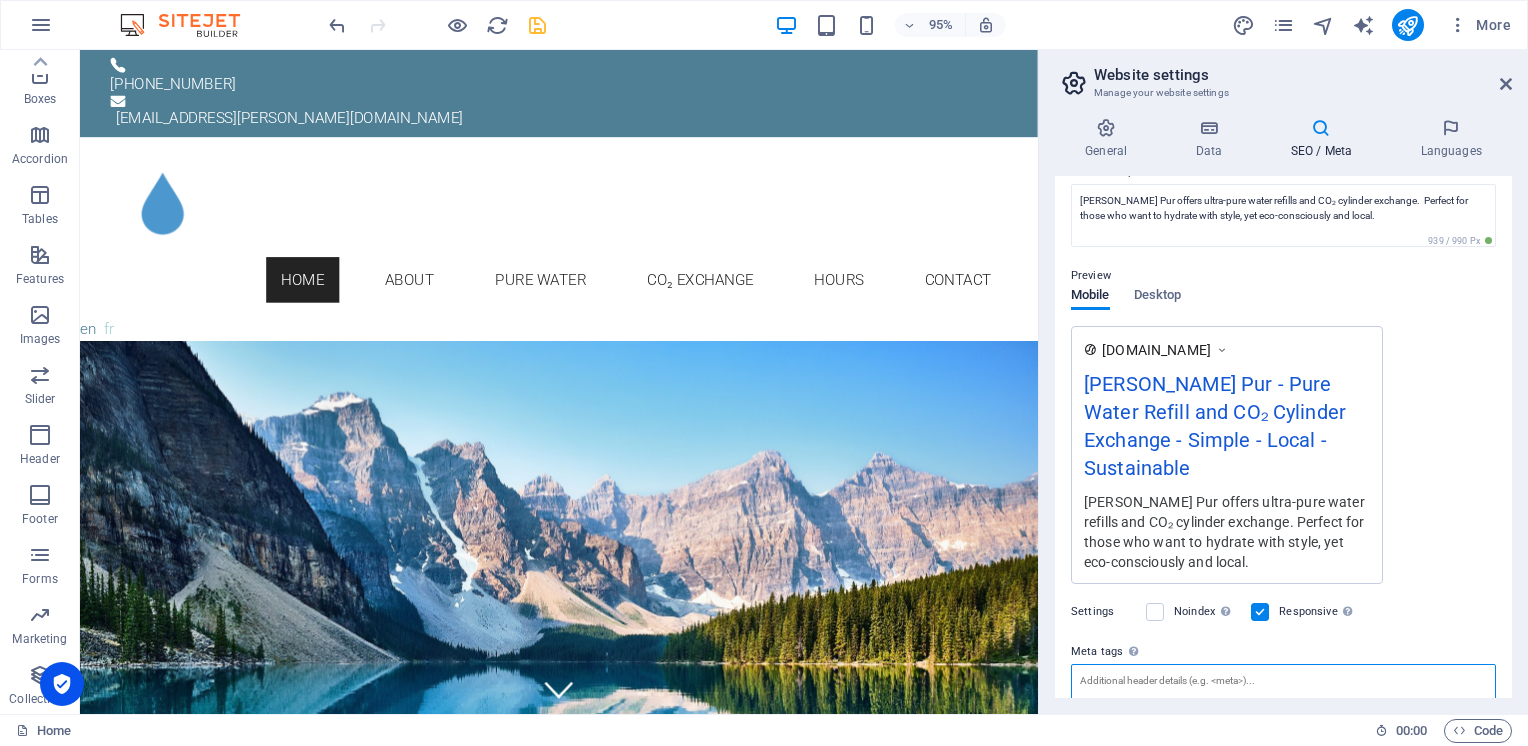 scroll, scrollTop: 342, scrollLeft: 0, axis: vertical 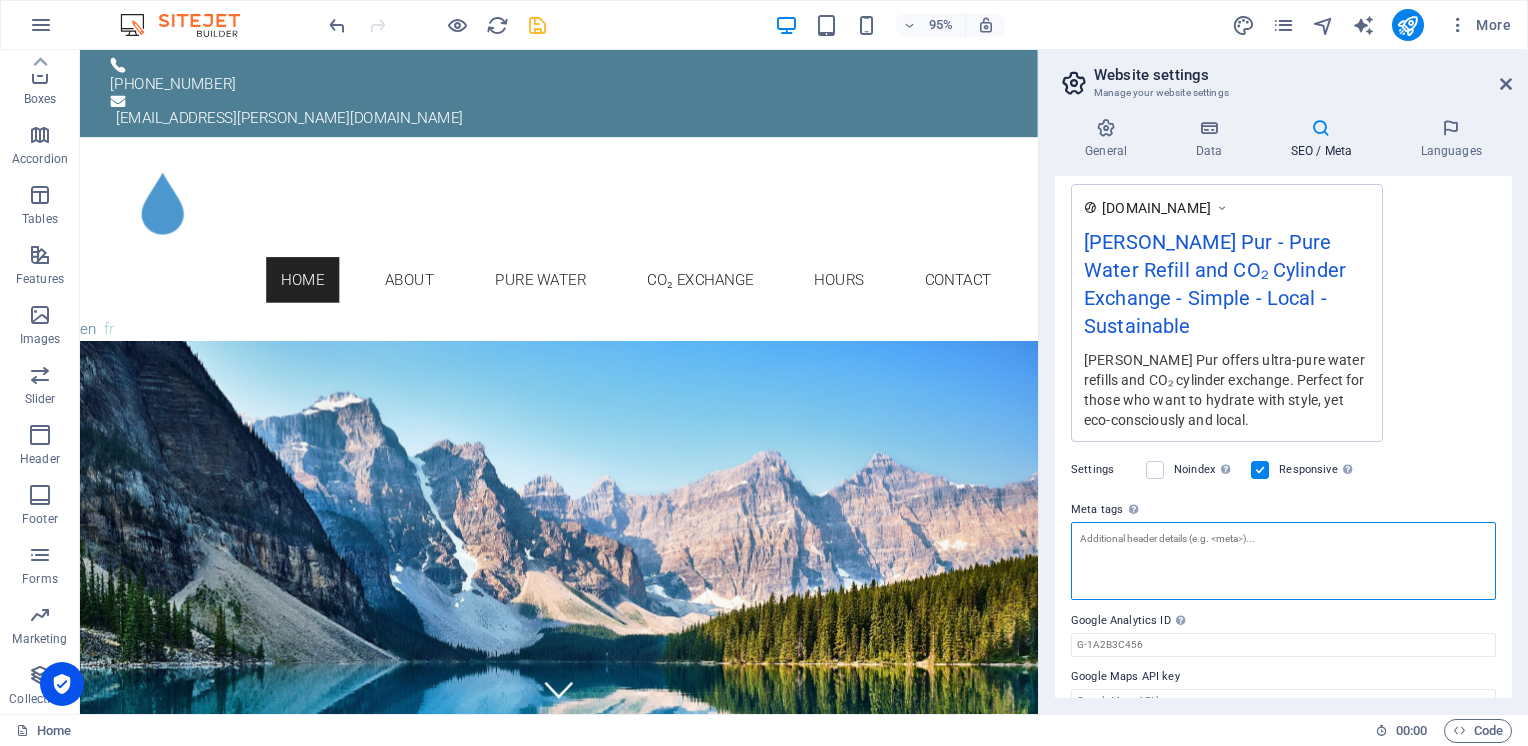 click on "Meta tags Enter HTML code here that will be placed inside the  tags of your website. Please note that your website may not function if you include code with errors." at bounding box center [1283, 561] 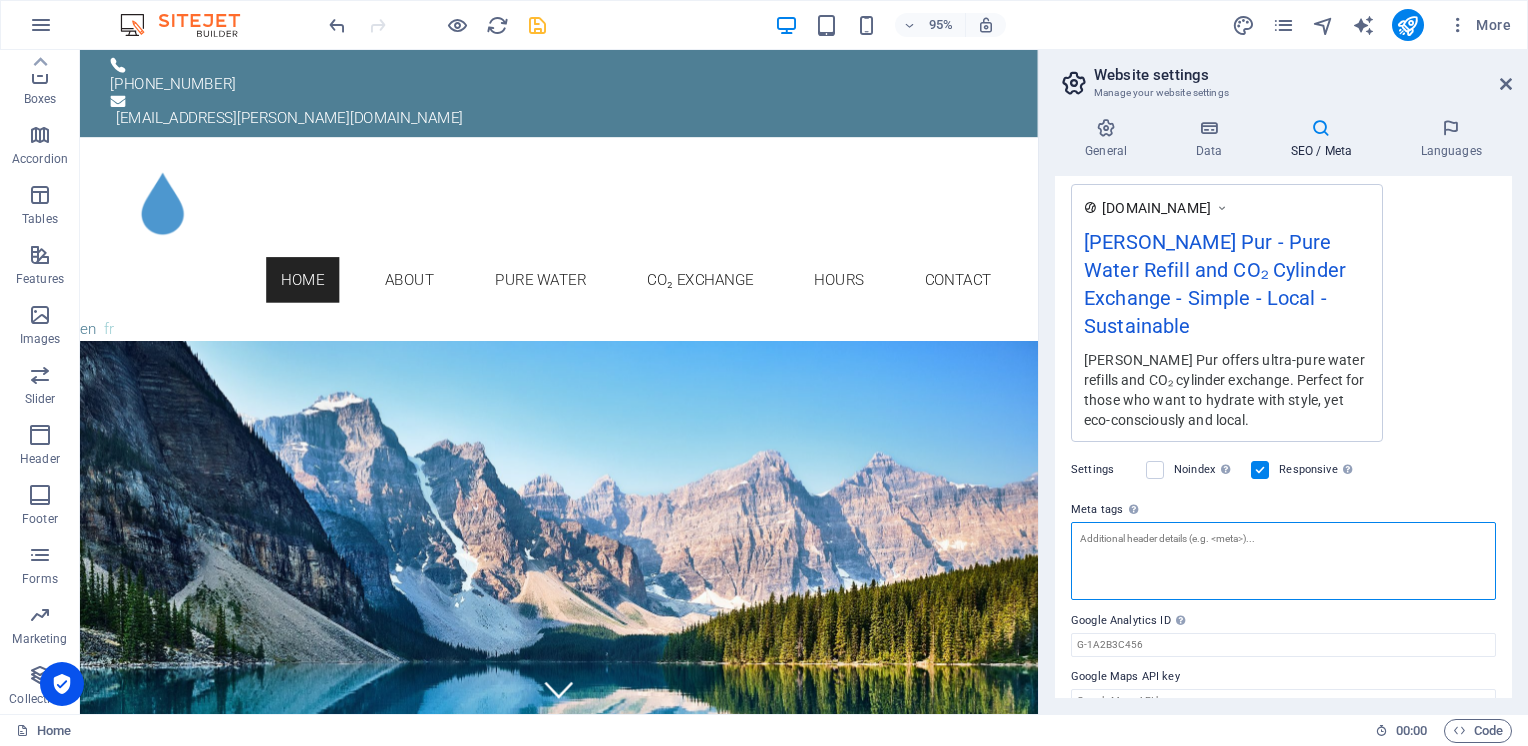 scroll, scrollTop: 342, scrollLeft: 0, axis: vertical 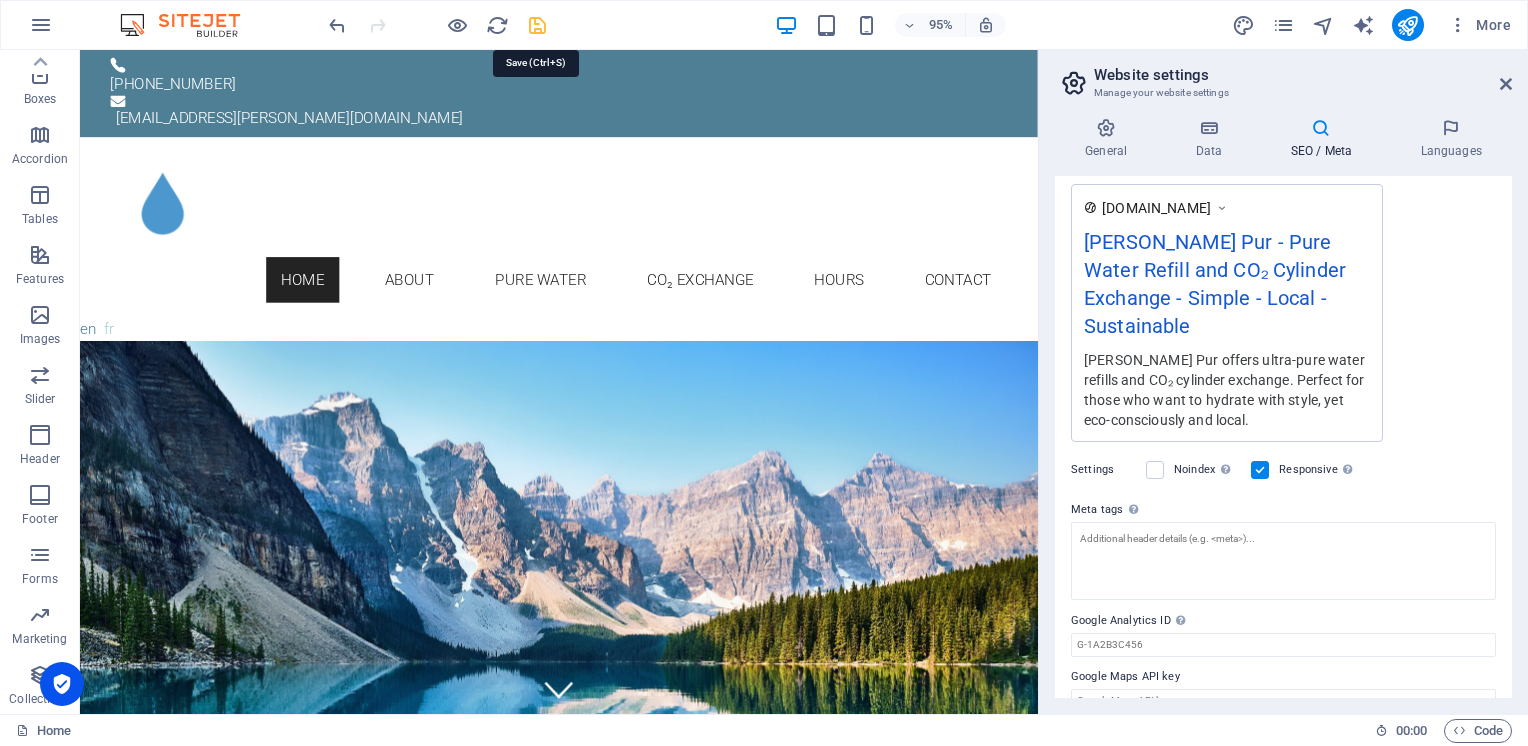 click at bounding box center (537, 25) 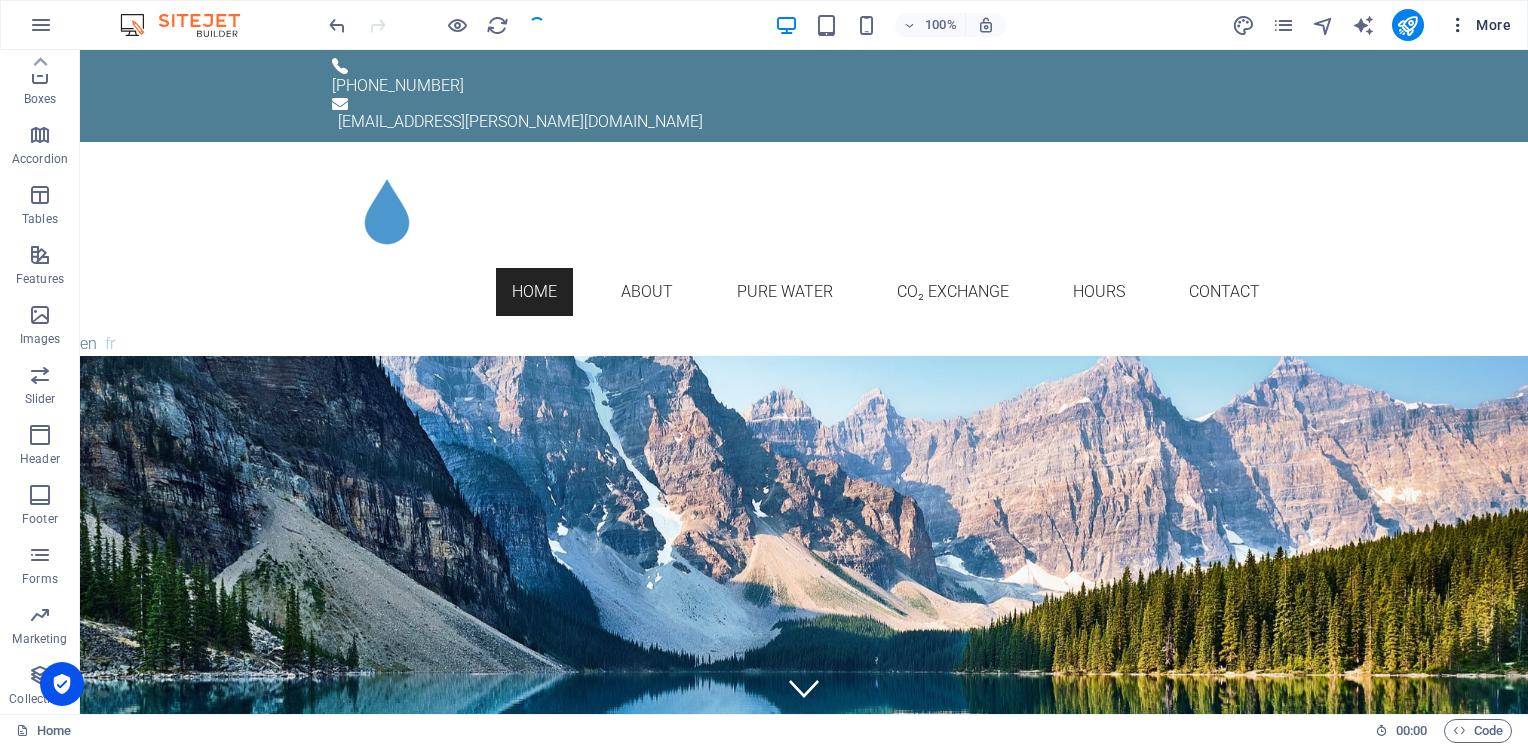 click at bounding box center [1458, 25] 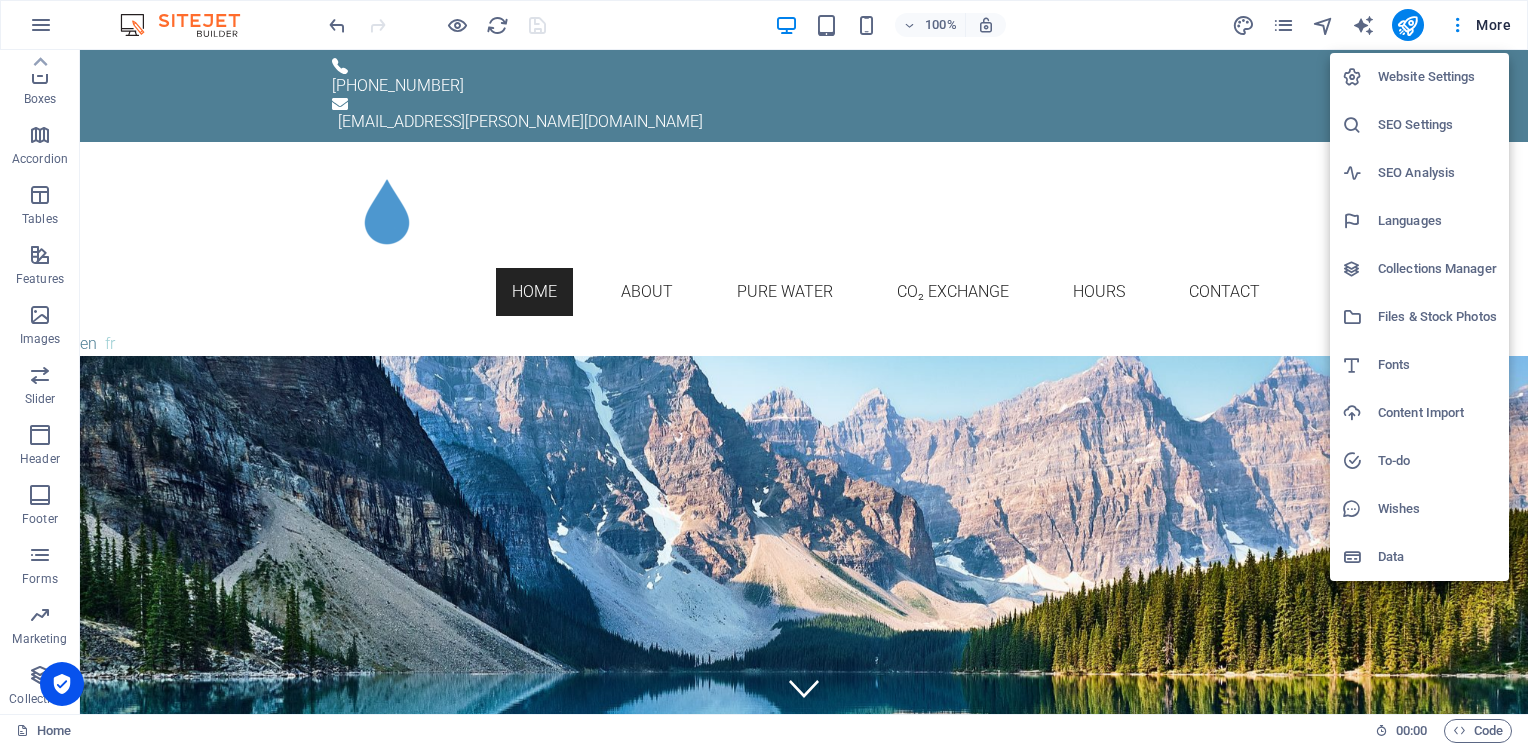 click on "Data" at bounding box center (1437, 557) 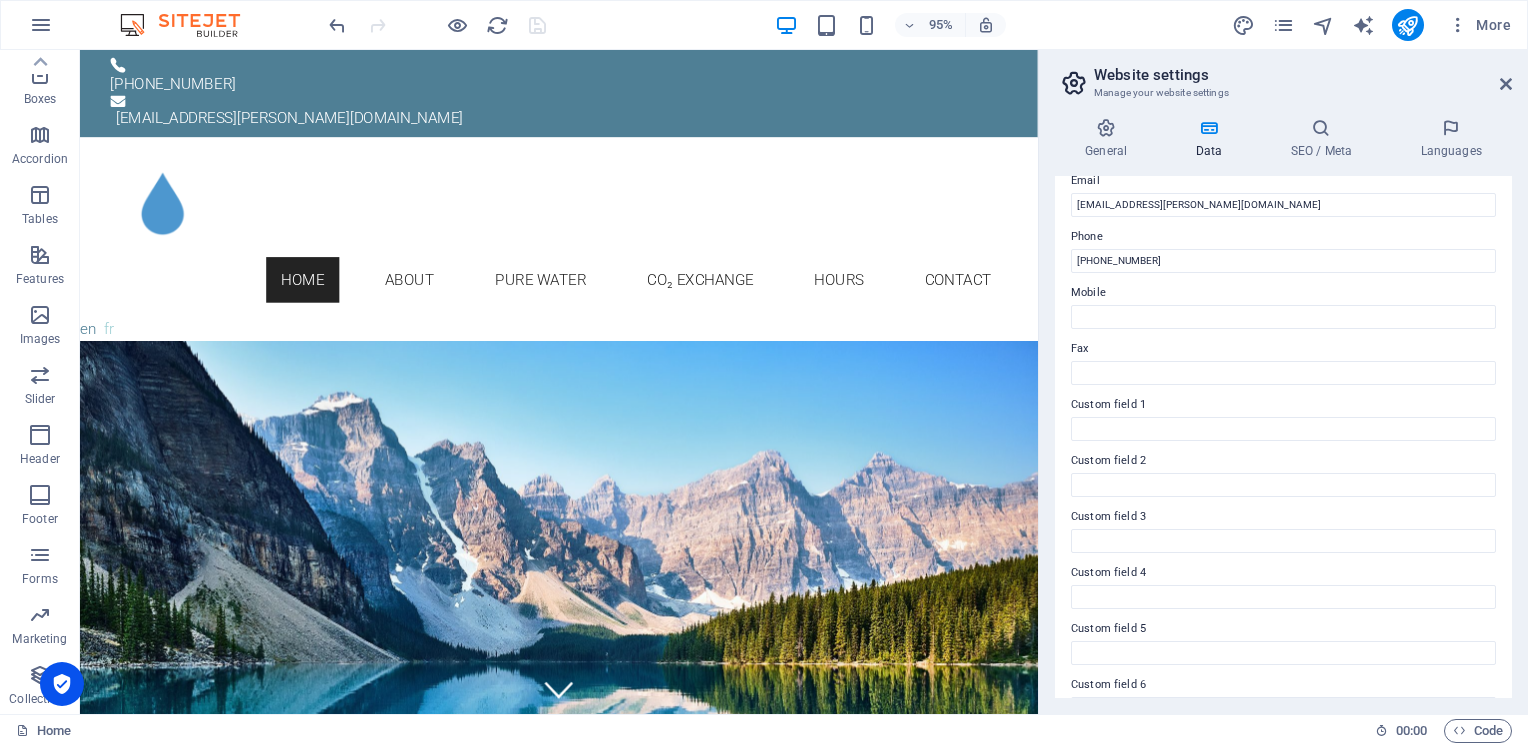scroll, scrollTop: 437, scrollLeft: 0, axis: vertical 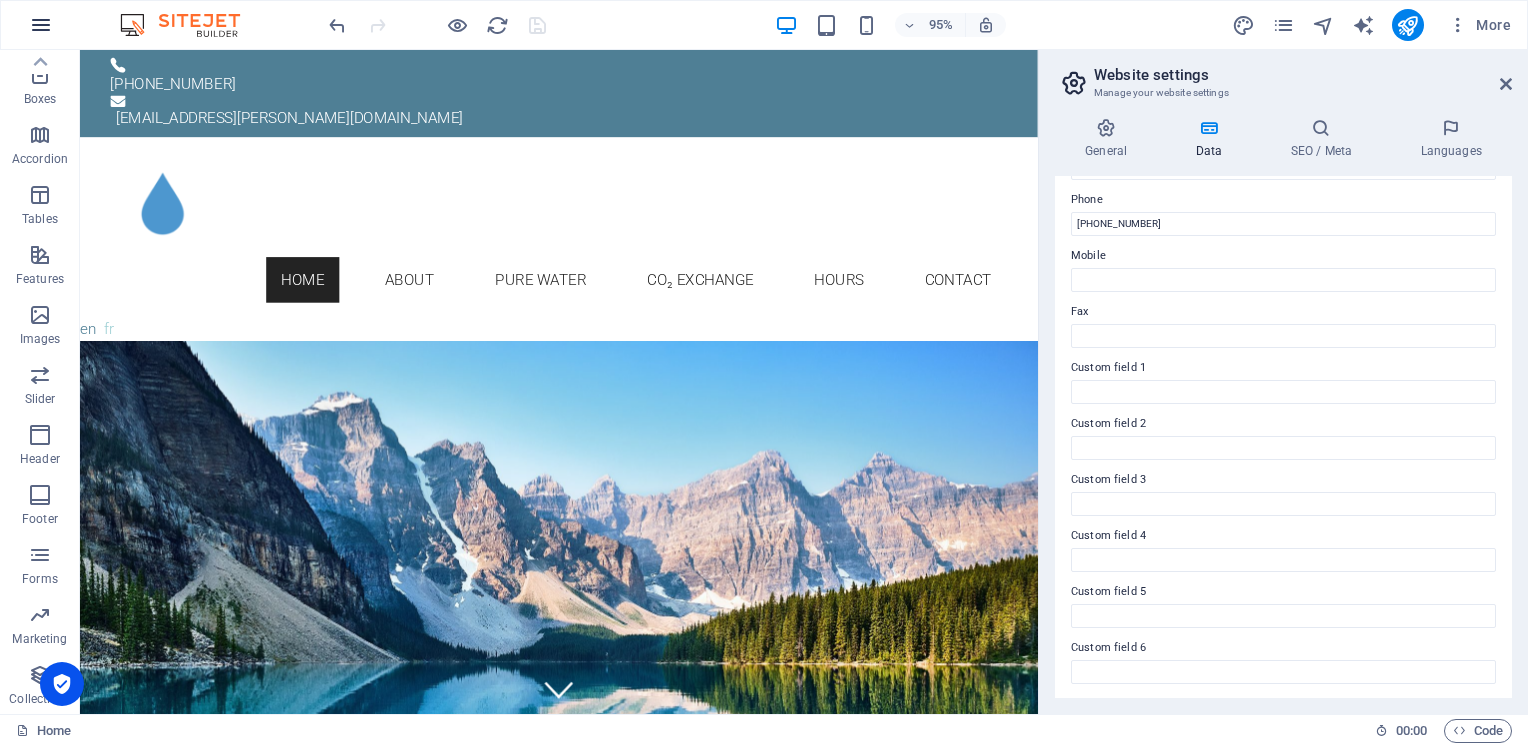 click at bounding box center (41, 25) 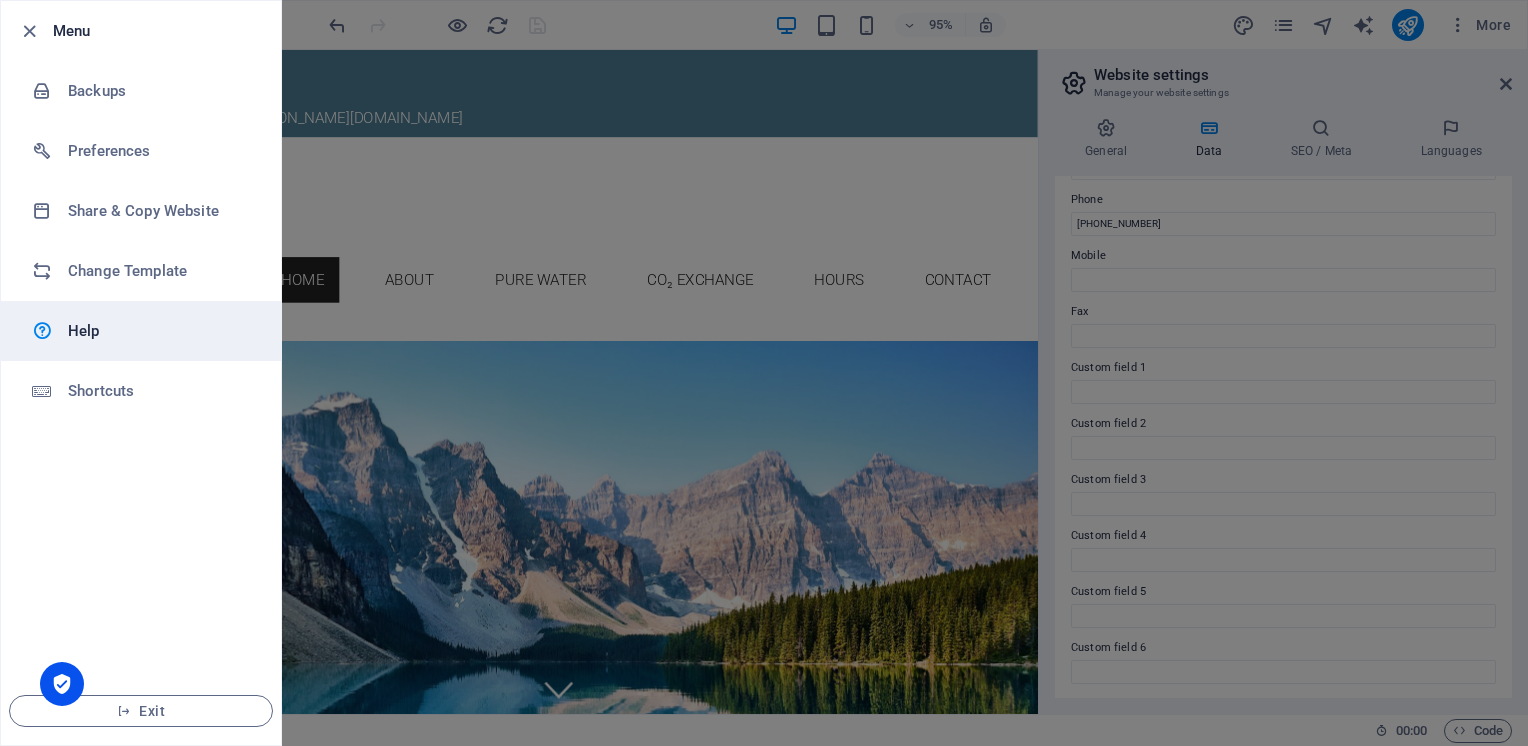 click at bounding box center (50, 331) 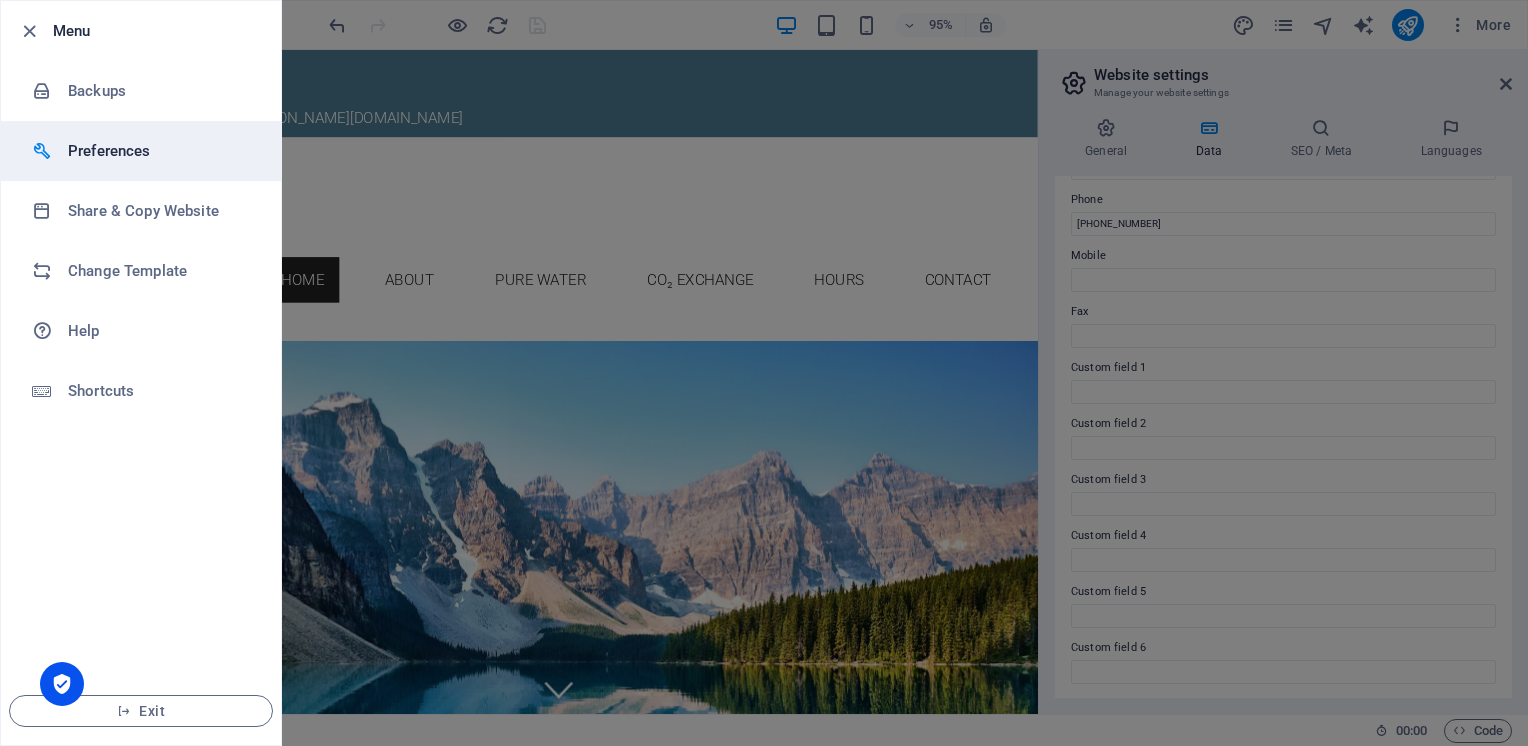 click on "Preferences" at bounding box center [160, 151] 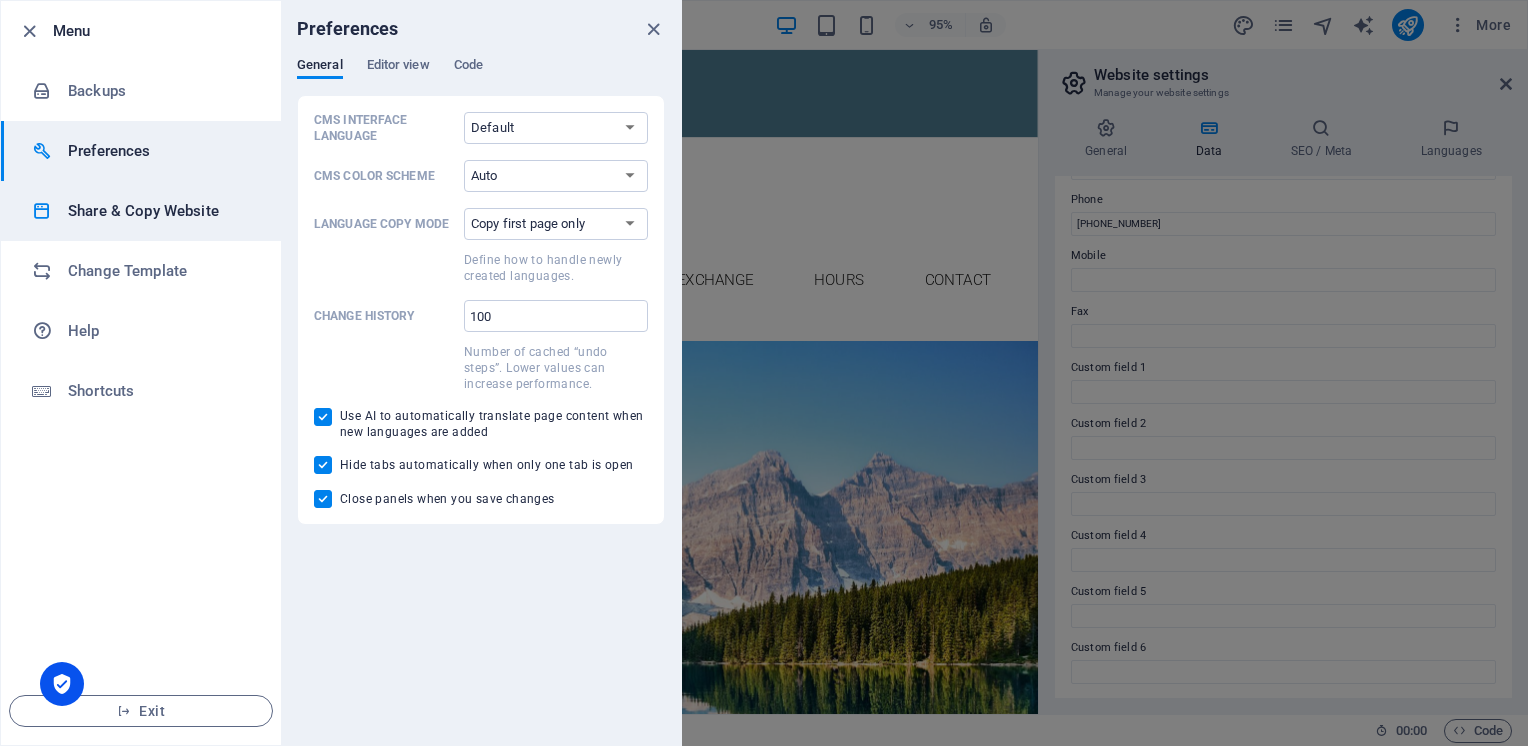 click on "Share & Copy Website" at bounding box center [160, 211] 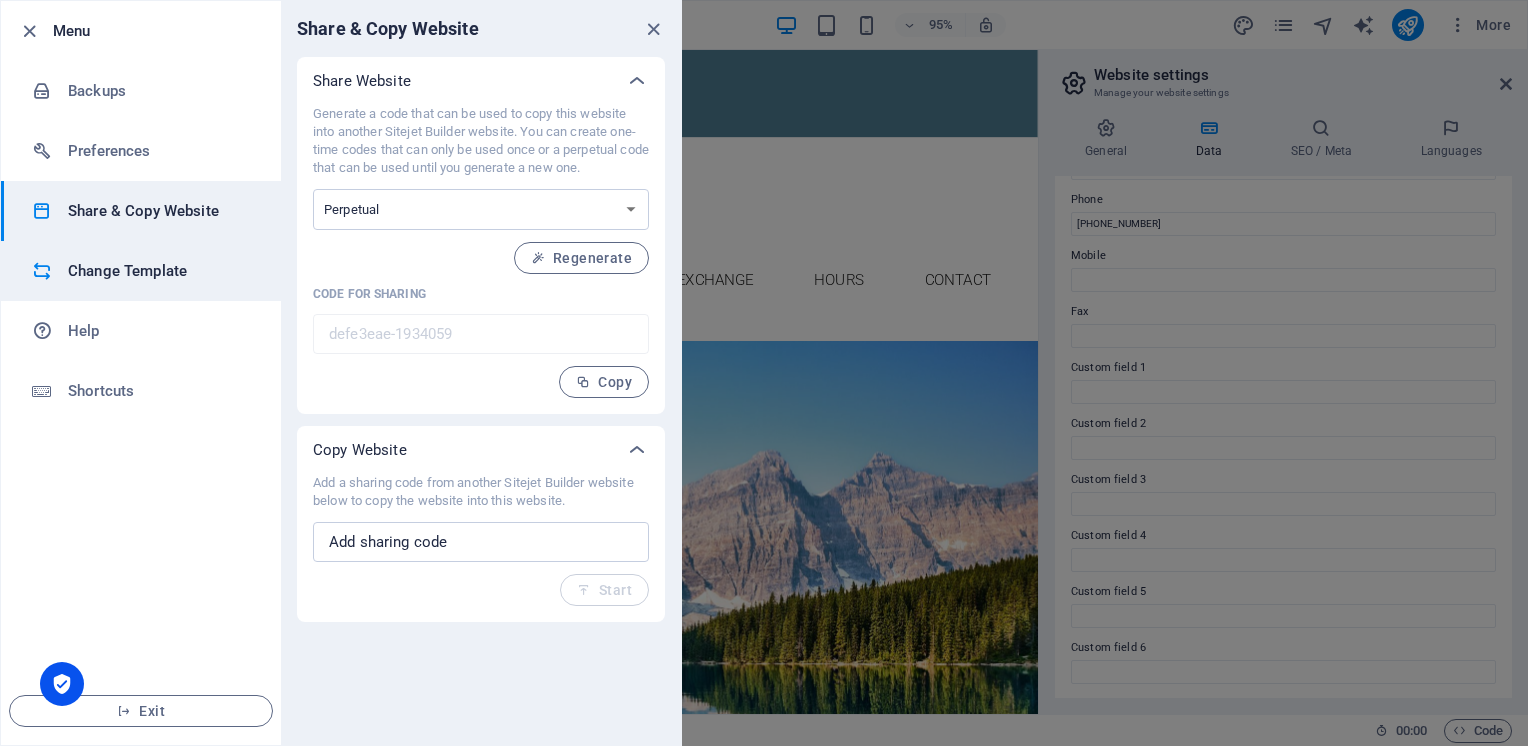 click on "Change Template" at bounding box center [160, 271] 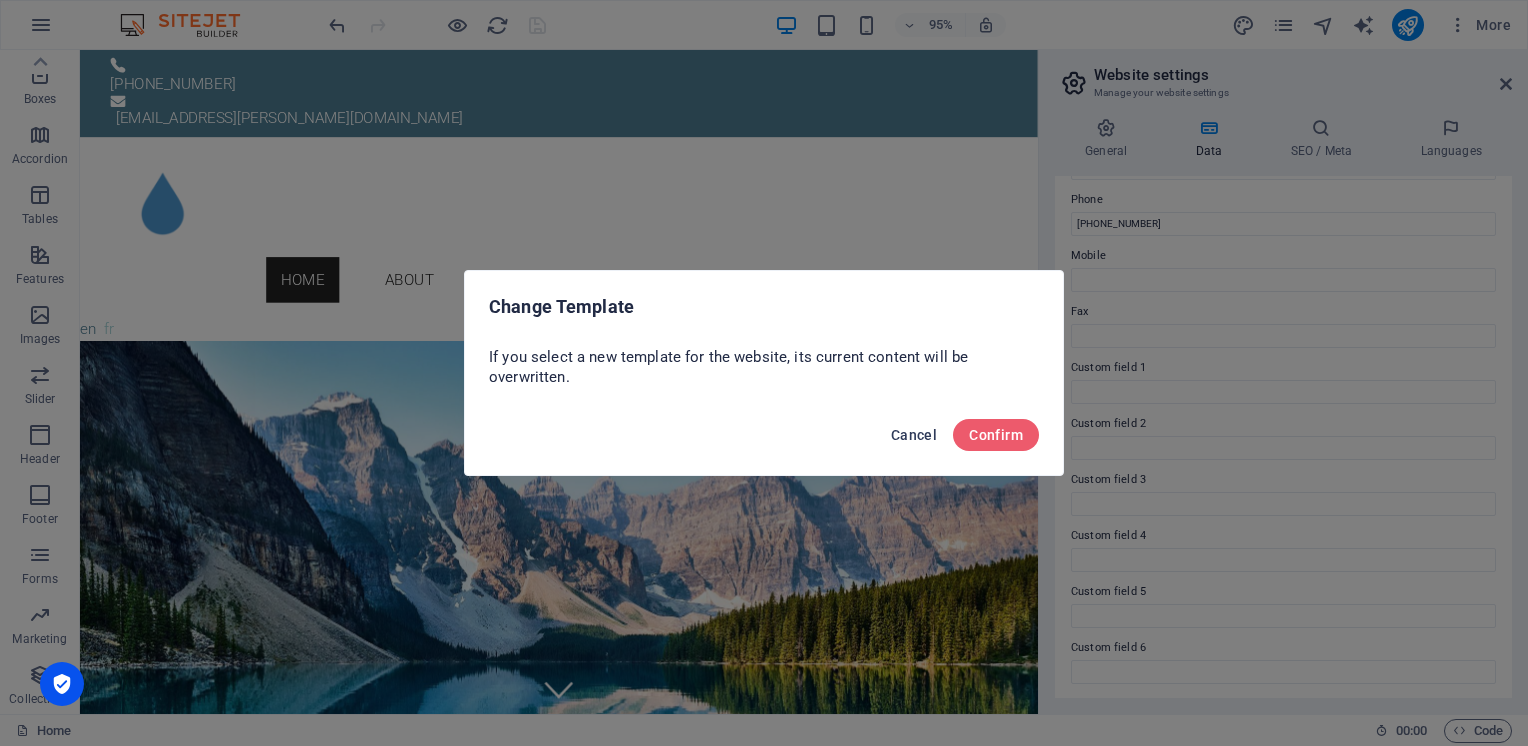 click on "Cancel" at bounding box center [914, 435] 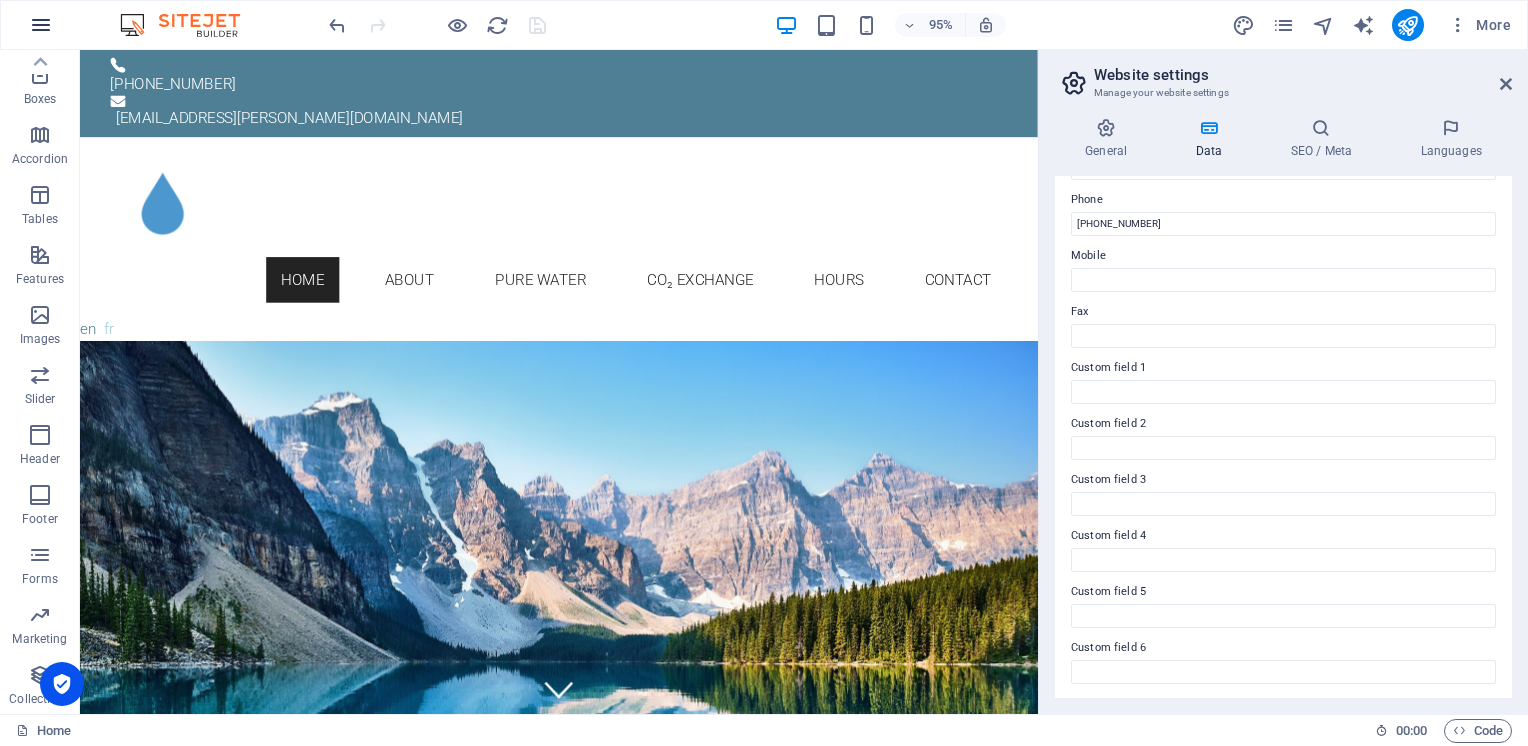 click at bounding box center [41, 25] 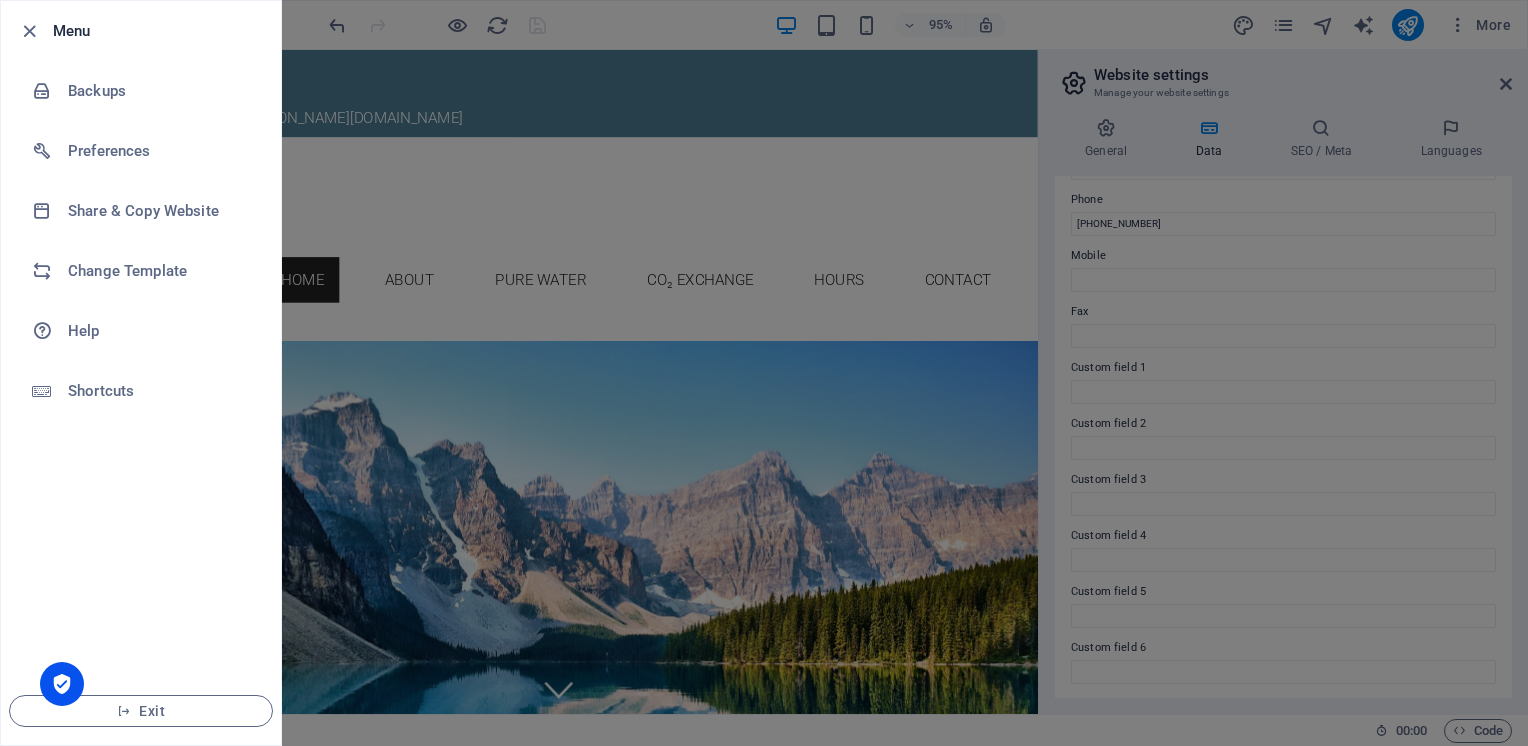 click at bounding box center [764, 373] 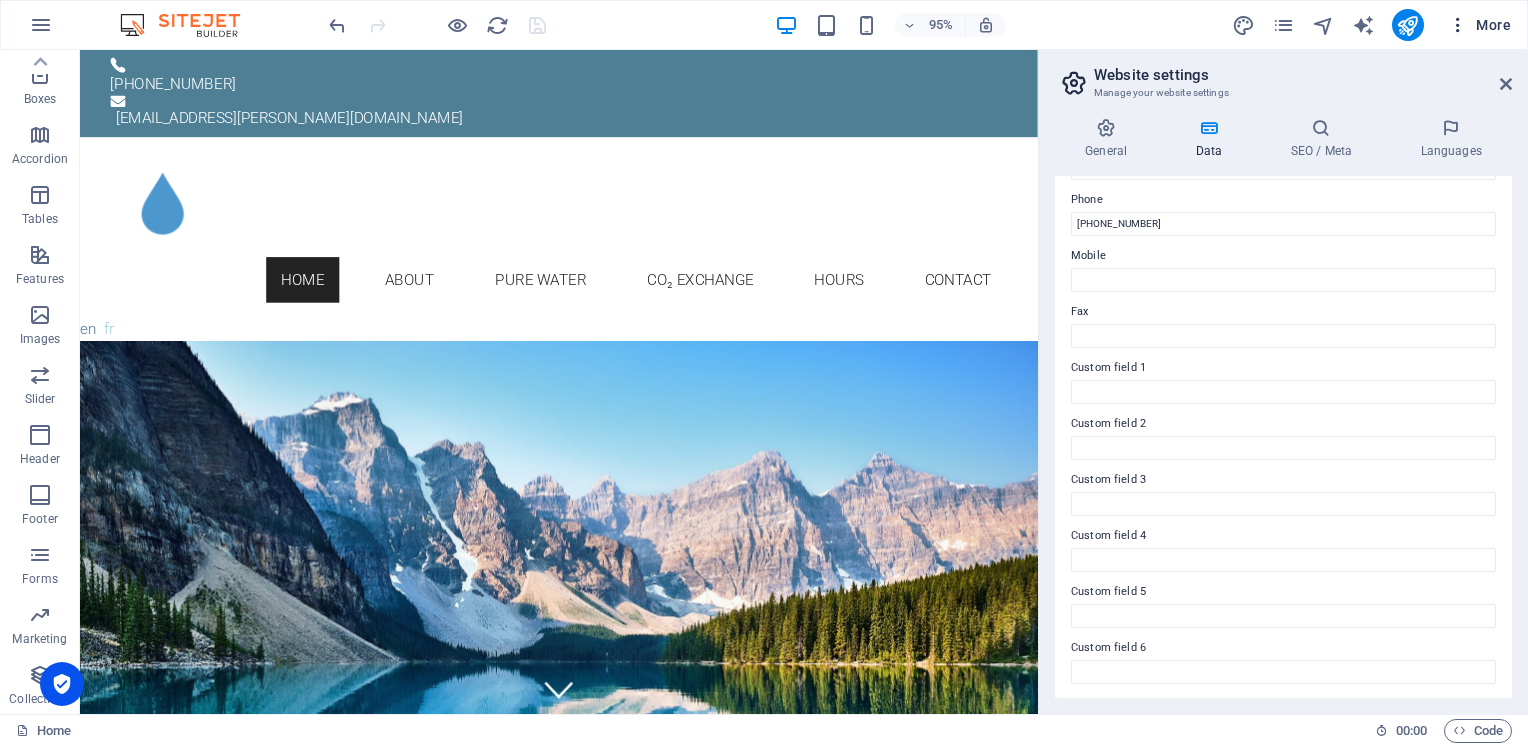 click on "More" at bounding box center (1479, 25) 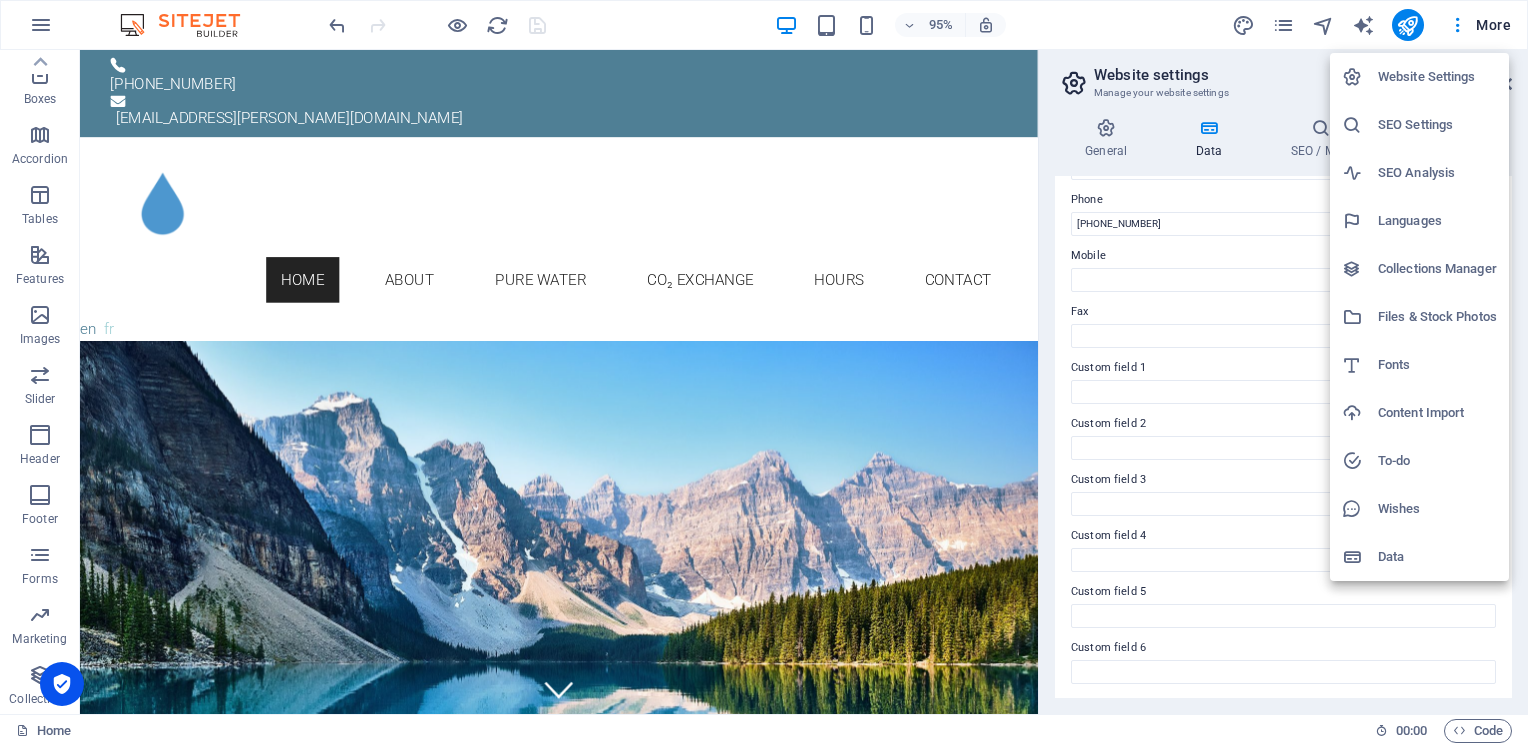 click on "Collections Manager" at bounding box center (1437, 269) 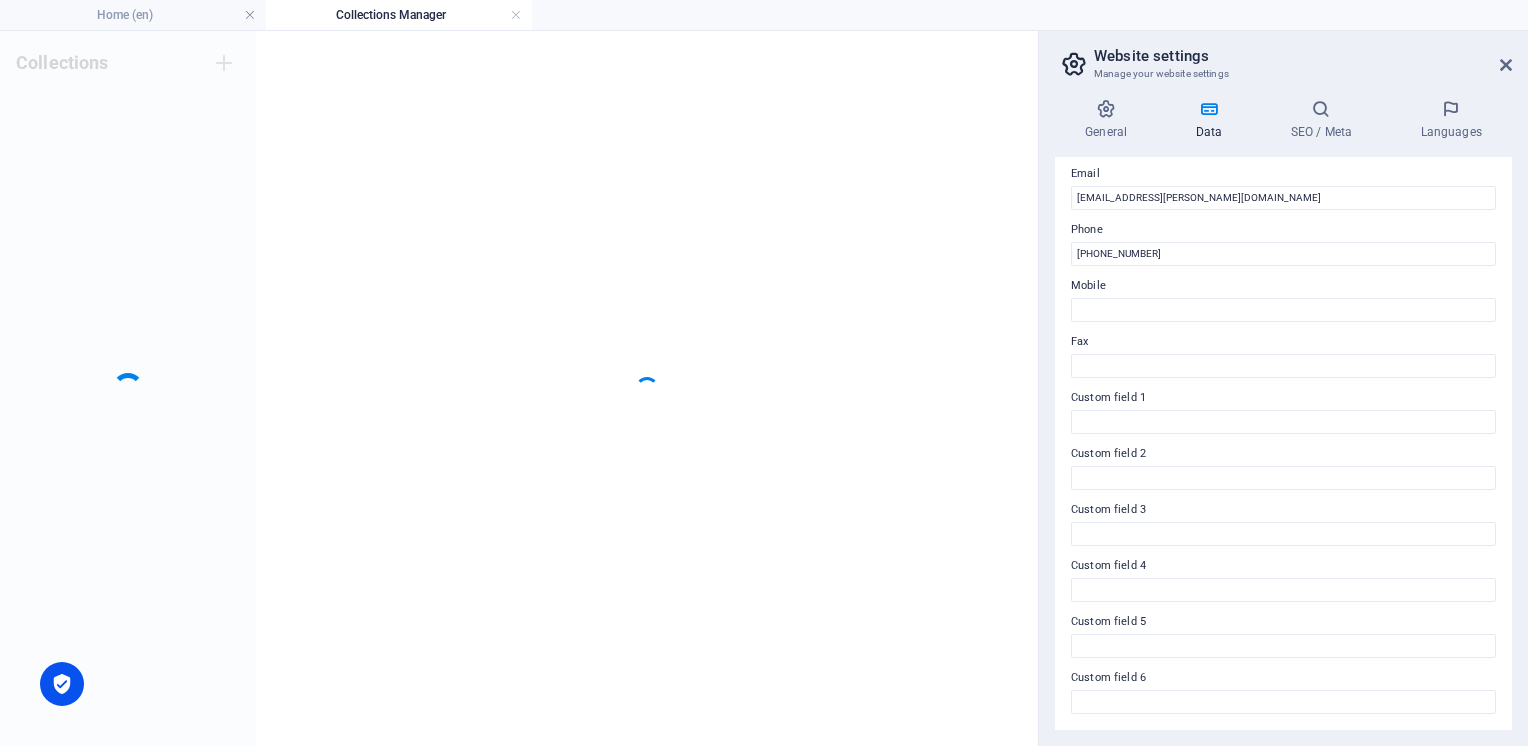scroll, scrollTop: 386, scrollLeft: 0, axis: vertical 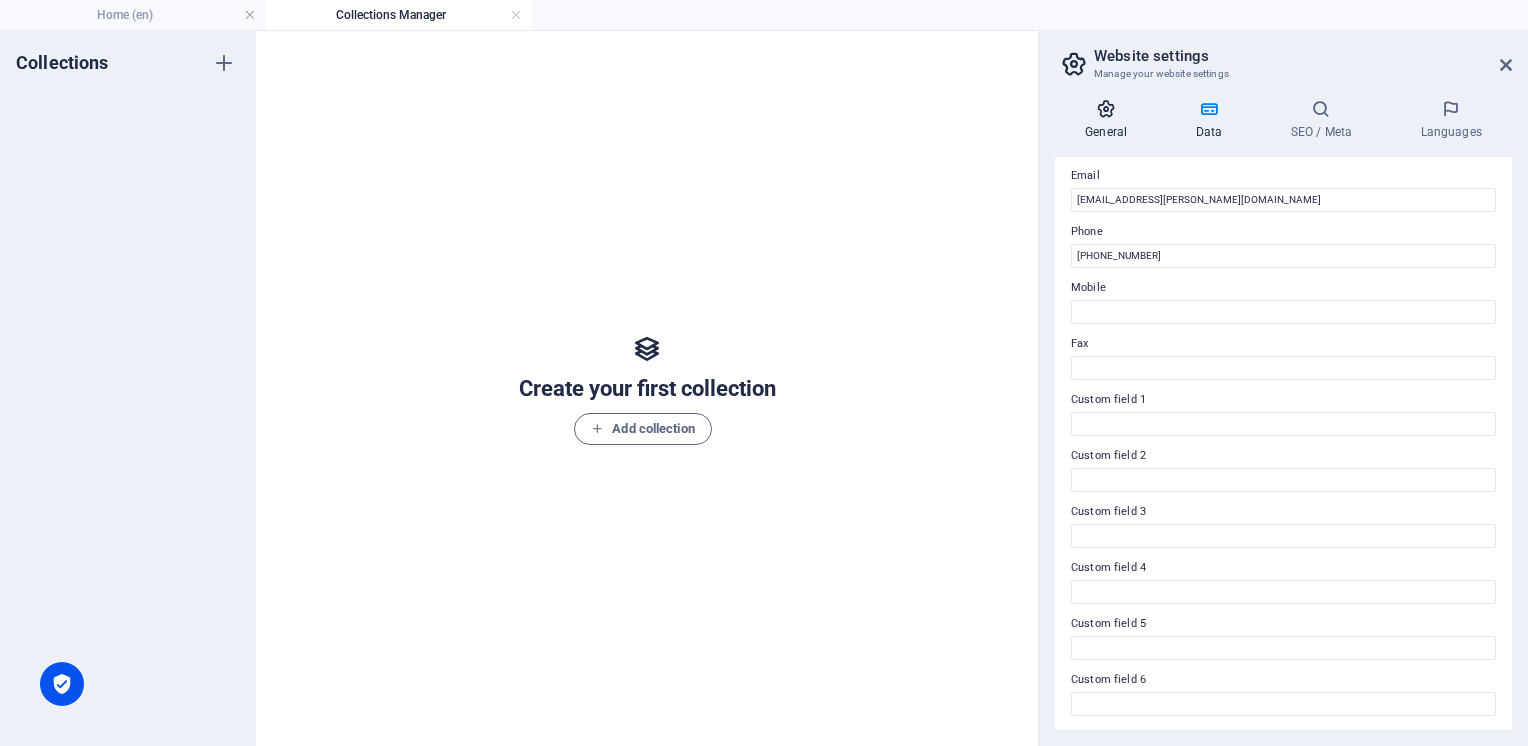 click on "General" at bounding box center (1110, 120) 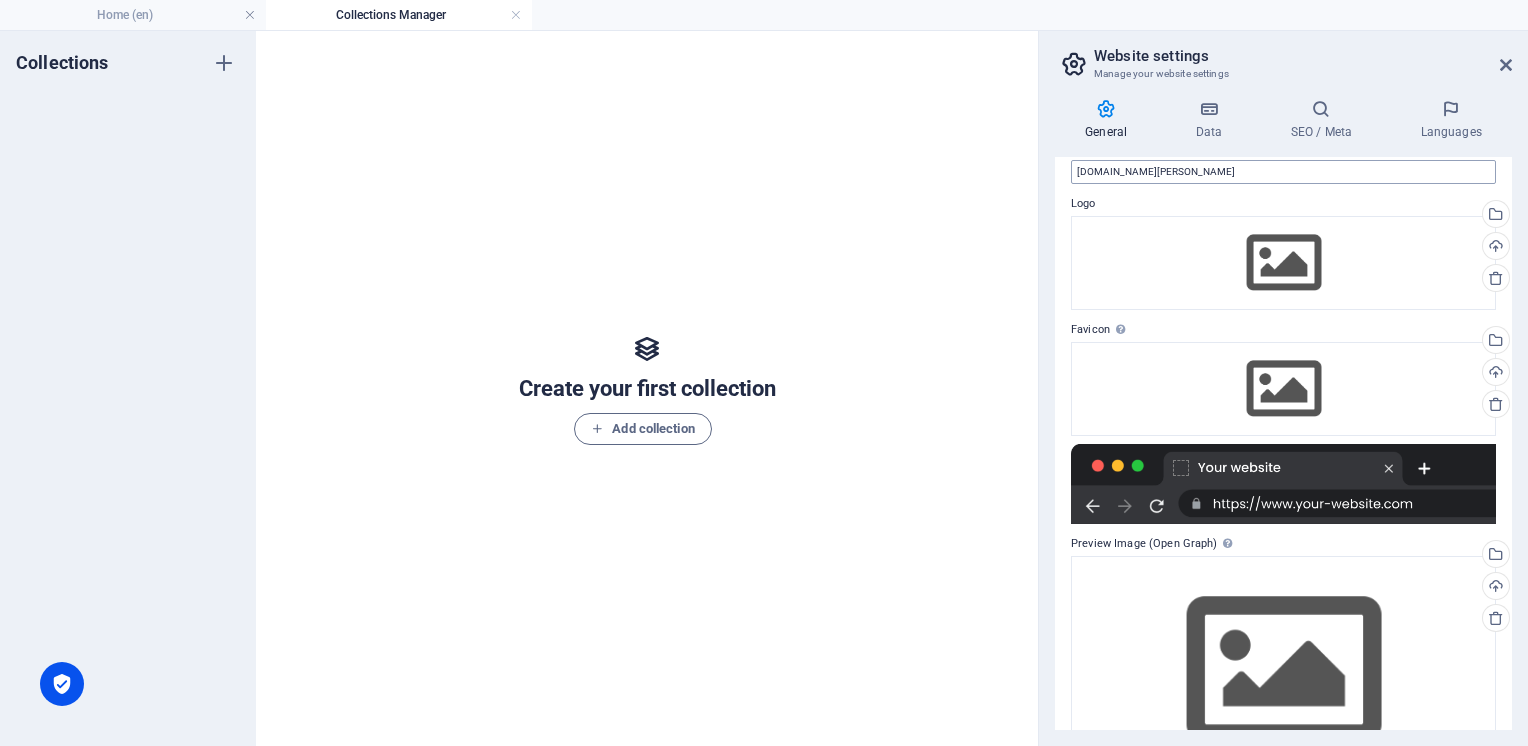 scroll, scrollTop: 0, scrollLeft: 0, axis: both 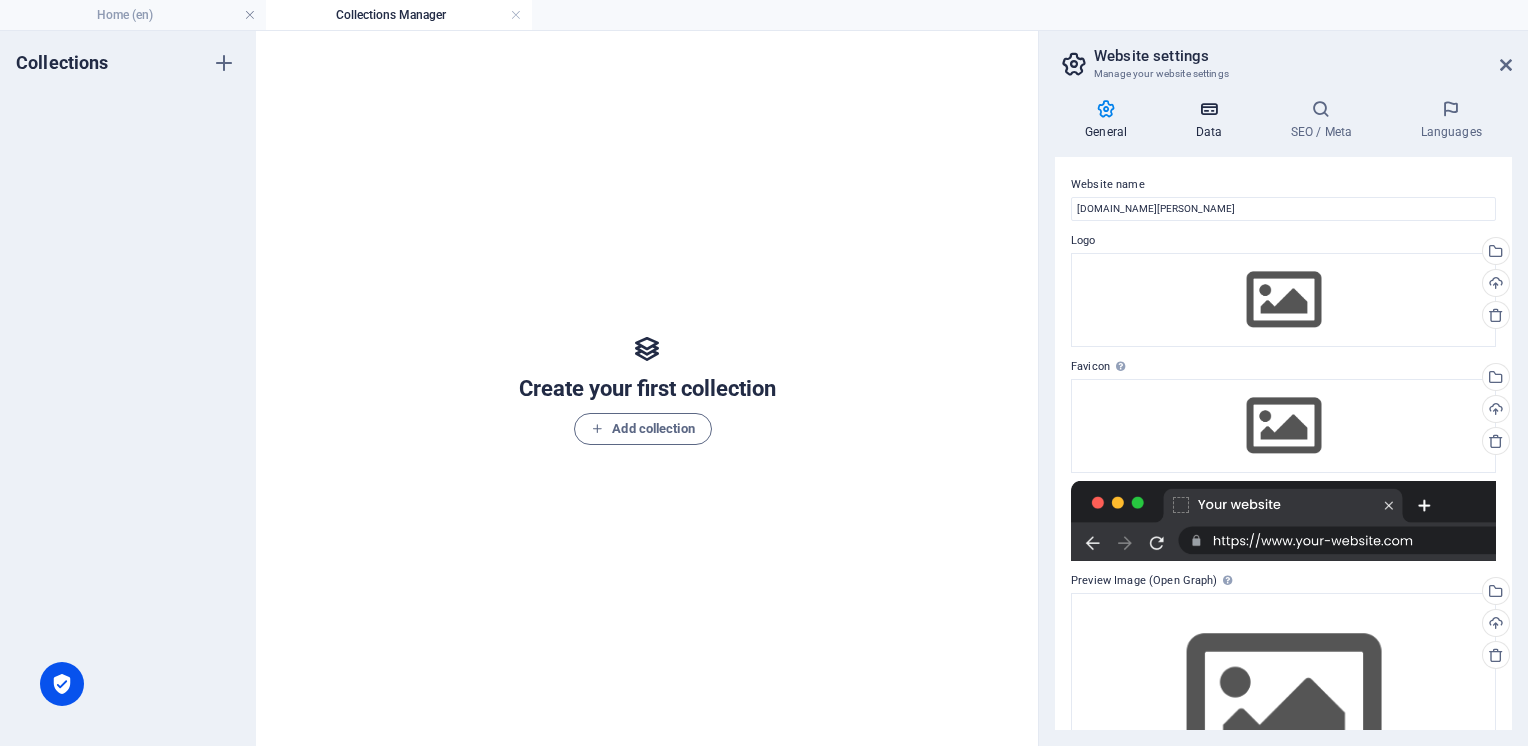 click on "Data" at bounding box center (1212, 120) 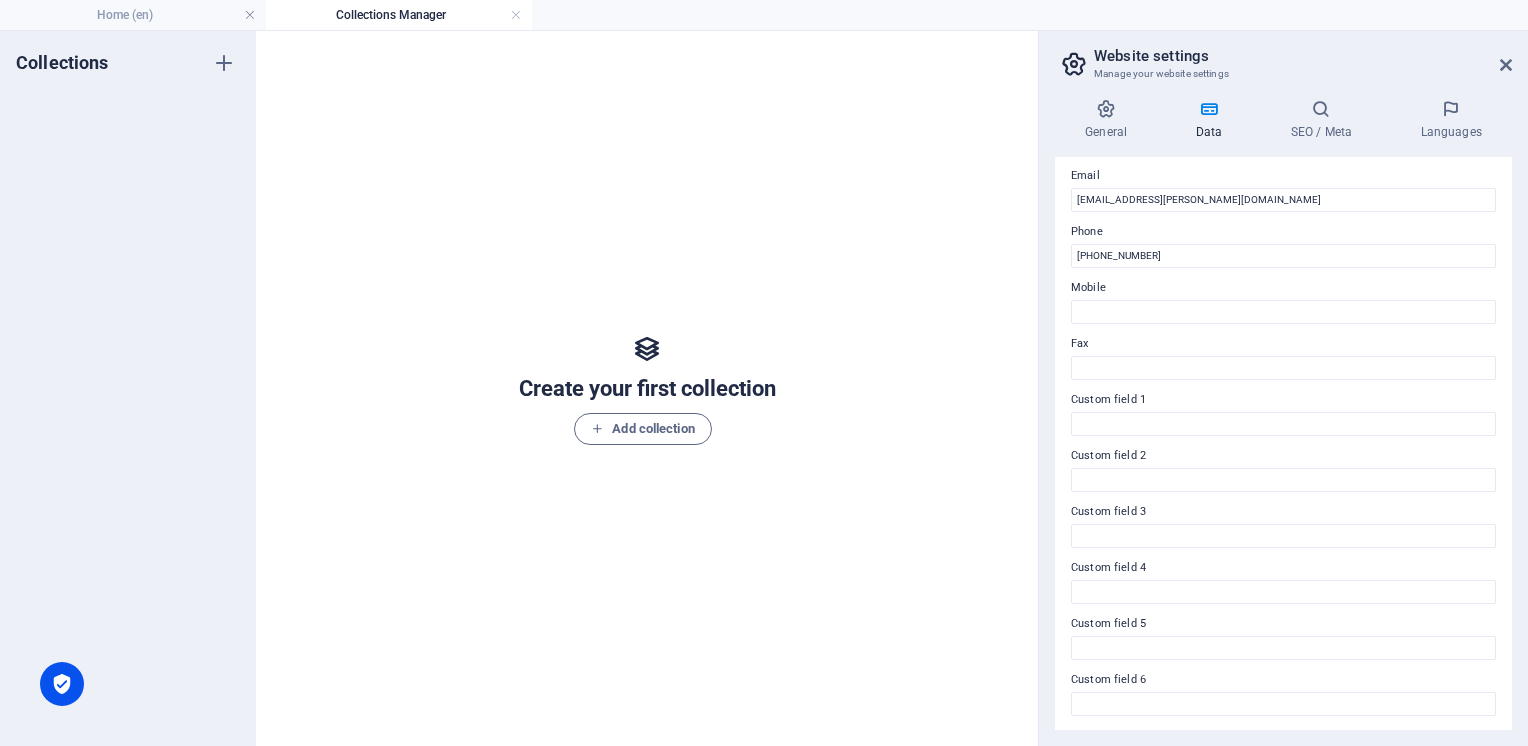 click on "General  Data  SEO / Meta  Languages Website name [DOMAIN_NAME][PERSON_NAME] Logo Drag files here, click to choose files or select files from Files or our free stock photos & videos Select files from the file manager, stock photos, or upload file(s) Upload Favicon Set the favicon of your website here. A favicon is a small icon shown in the browser tab next to your website title. It helps visitors identify your website. Drag files here, click to choose files or select files from Files or our free stock photos & videos Select files from the file manager, stock photos, or upload file(s) Upload Preview Image (Open Graph) This image will be shown when the website is shared on social networks Drag files here, click to choose files or select files from Files or our free stock photos & videos Select files from the file manager, stock photos, or upload file(s) Upload Contact data for this website. This can be used everywhere on the website and will update automatically. Company [DOMAIN_NAME][PERSON_NAME] First name Last name City" at bounding box center (1283, 414) 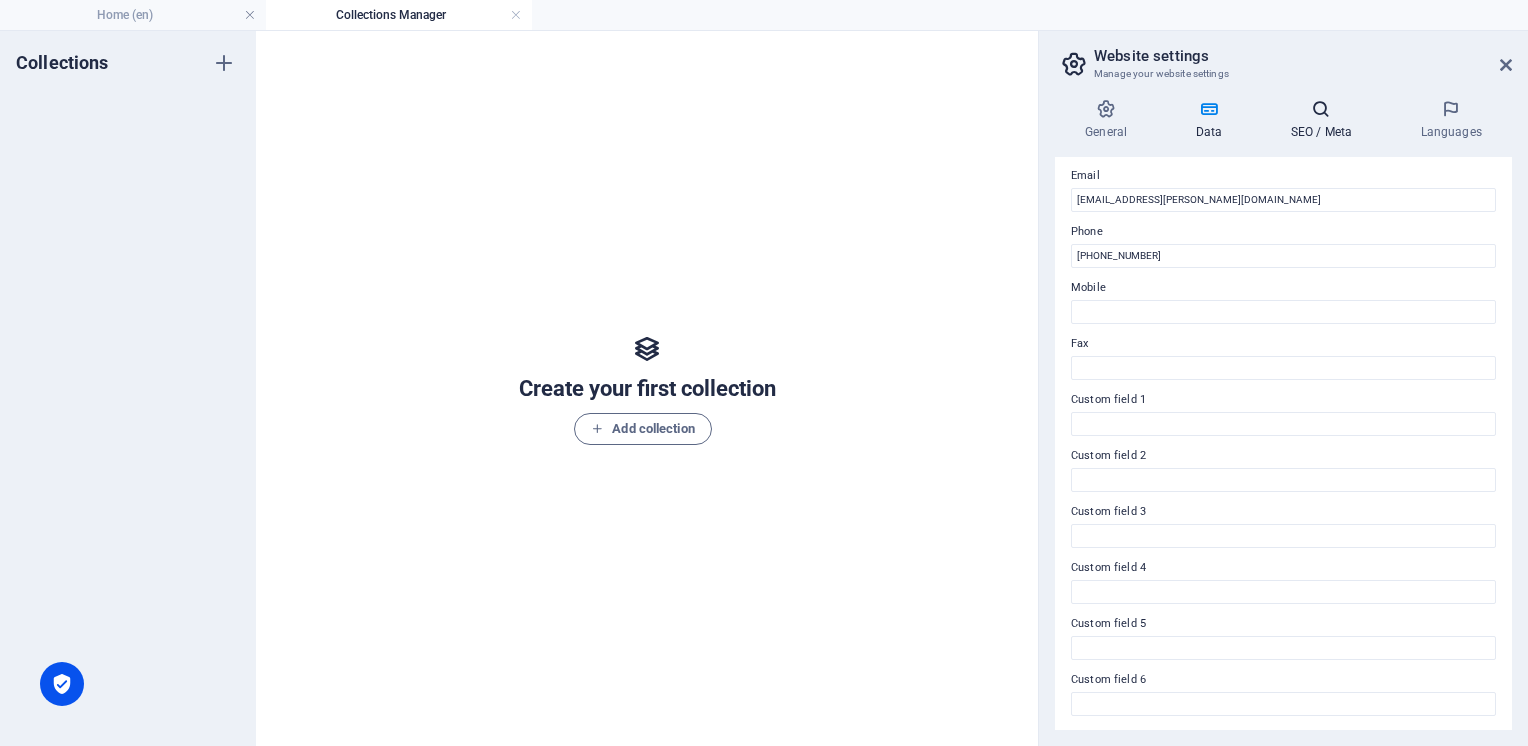 click on "SEO / Meta" at bounding box center [1325, 120] 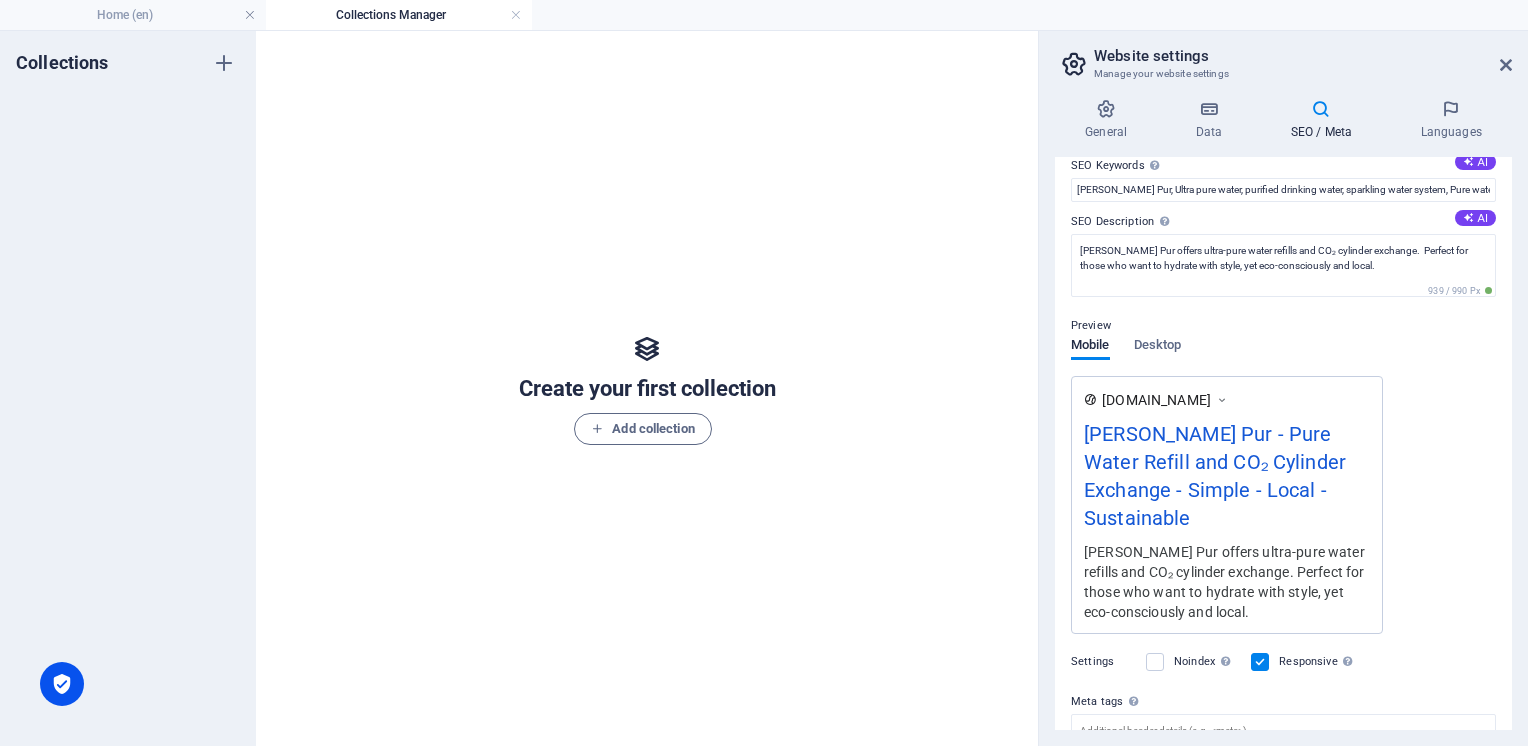 scroll, scrollTop: 276, scrollLeft: 0, axis: vertical 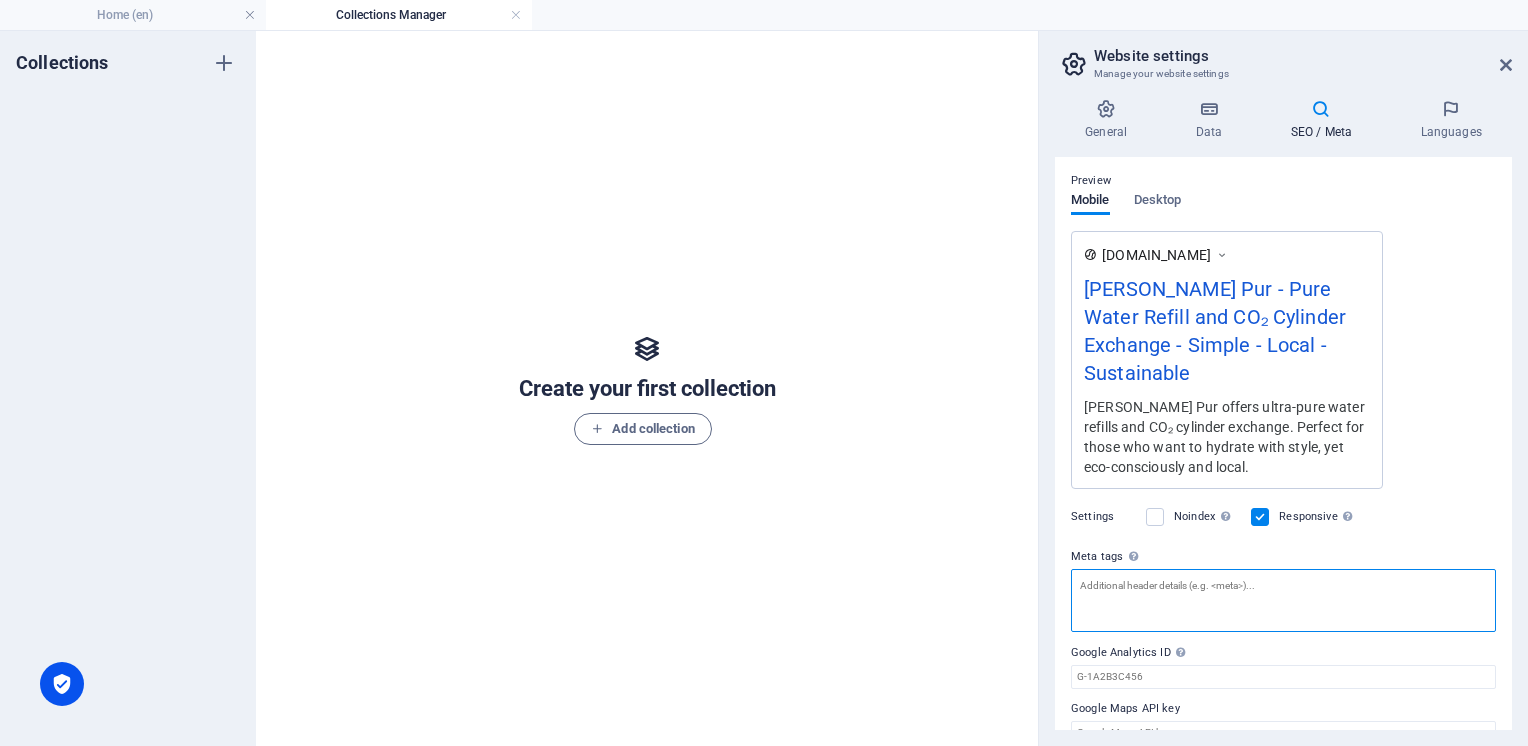click on "Meta tags Enter HTML code here that will be placed inside the  tags of your website. Please note that your website may not function if you include code with errors." at bounding box center (1283, 600) 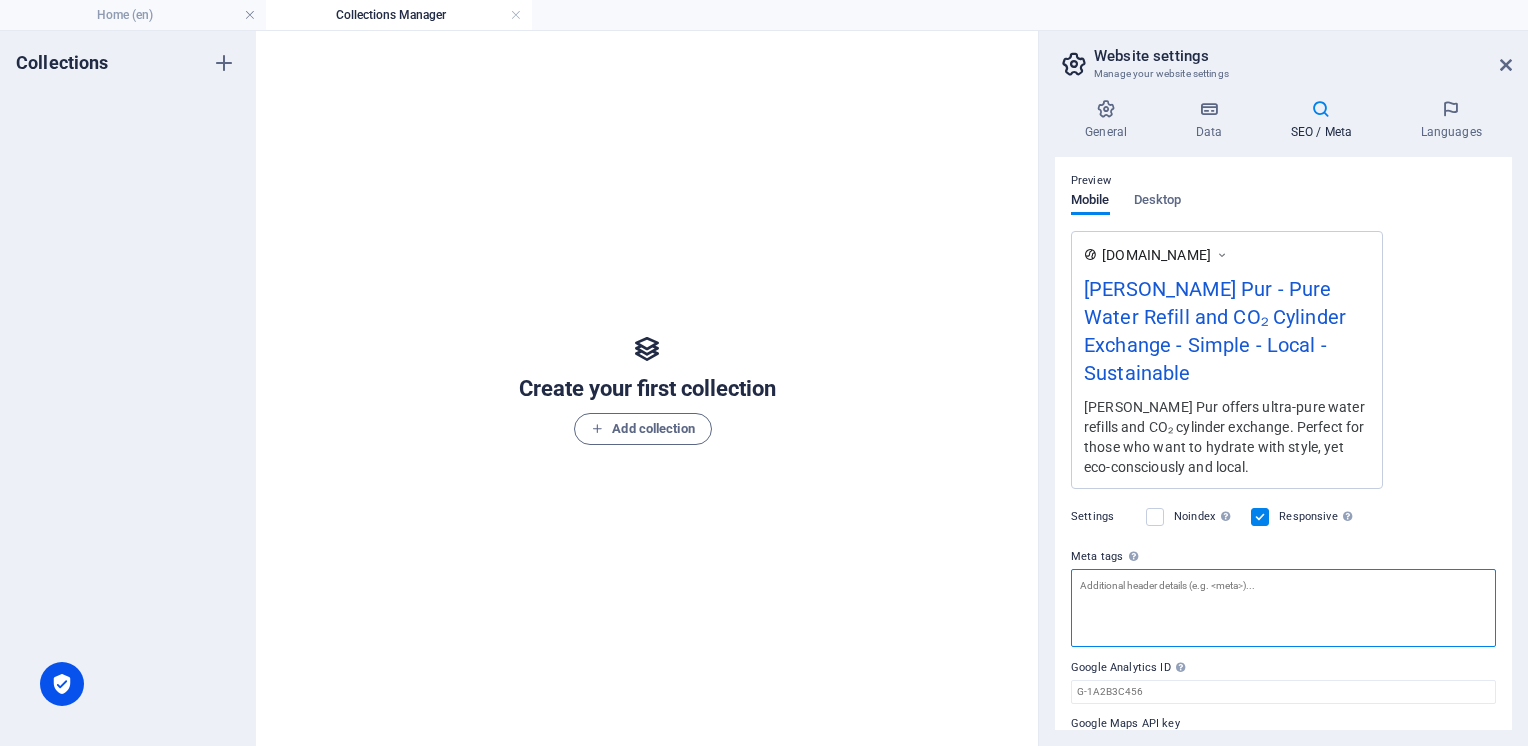 scroll, scrollTop: 291, scrollLeft: 0, axis: vertical 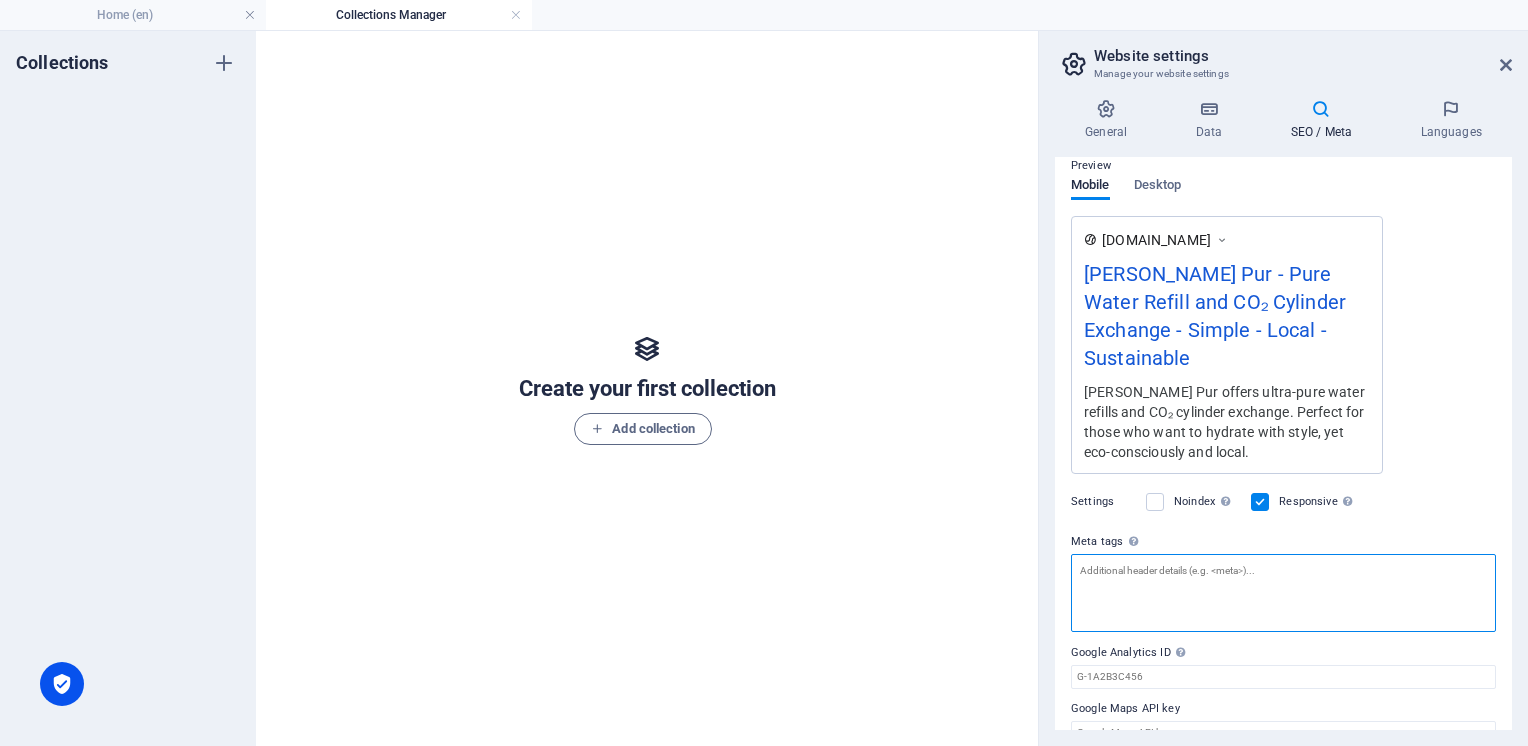 paste on "<meta name="google-site-verification" content="9gvchHbtiHHK62W3FiCdDhlgxP2-HB75pRGKKL17vpo" />" 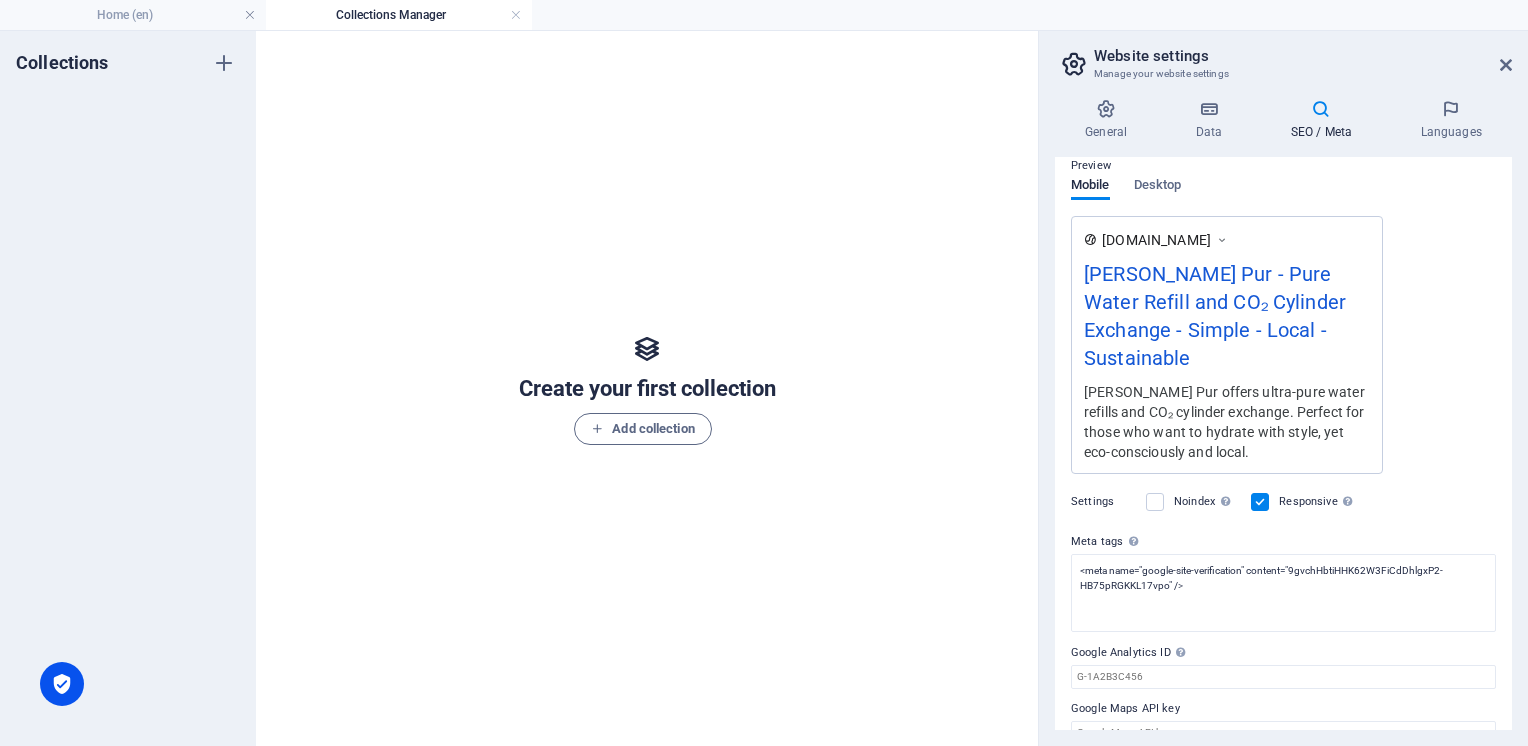 type on "<meta name="google-site-verification" content="9gvchHbtiHHK62W3FiCdDhlgxP2-HB75pRGKKL17vpo">" 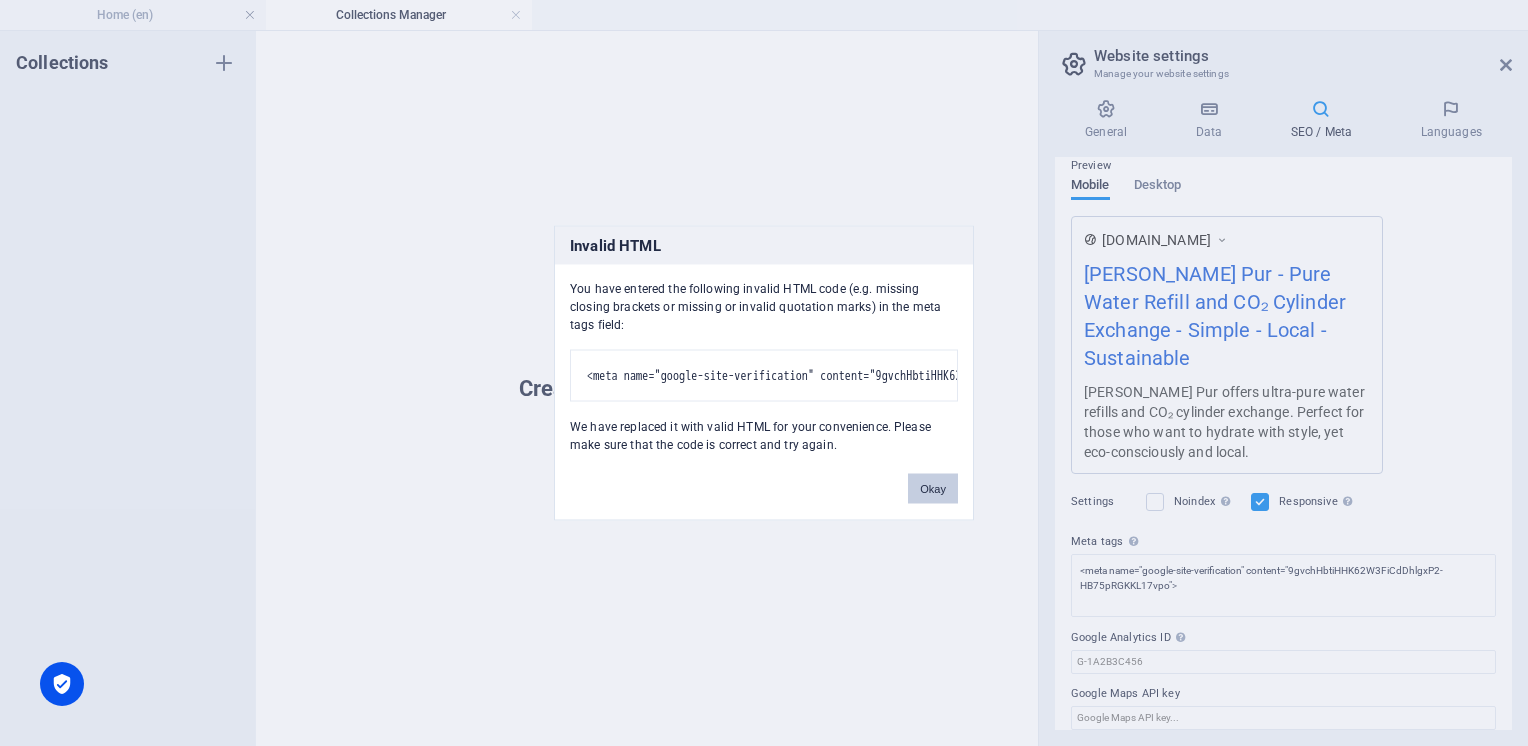 click on "[DOMAIN_NAME][PERSON_NAME] Home (en) Collections Manager Favorites Elements Columns Content Boxes Accordion Tables Features Images Slider Header Footer Forms Marketing Collections
Drag here to replace the existing content. Press “Ctrl” if you want to create a new element.
H1   Banner   Banner   Container   Languages   Languages   Languages   Menu Bar   Info Bar   Menu   Container   Text   Container   H2   Image   Container   Text   Container   Icon 95% More Home 00 : 00 Code Collections Create your first collection Add collection Website settings Manage your website settings  General  Data  SEO / Meta  Languages Website name [DOMAIN_NAME][PERSON_NAME] Logo Drag files here, click to choose files or select files from Files or our free stock photos & videos Select files from the file manager, stock photos, or upload file(s) Upload Favicon Drag files here, click to choose files or Upload Upload Company First name" at bounding box center [764, 373] 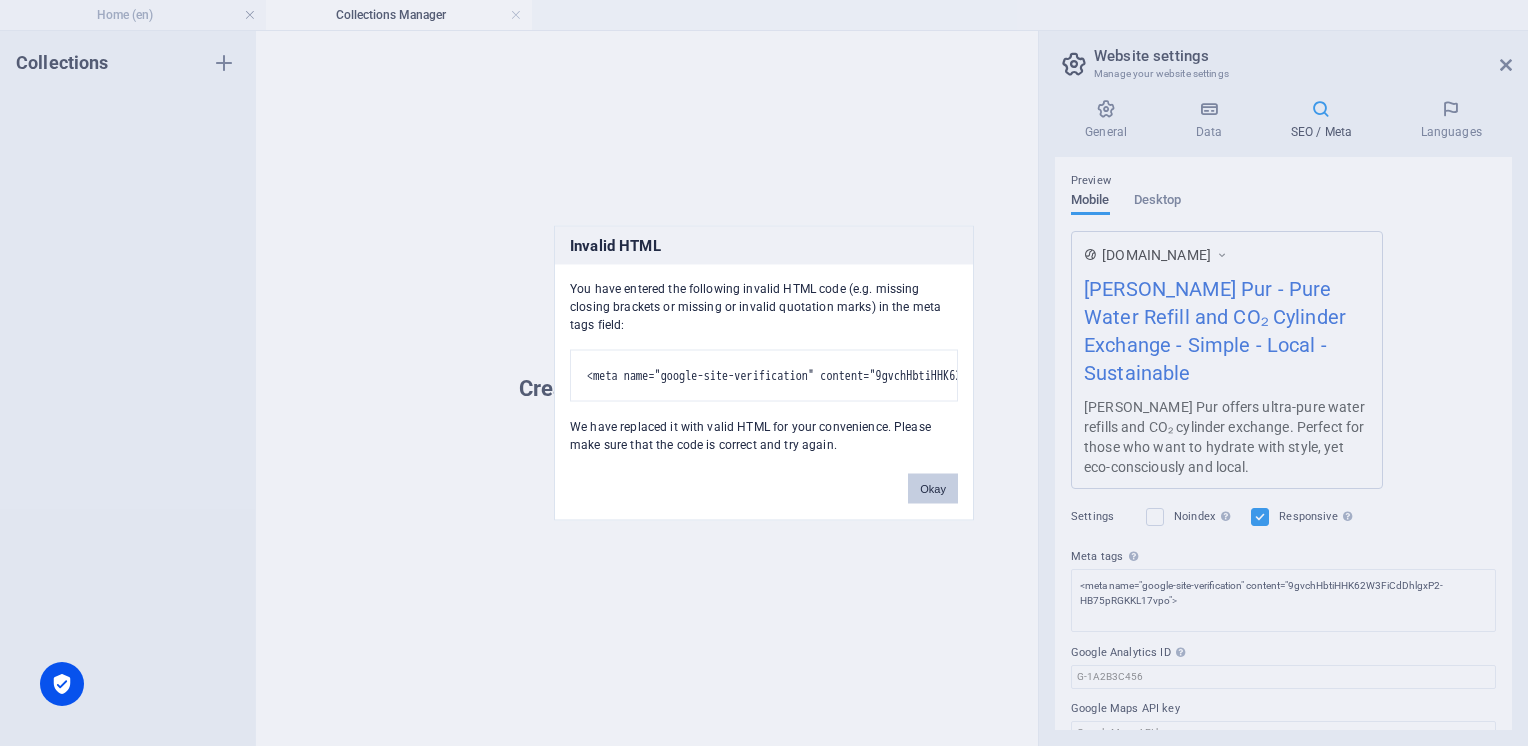 click on "Okay" at bounding box center [933, 489] 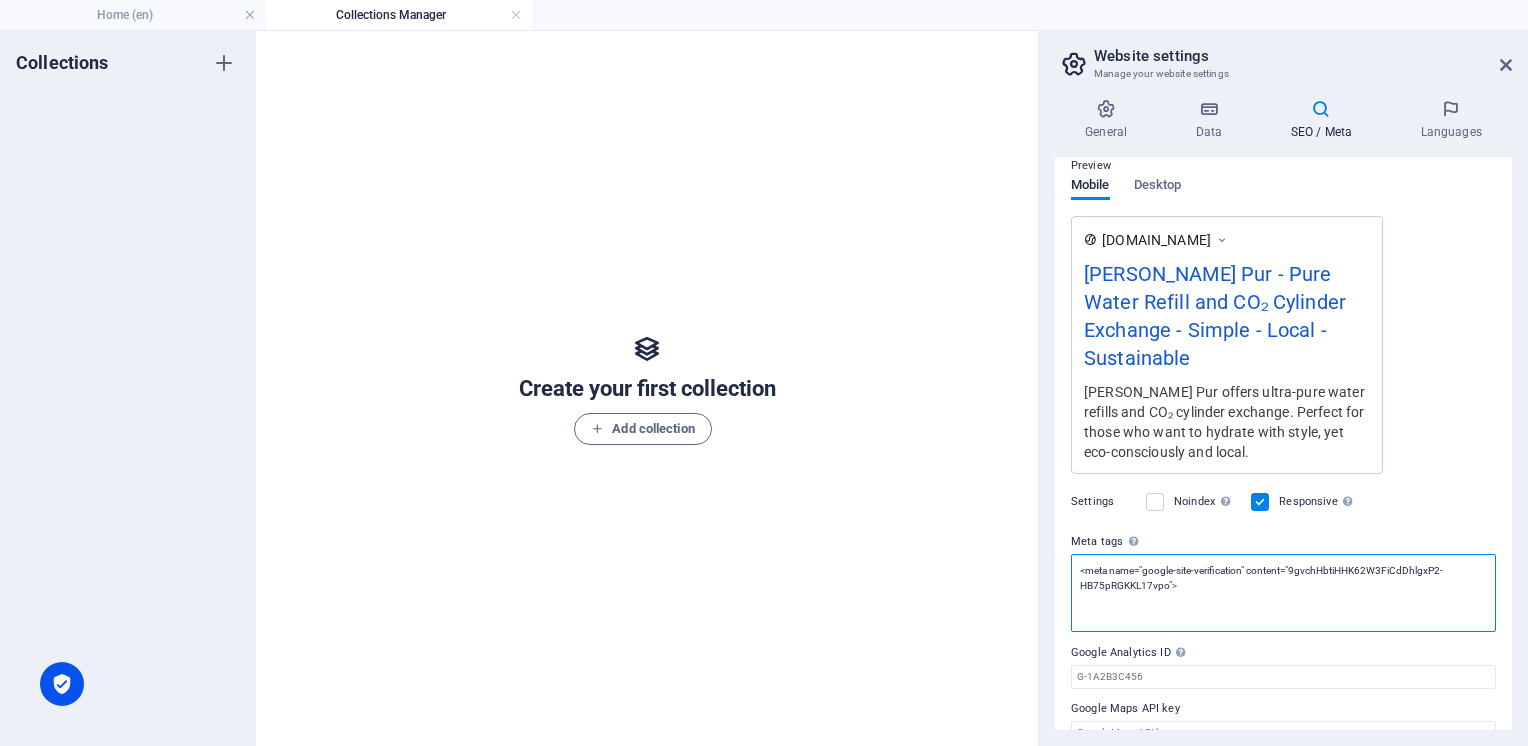 scroll, scrollTop: 0, scrollLeft: 0, axis: both 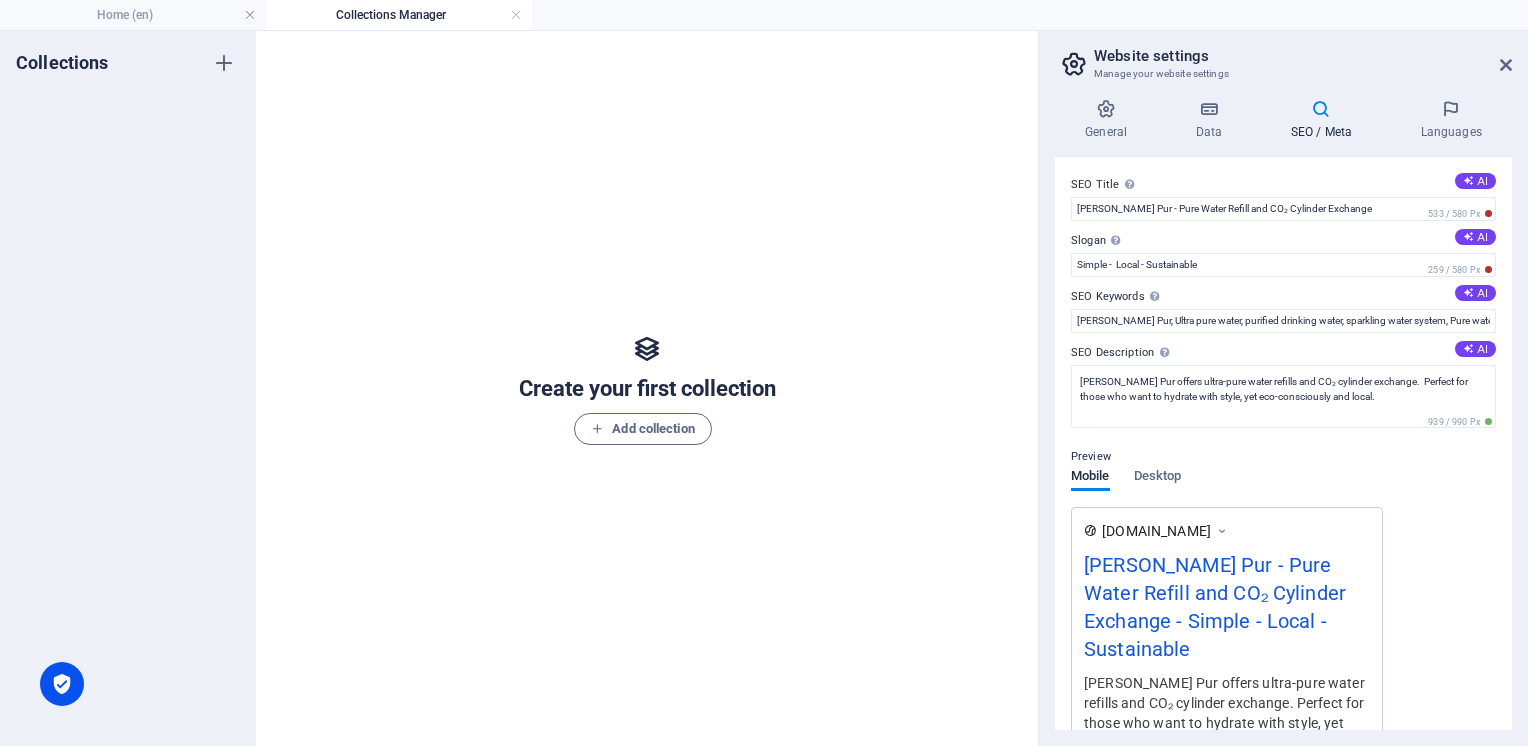 click on "Home (en) Collections Manager" at bounding box center (764, 15) 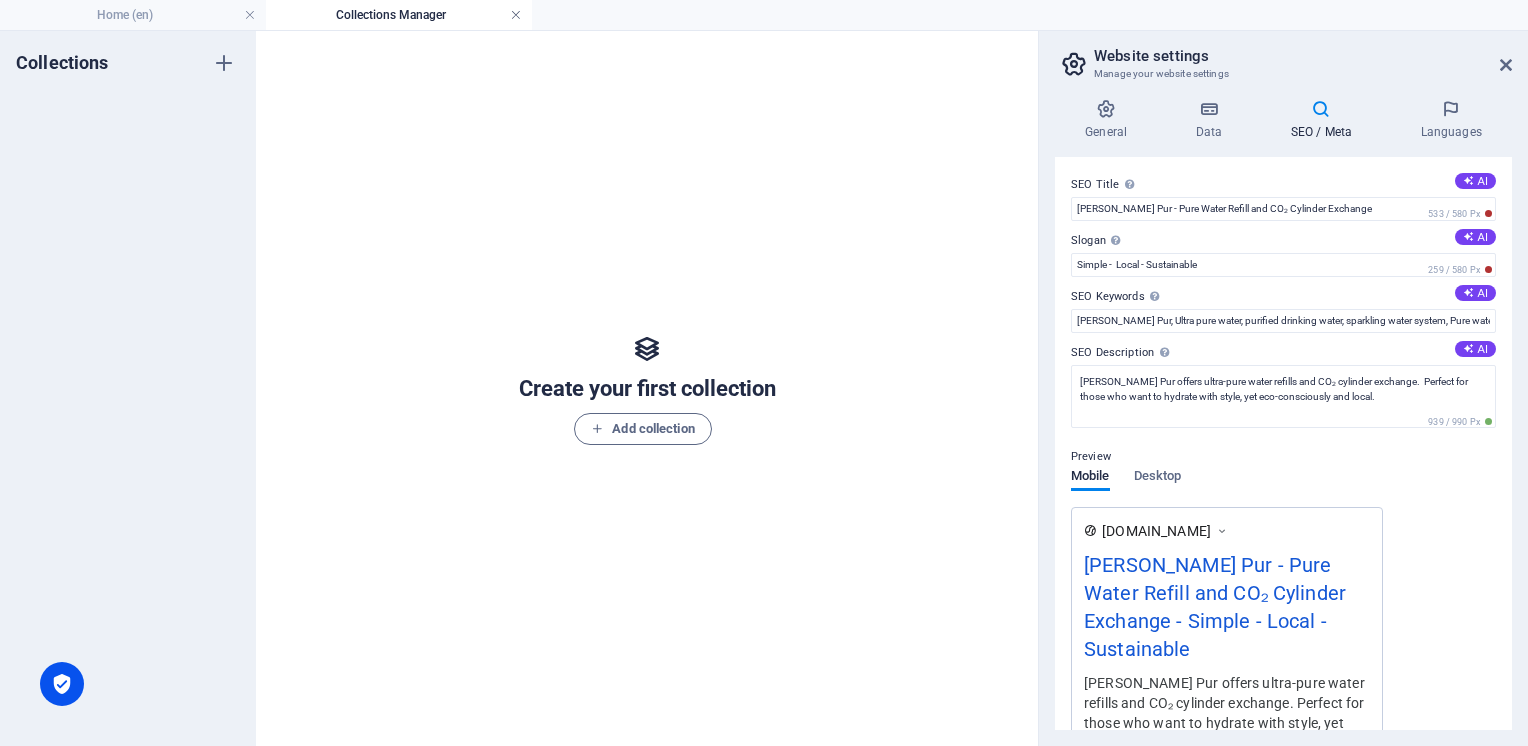 click at bounding box center (516, 15) 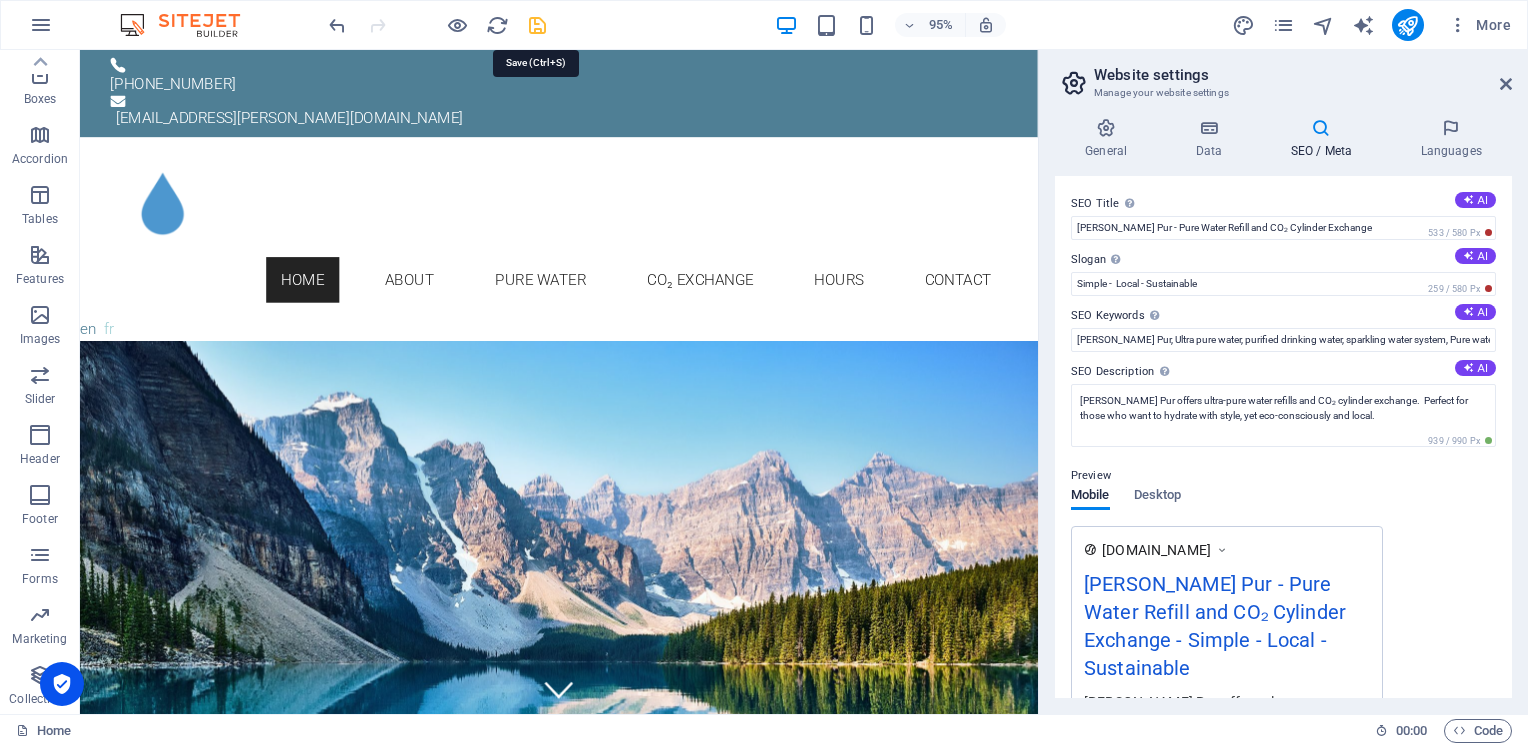 click at bounding box center [537, 25] 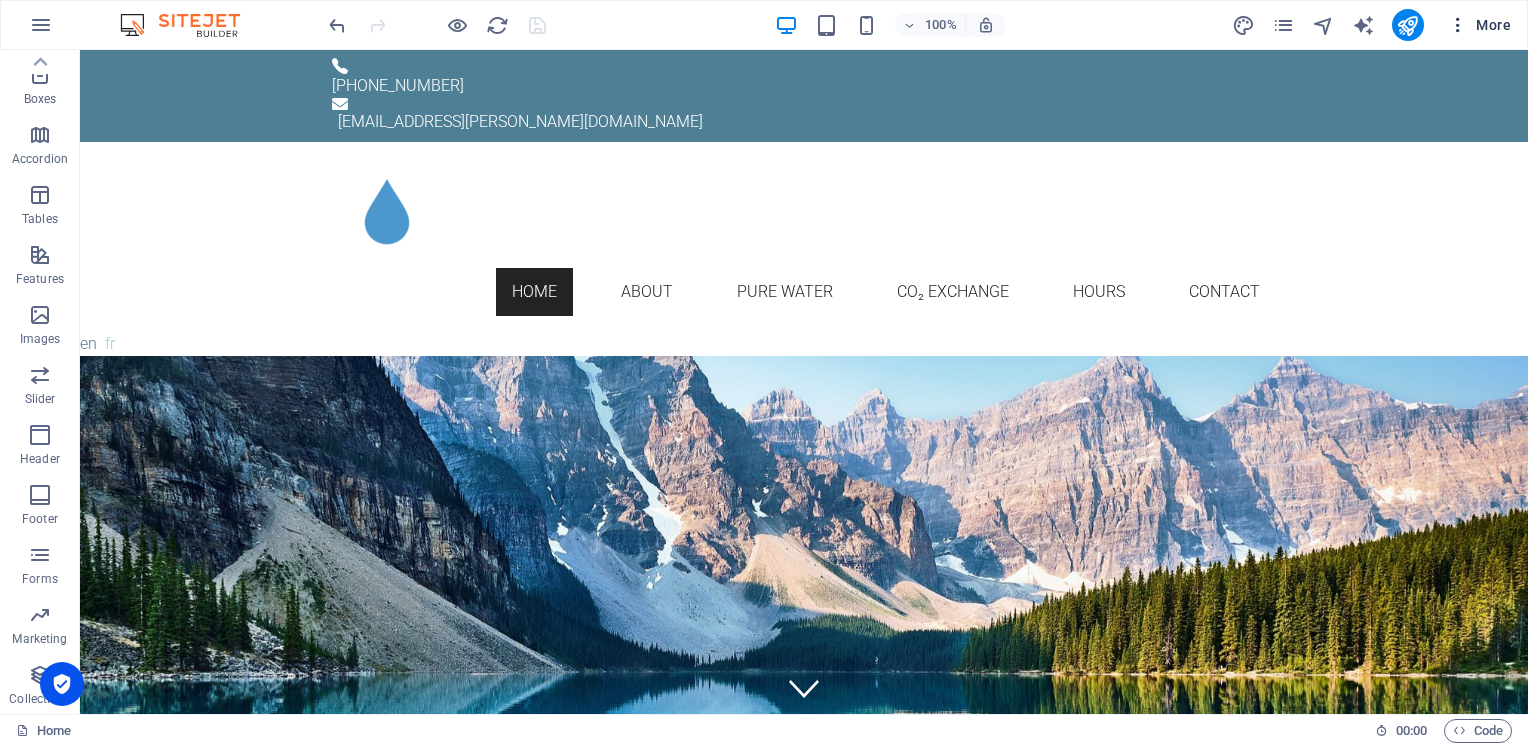 click on "More" at bounding box center (1479, 25) 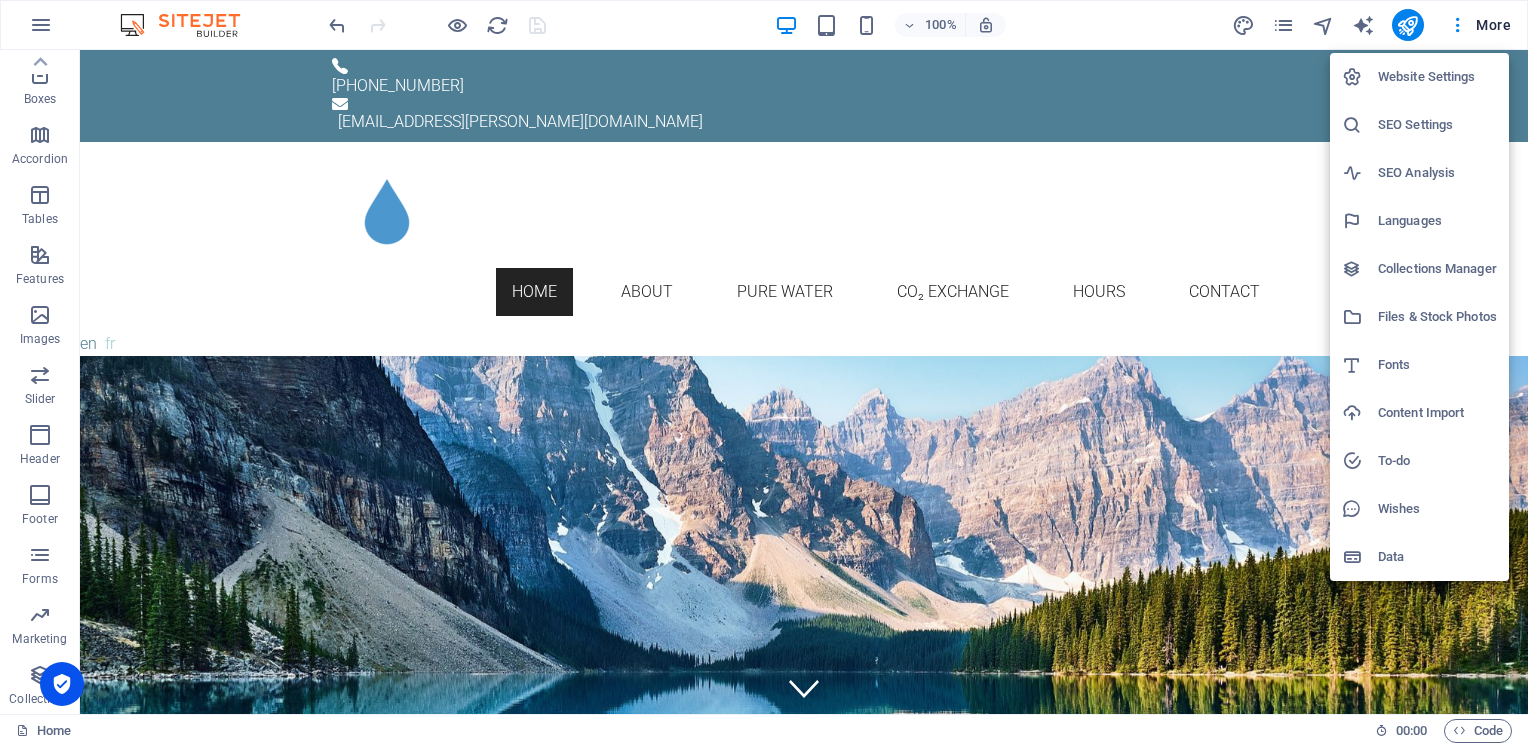 click on "Website Settings" at bounding box center [1437, 77] 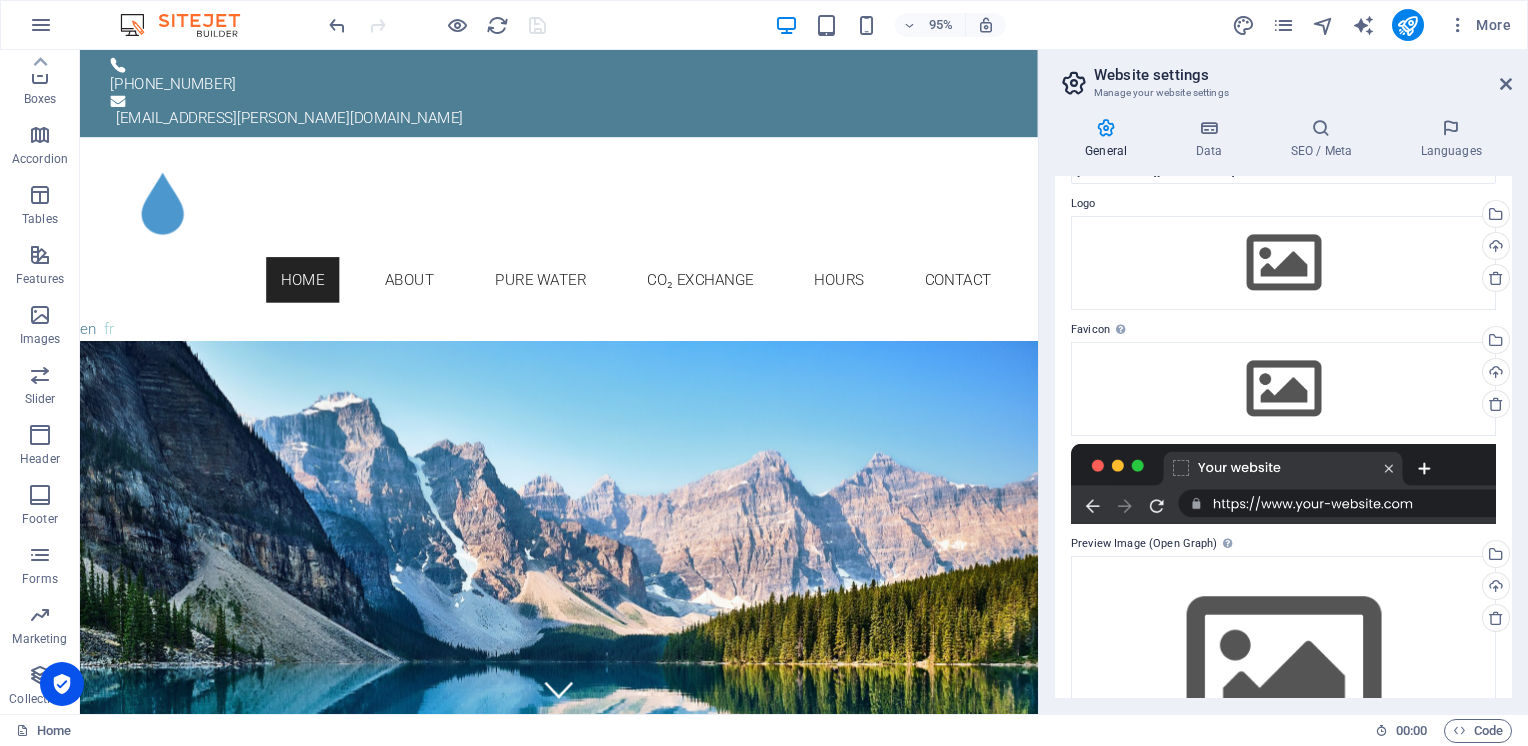 scroll, scrollTop: 0, scrollLeft: 0, axis: both 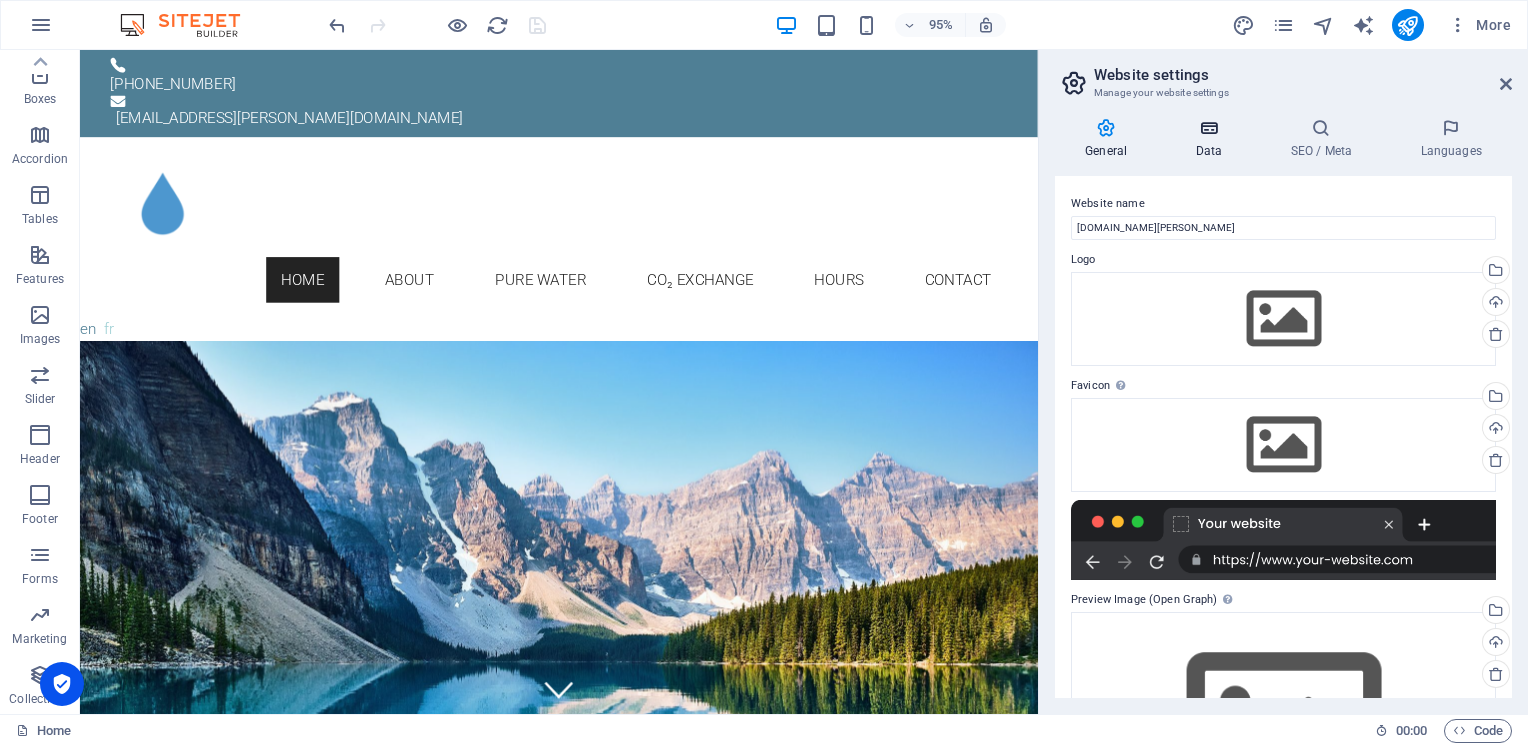click at bounding box center (1208, 128) 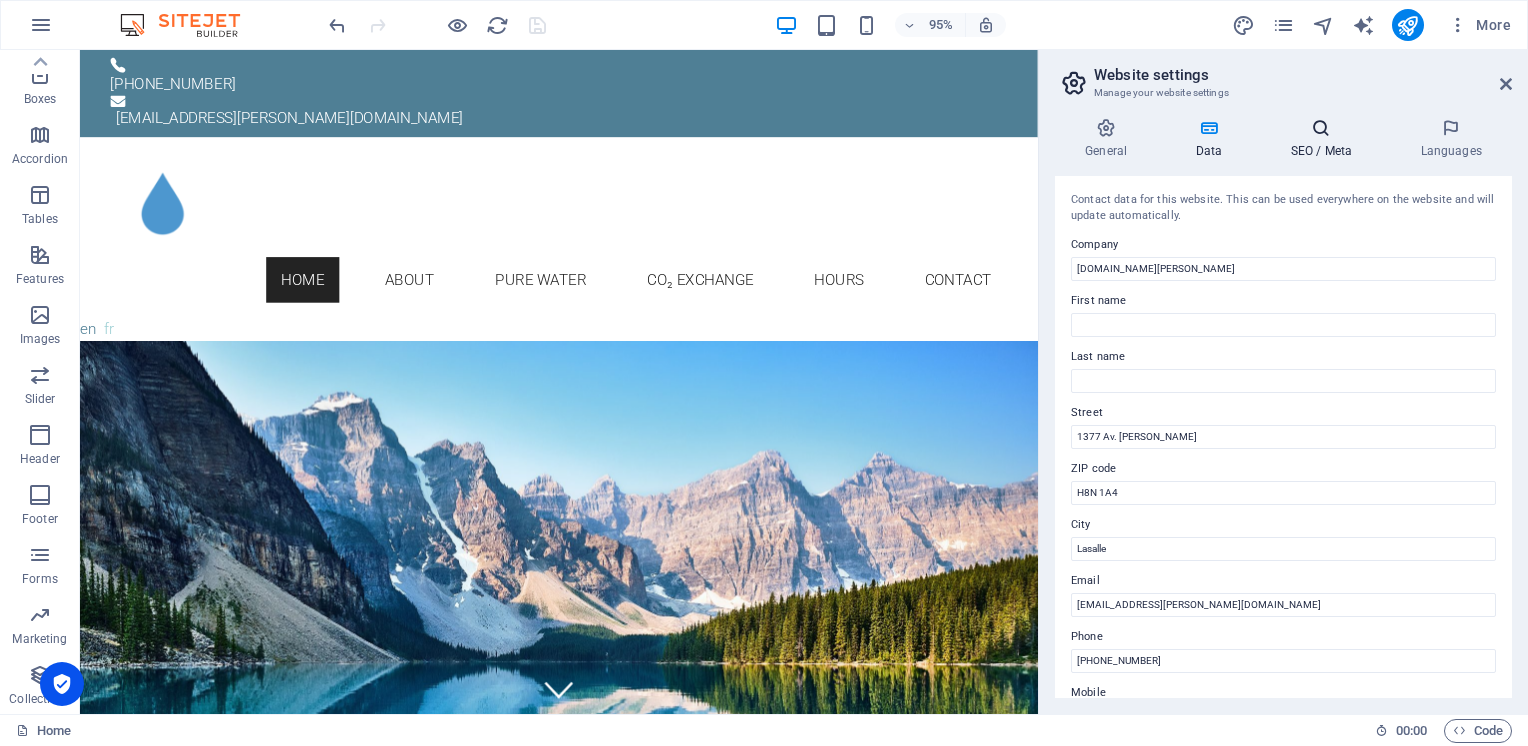 click on "SEO / Meta" at bounding box center [1325, 139] 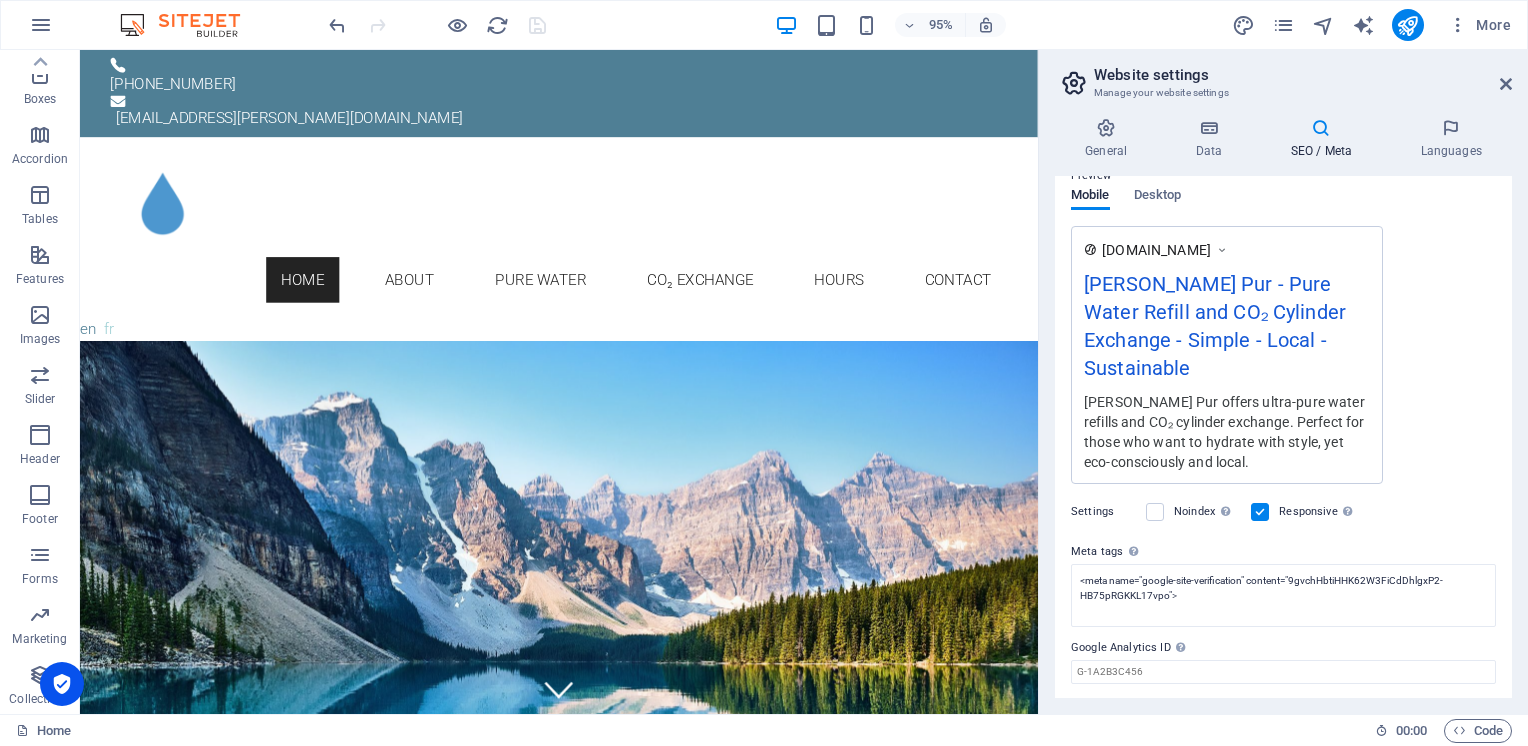 scroll, scrollTop: 328, scrollLeft: 0, axis: vertical 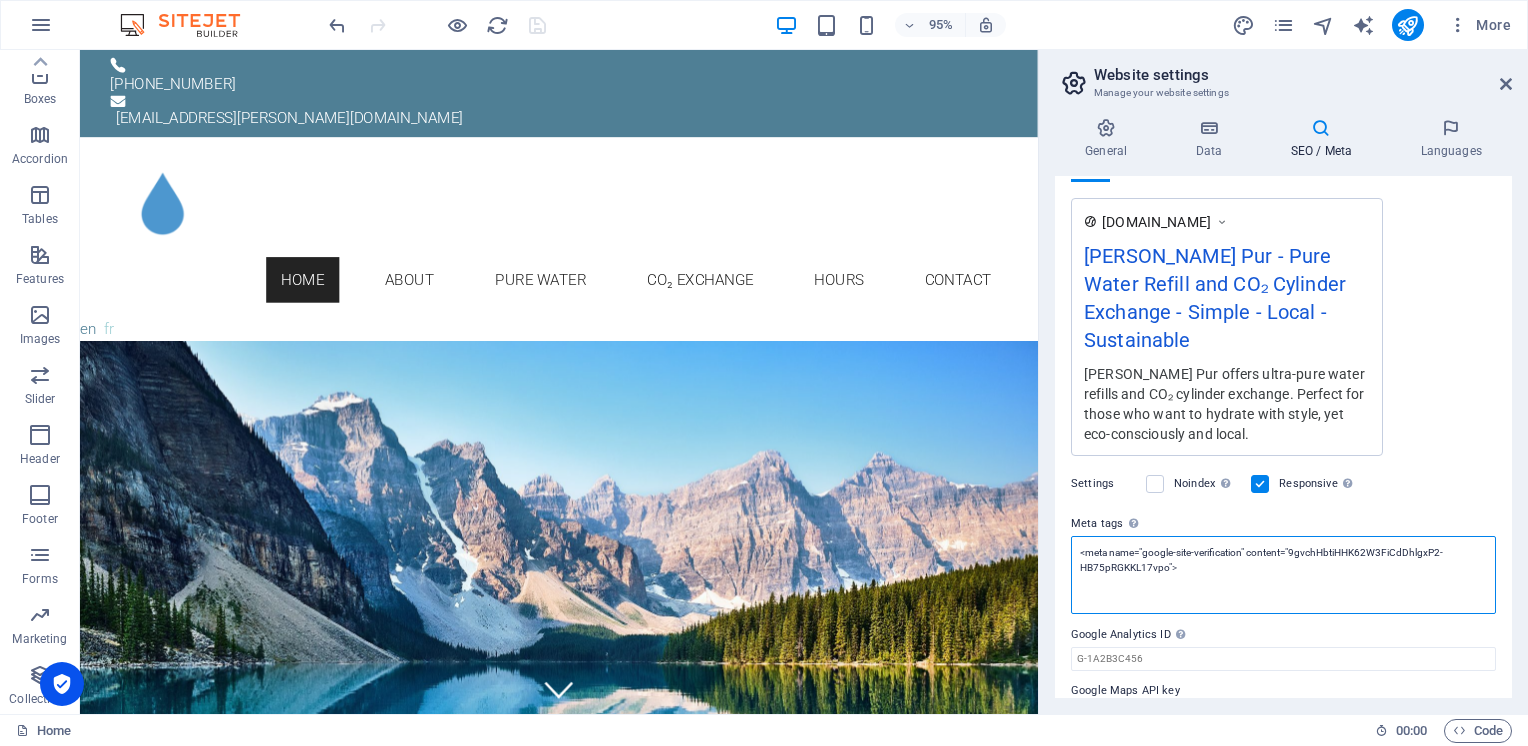 drag, startPoint x: 1211, startPoint y: 544, endPoint x: 1048, endPoint y: 518, distance: 165.0606 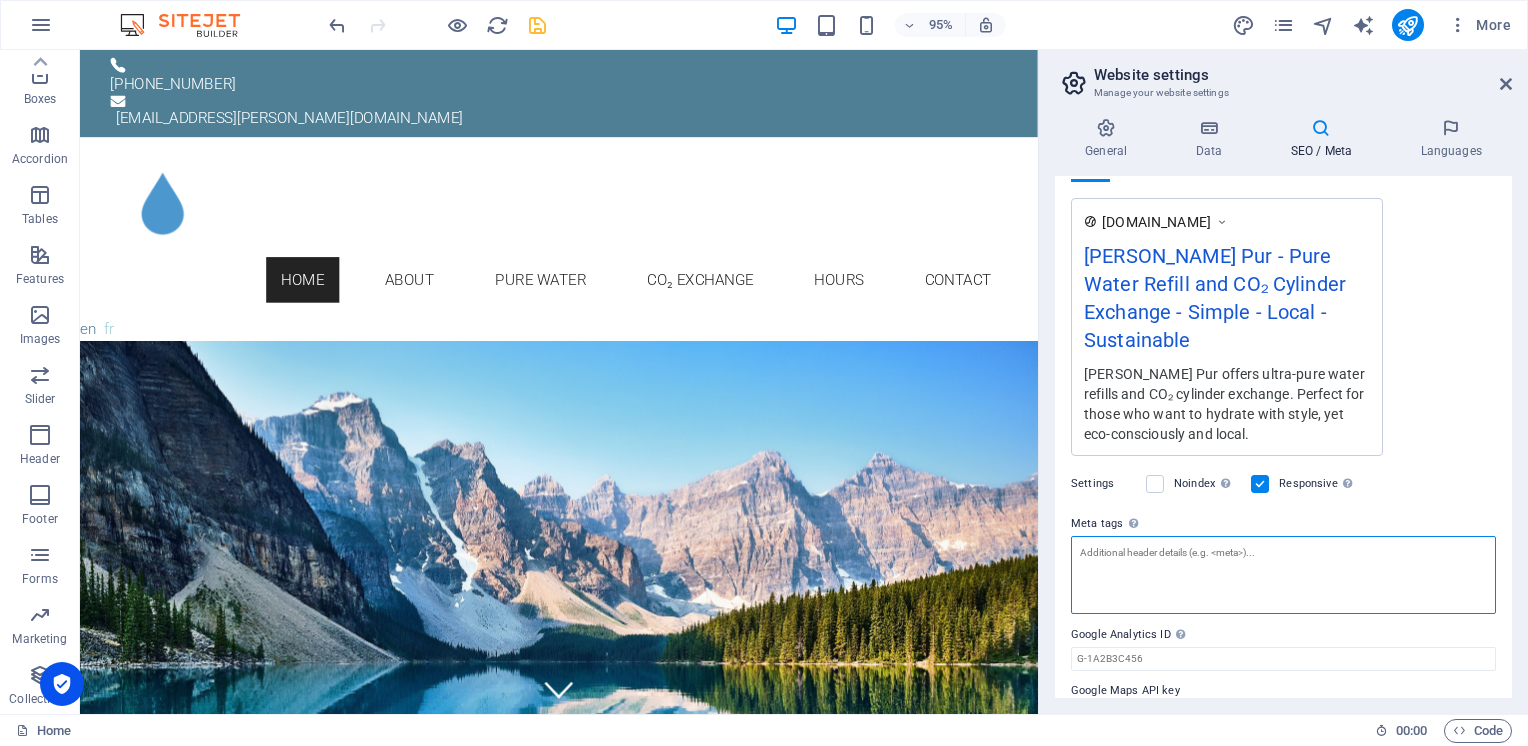 type 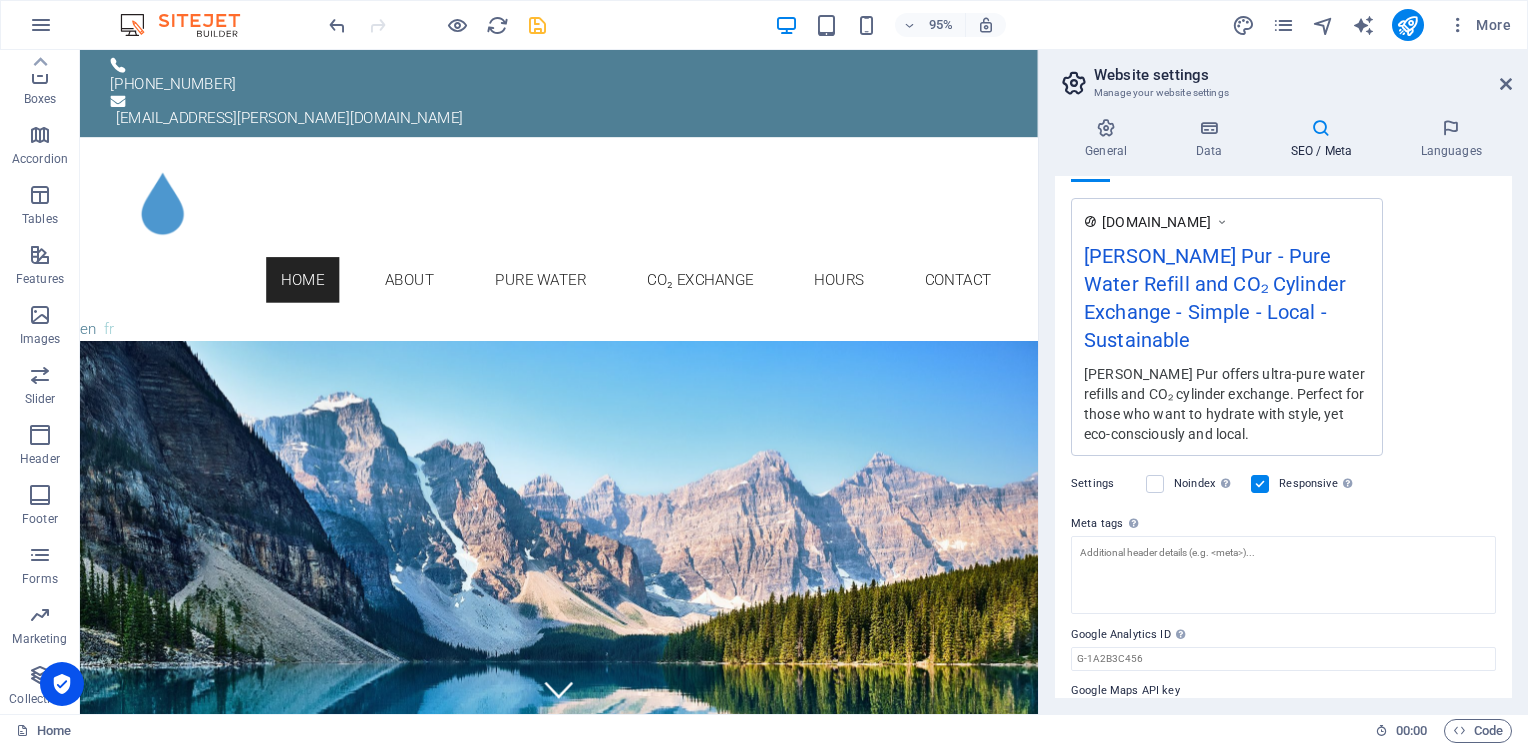 click on "SEO Title The title of your website - make it something that stands out in search engine results. [PERSON_NAME] Pur - Pure Water Refill and CO₂ Cylinder Exchange 533 / 580 Px Slogan The slogan of your website. AI Simple -  Local - Sustainable 259 / 580 Px SEO Keywords Comma-separated list of keywords representing your website. [PERSON_NAME] Pur, Ultra pure water, purified drinking water, sparkling water system, Pure water, RO water, filtered water, sodastream exchange, soda maker refills,  CO2 cylinder exchange, CO2 bottle exchange, Sodastream refill, CO2 SEO Description Describe the contents of your website - this is crucial for search engines and SEO! [PERSON_NAME] Pur offers ultra-pure water refills and CO₂ cylinder exchange.  Perfect for those who want to hydrate with style, yet eco-consciously and local. 939 / 990 Px Preview Mobile Desktop [DOMAIN_NAME] [PERSON_NAME] Pur - Pure Water Refill and CO₂ Cylinder Exchange  - Simple -  Local - Sustainable Settings Noindex Responsive Meta tags Google Analytics ID" at bounding box center [1283, 437] 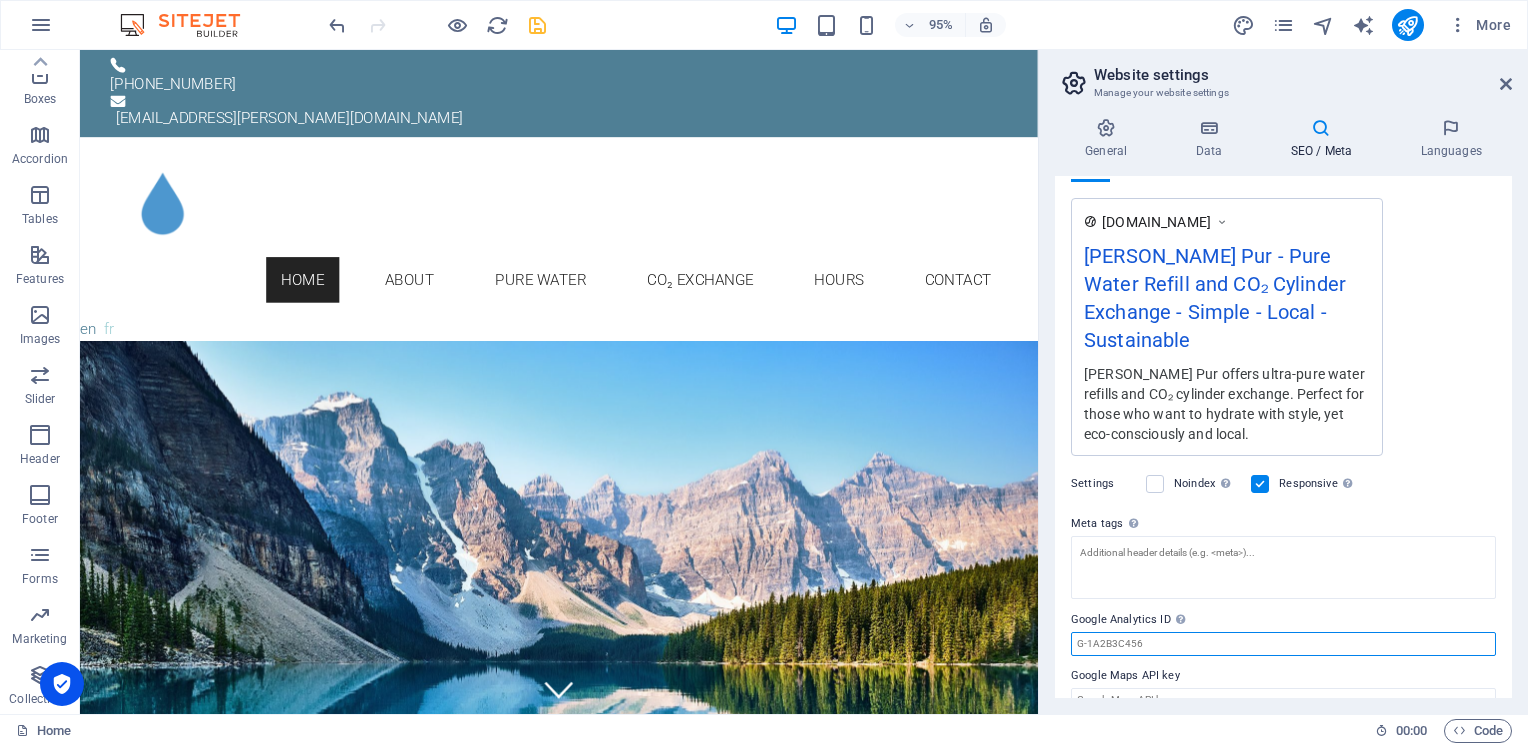 drag, startPoint x: 1170, startPoint y: 609, endPoint x: 1060, endPoint y: 610, distance: 110.00455 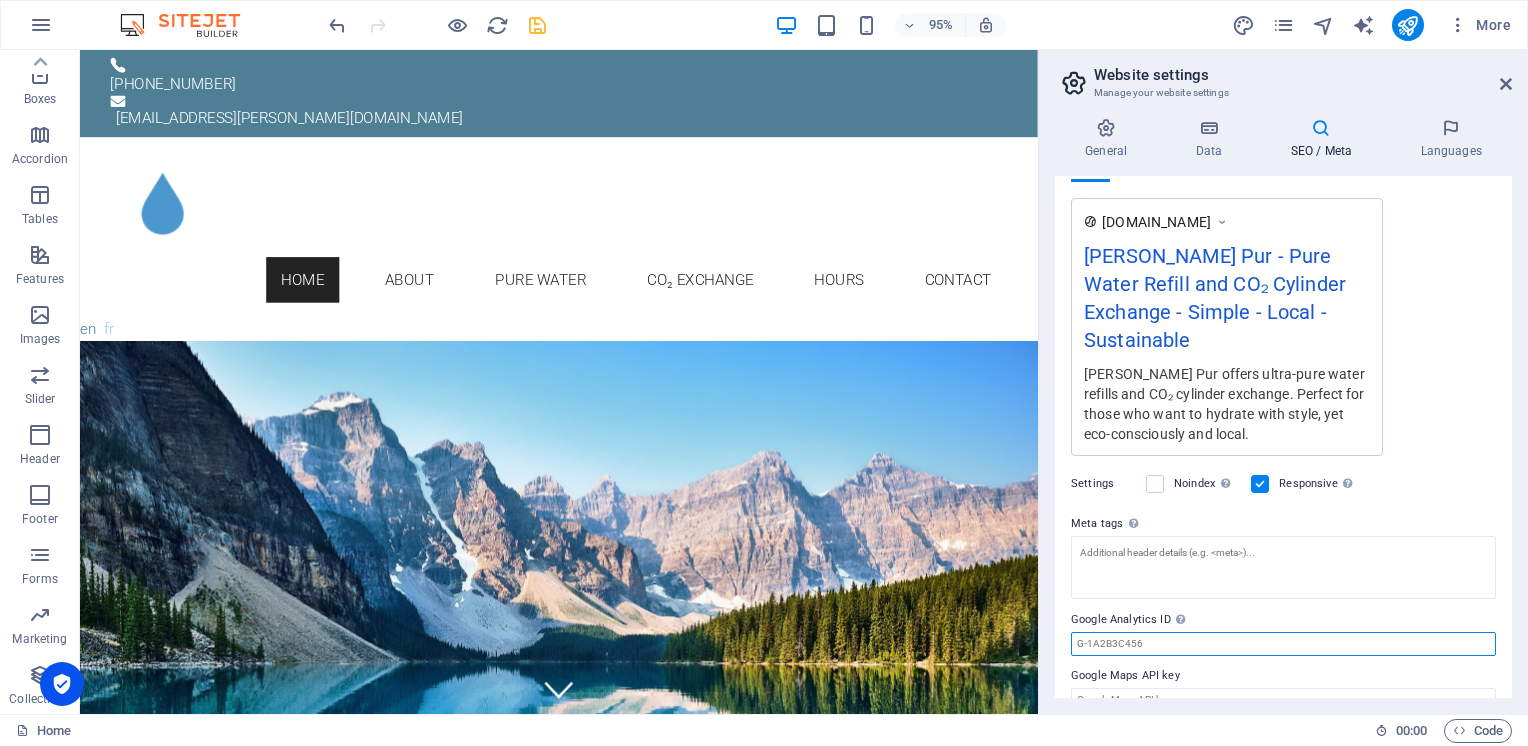 paste on "G-8LPD5M4KHK" 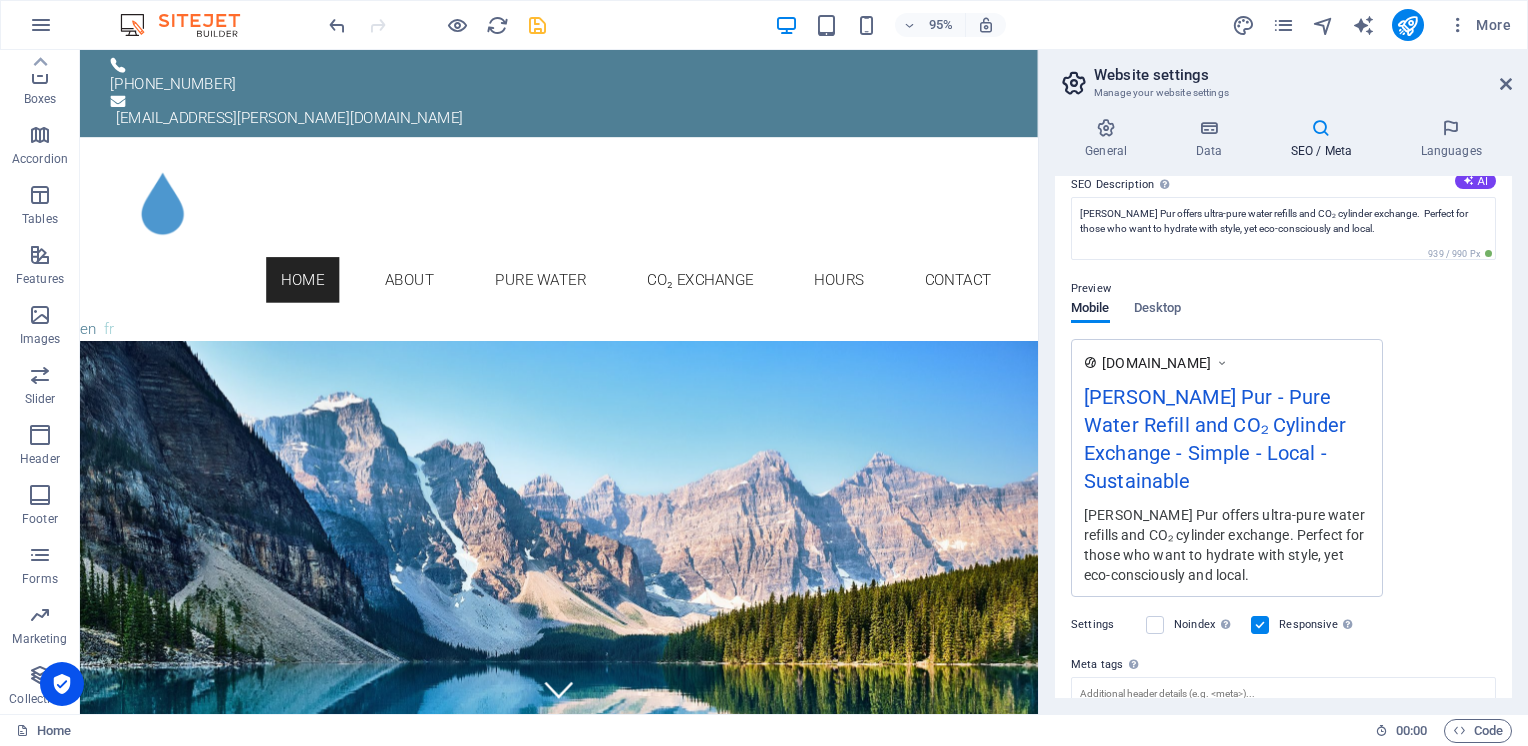 scroll, scrollTop: 328, scrollLeft: 0, axis: vertical 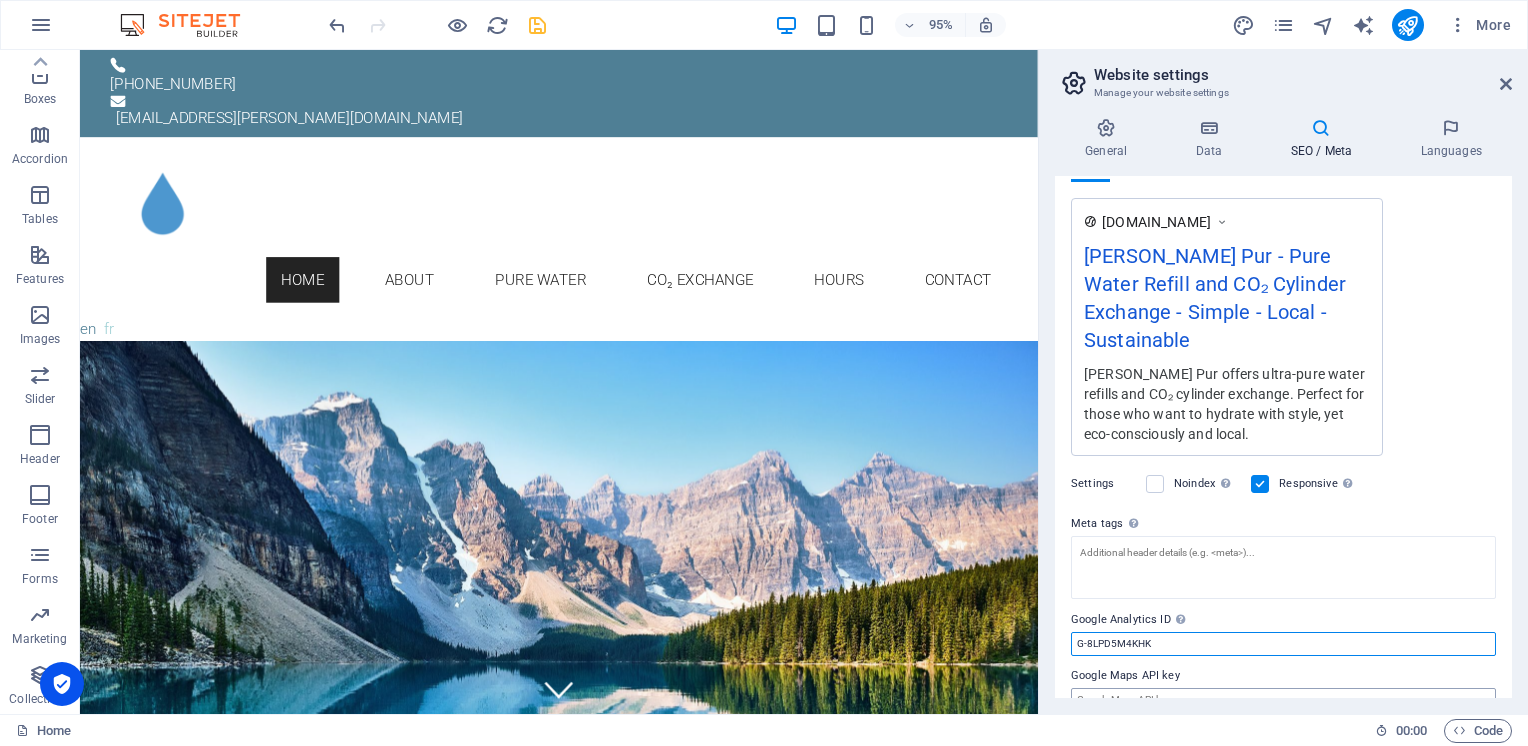 type on "G-8LPD5M4KHK" 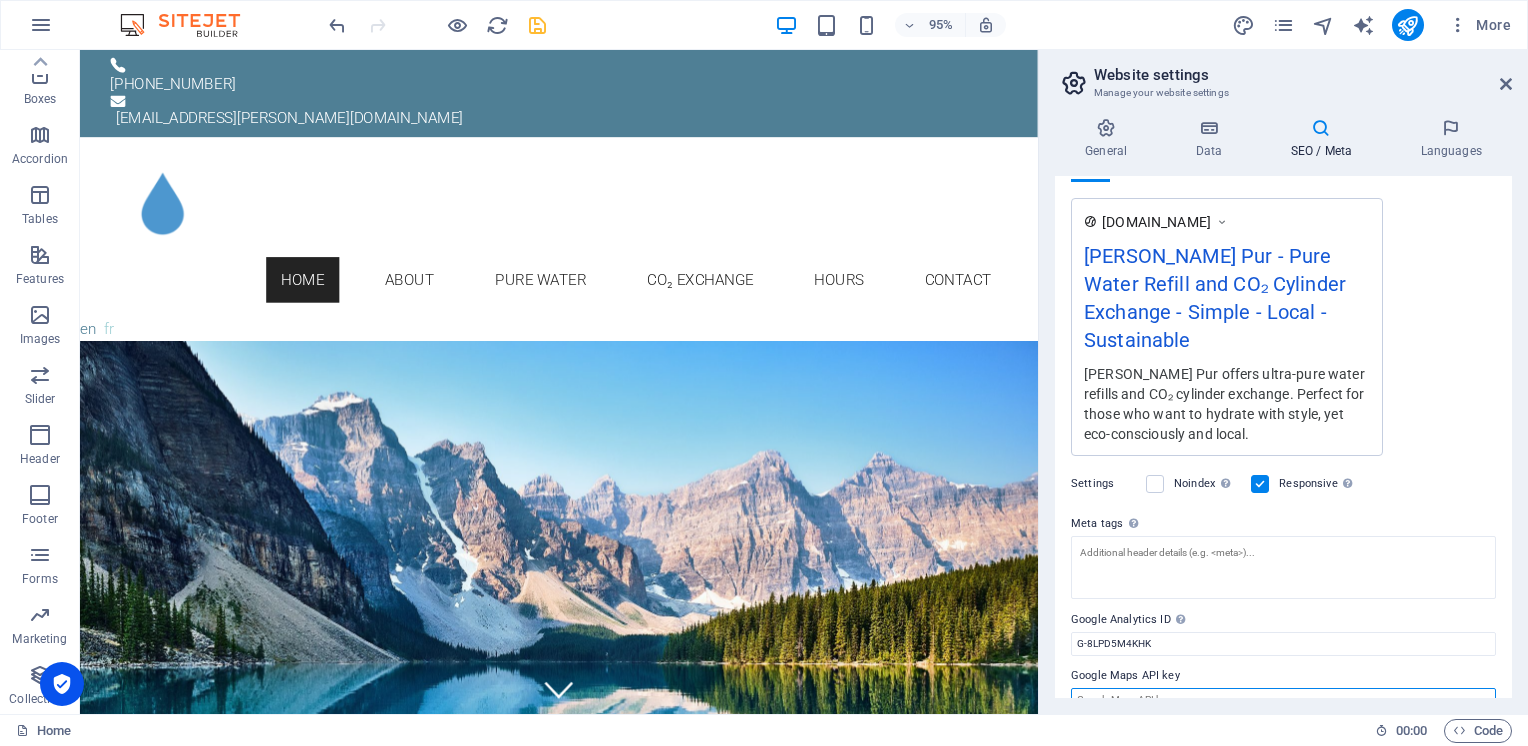 click on "Google Maps API key" at bounding box center (1283, 700) 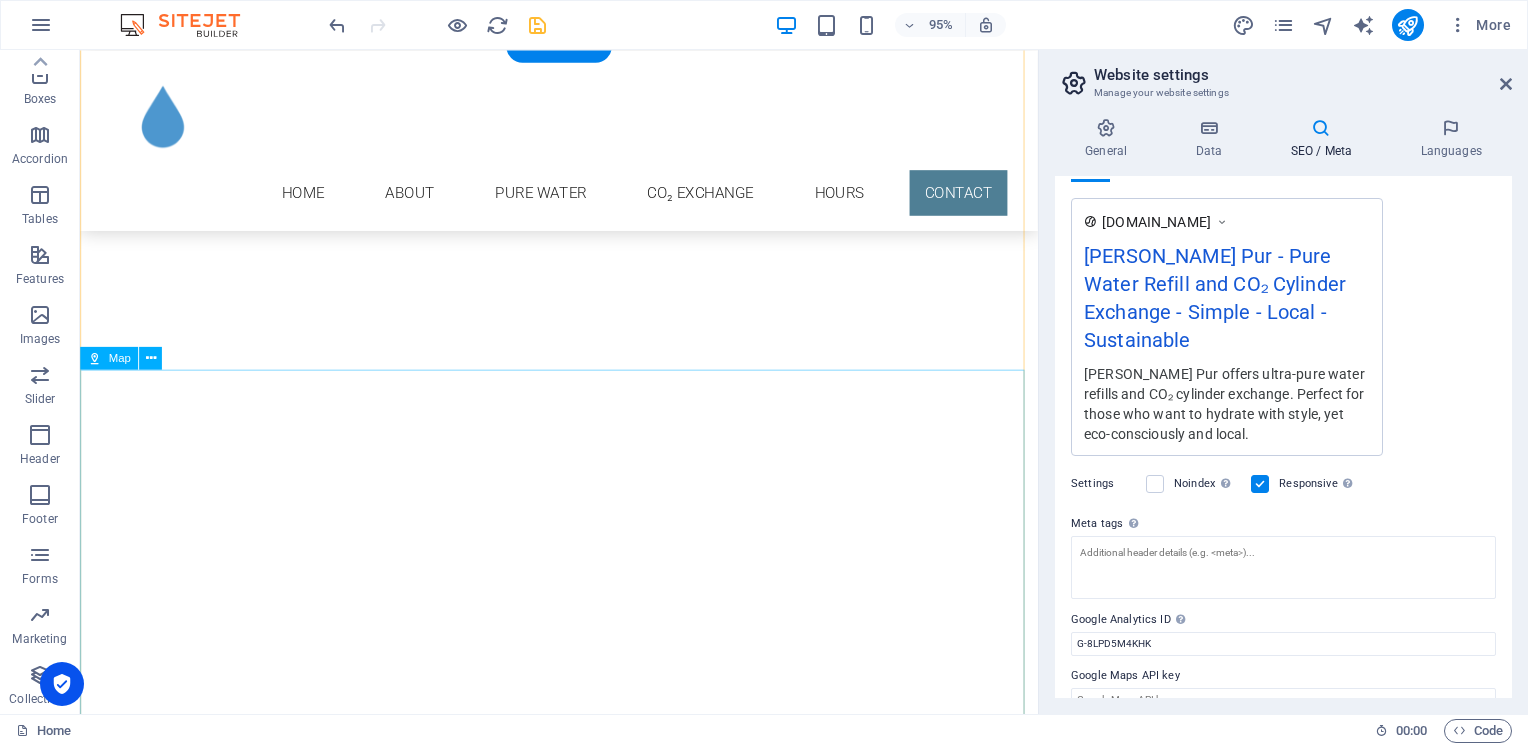 scroll, scrollTop: 2768, scrollLeft: 0, axis: vertical 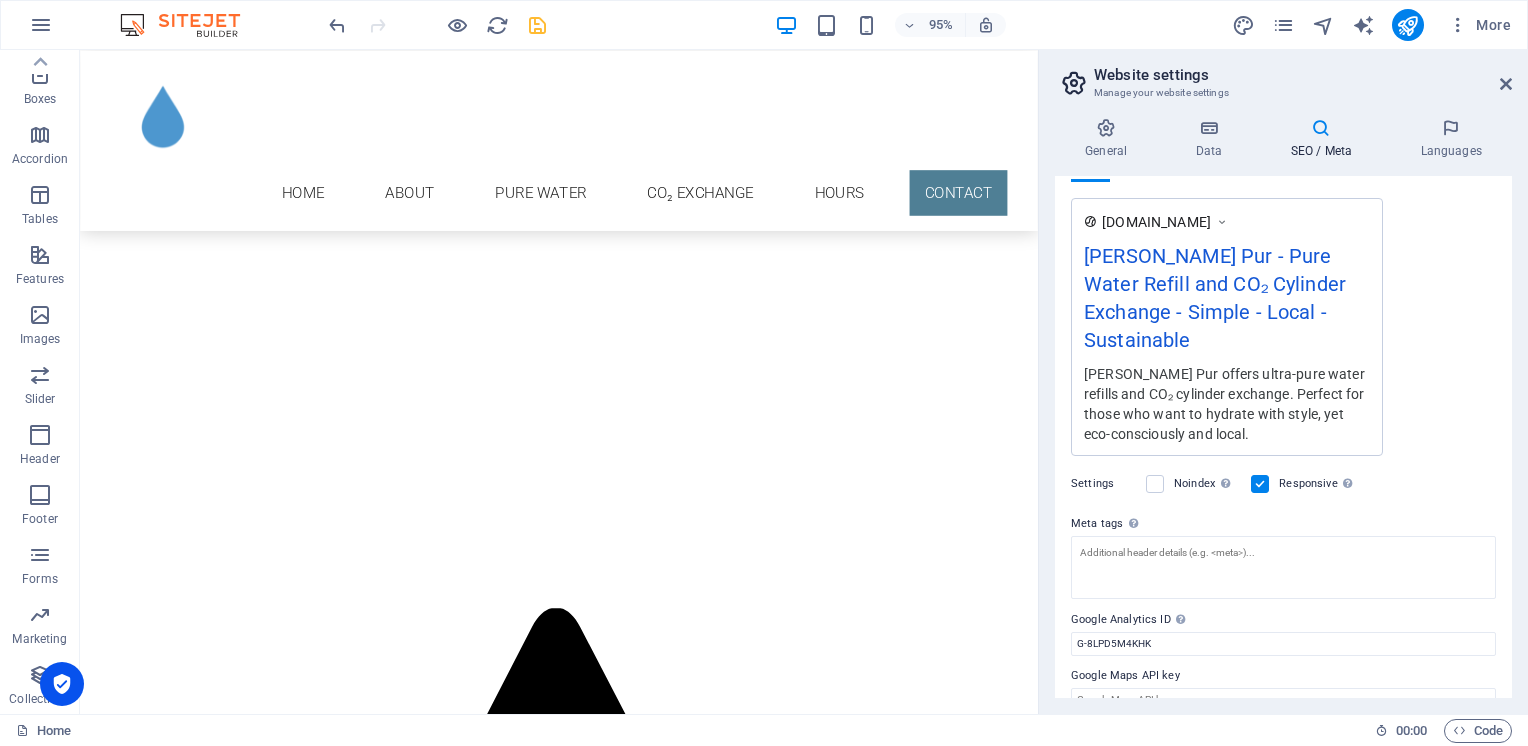 click on "[DOMAIN_NAME] [PERSON_NAME] Pur - Pure Water Refill and CO₂ Cylinder Exchange  - Simple -  Local - Sustainable
[PERSON_NAME] Pur offers ultra-pure water refills and CO₂ cylinder exchange.  Perfect for those who want to hydrate with style, yet eco-consciously and local." at bounding box center (1283, 327) 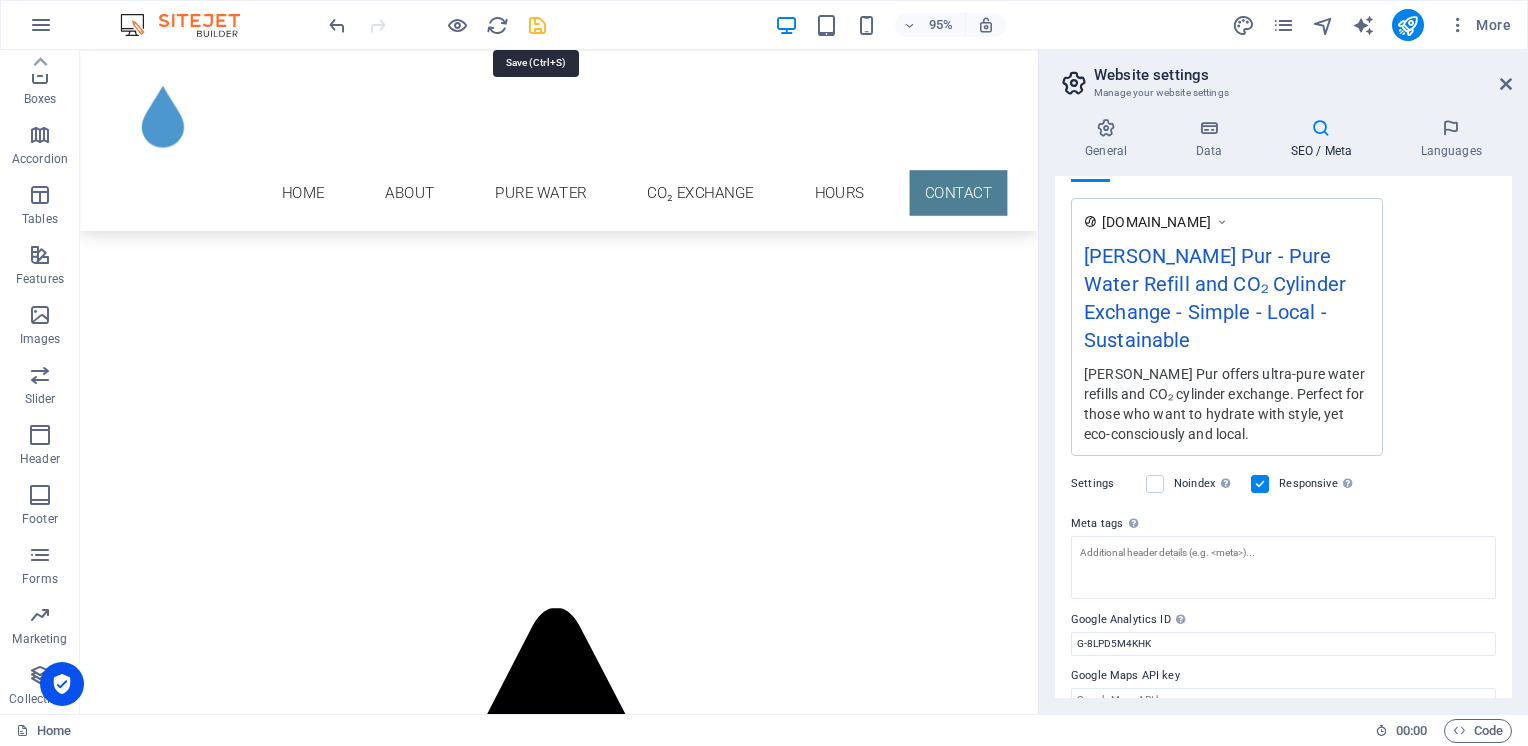 click at bounding box center [537, 25] 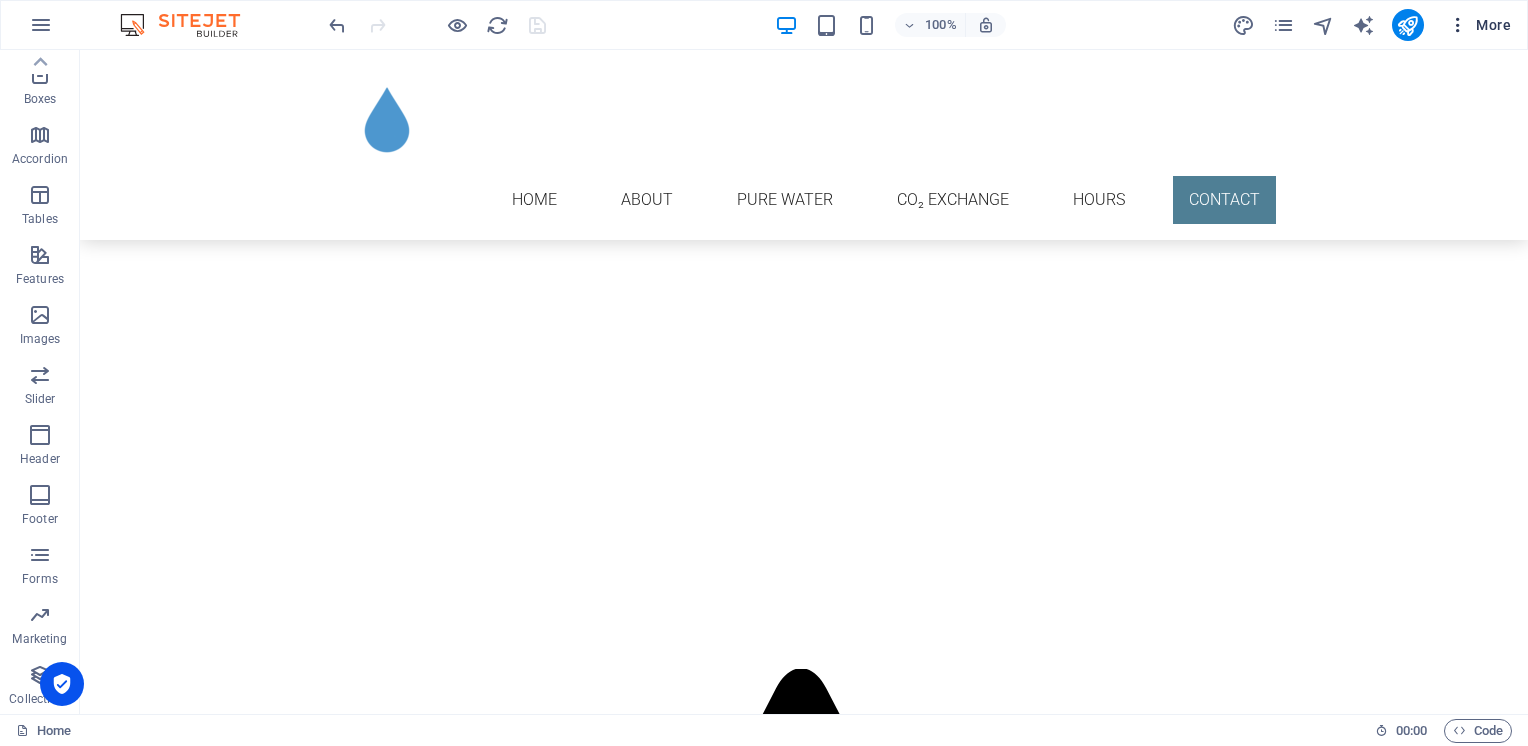 click at bounding box center [1458, 25] 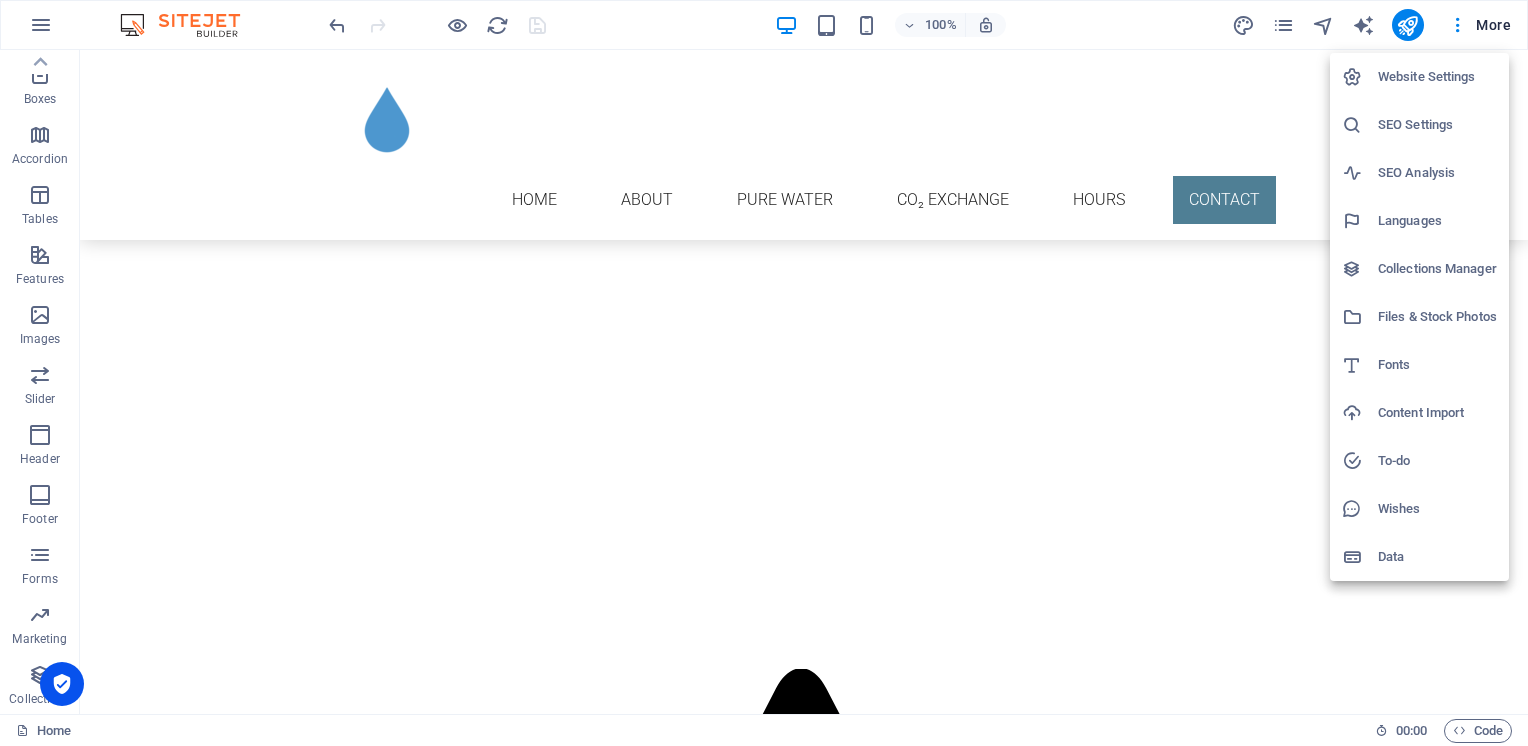 click on "Website Settings" at bounding box center [1437, 77] 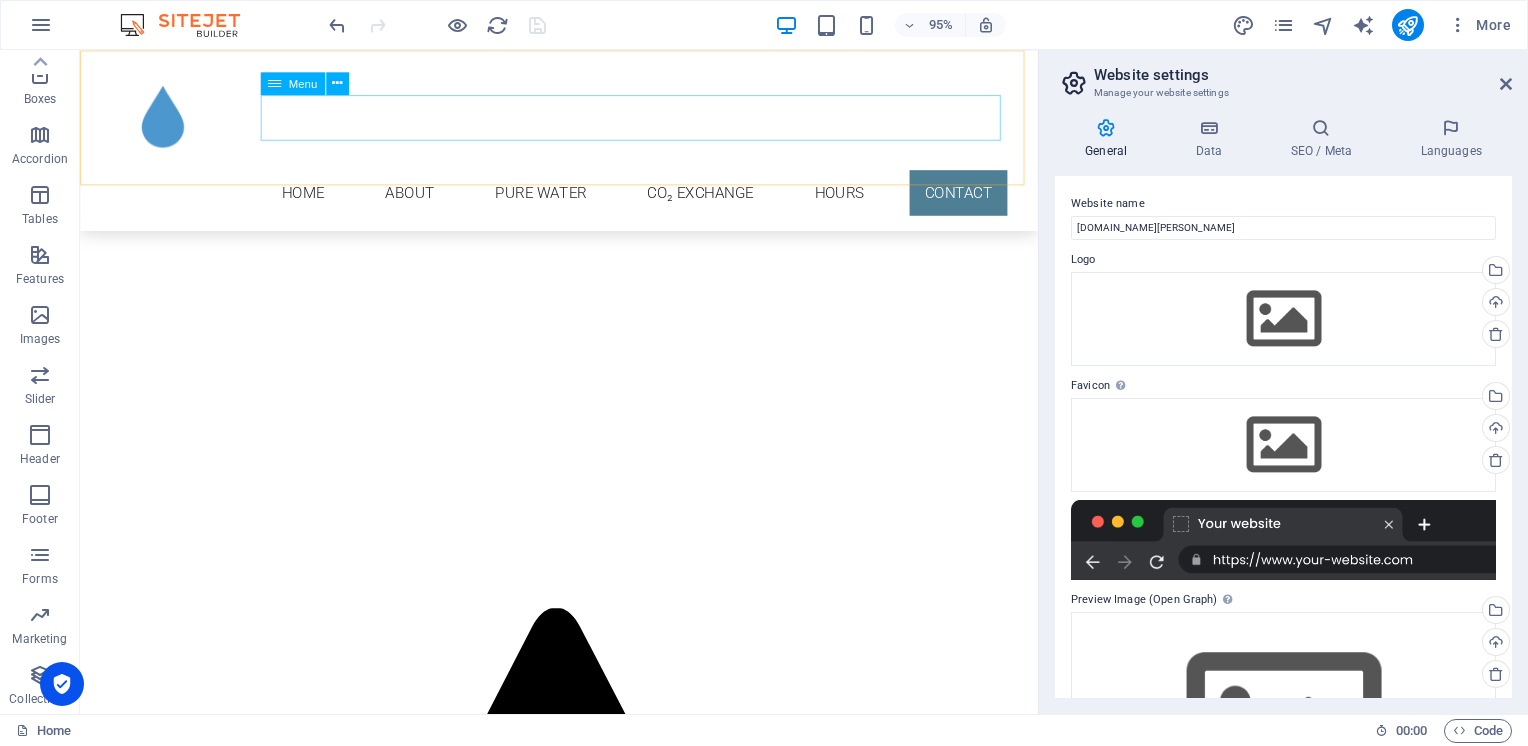 click on "Home About Pure Water CO₂ Exchange Hours Contact" at bounding box center (584, 200) 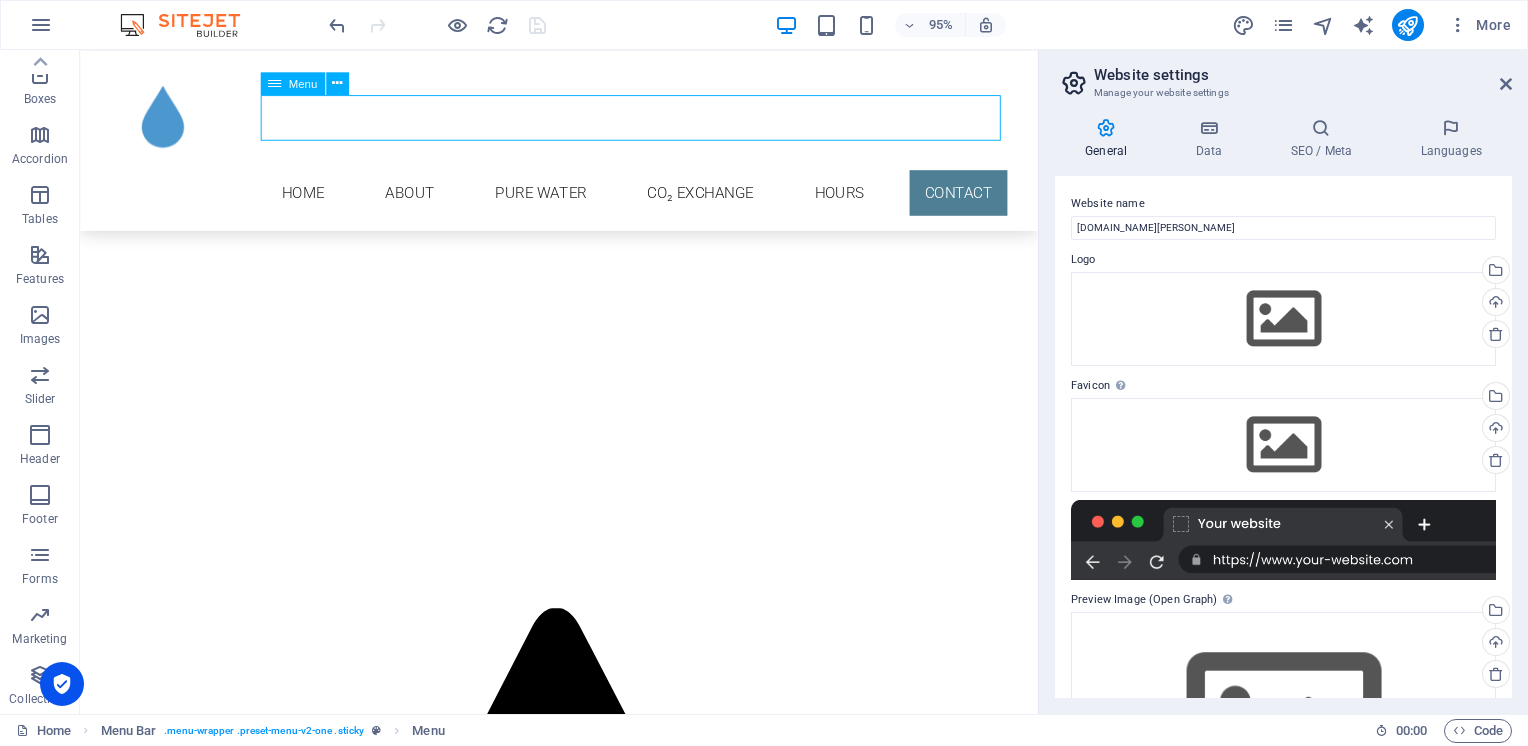 click on "Home About Pure Water CO₂ Exchange Hours Contact" at bounding box center [584, 200] 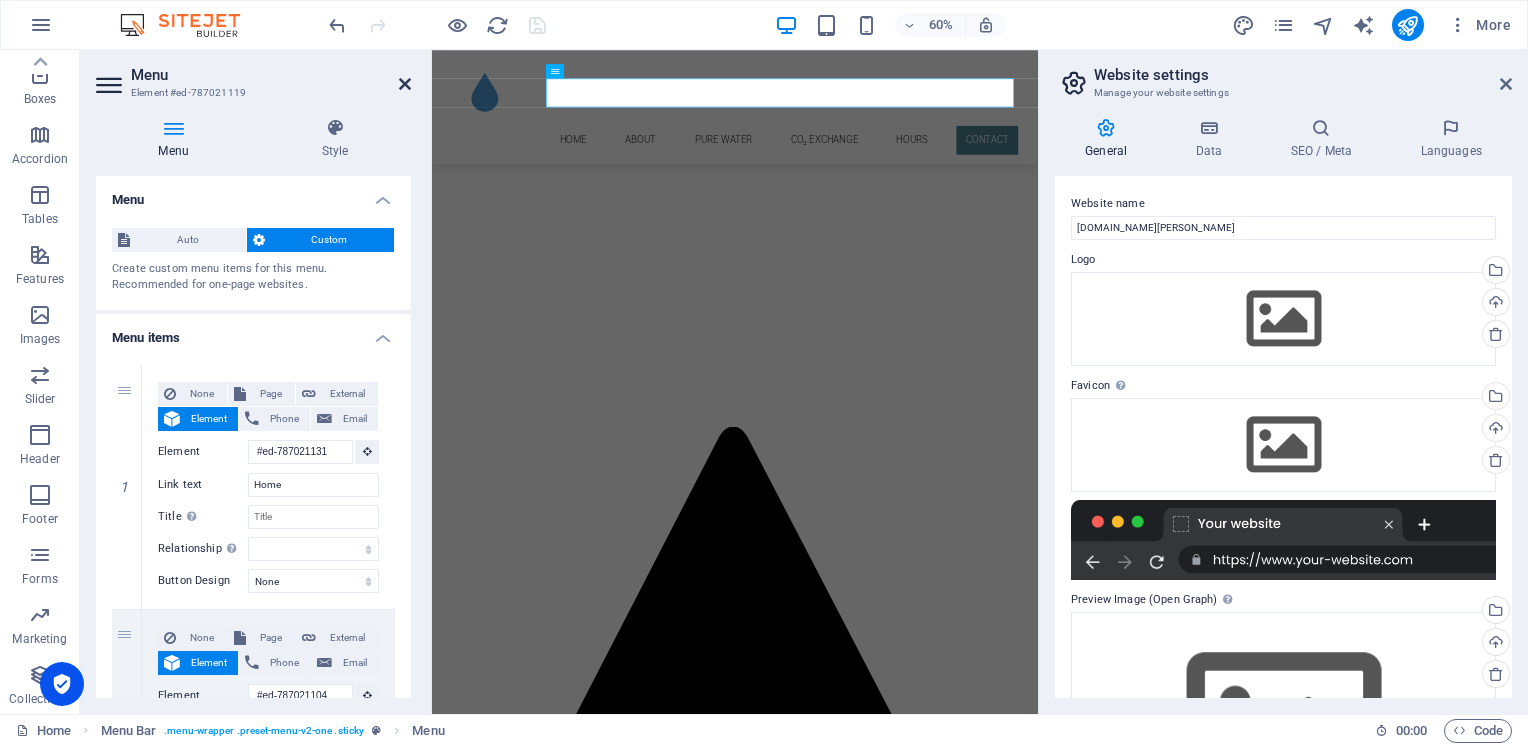click at bounding box center (405, 84) 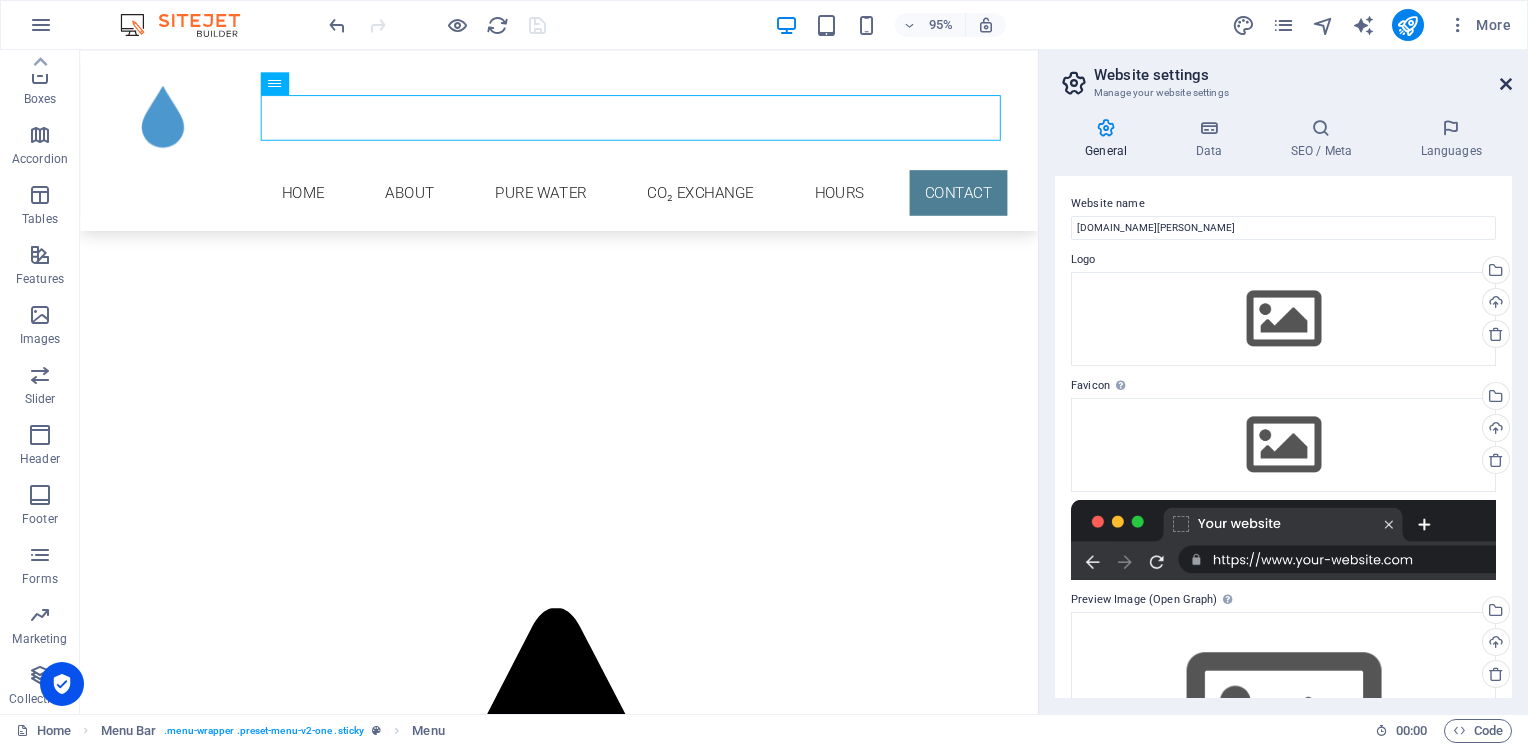click at bounding box center (1506, 84) 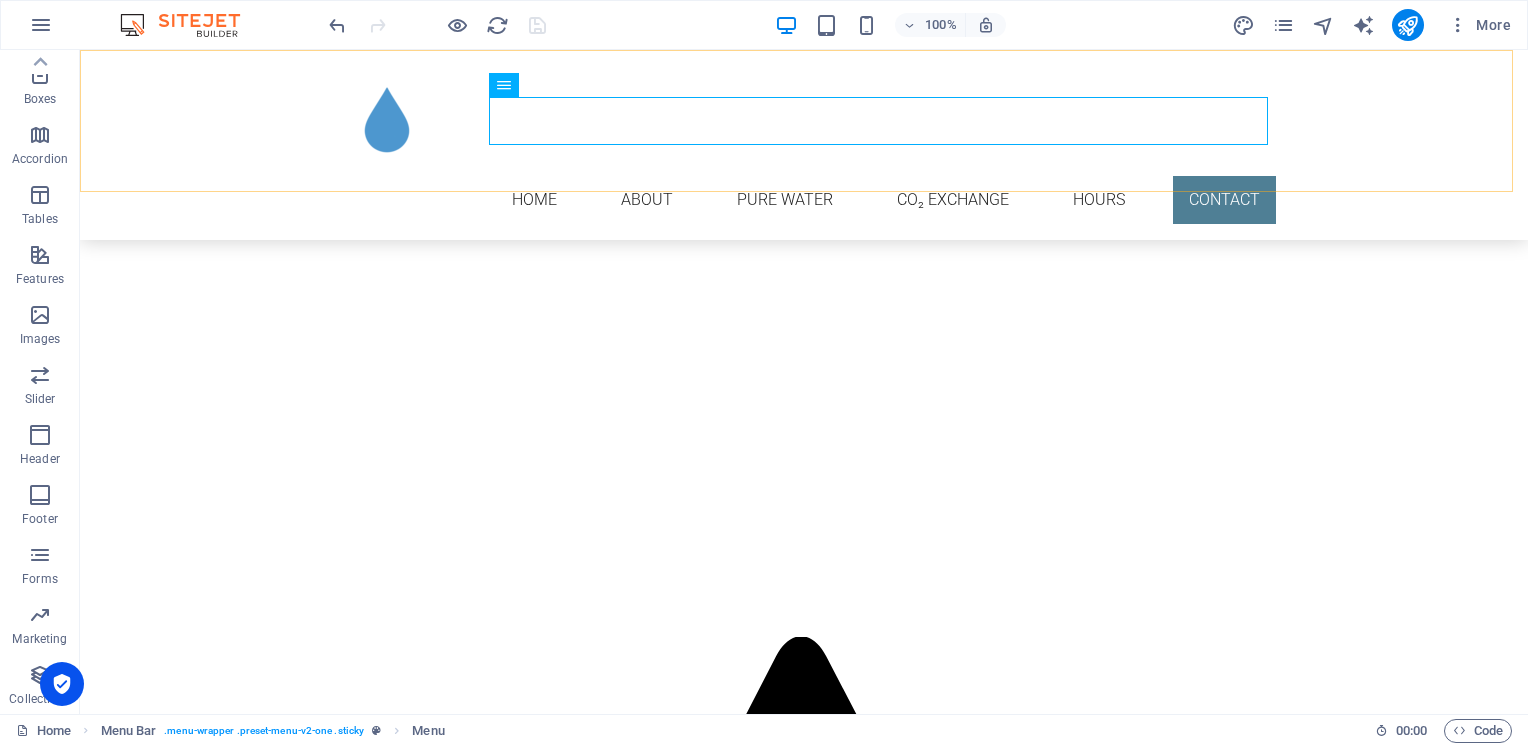 scroll, scrollTop: 2736, scrollLeft: 0, axis: vertical 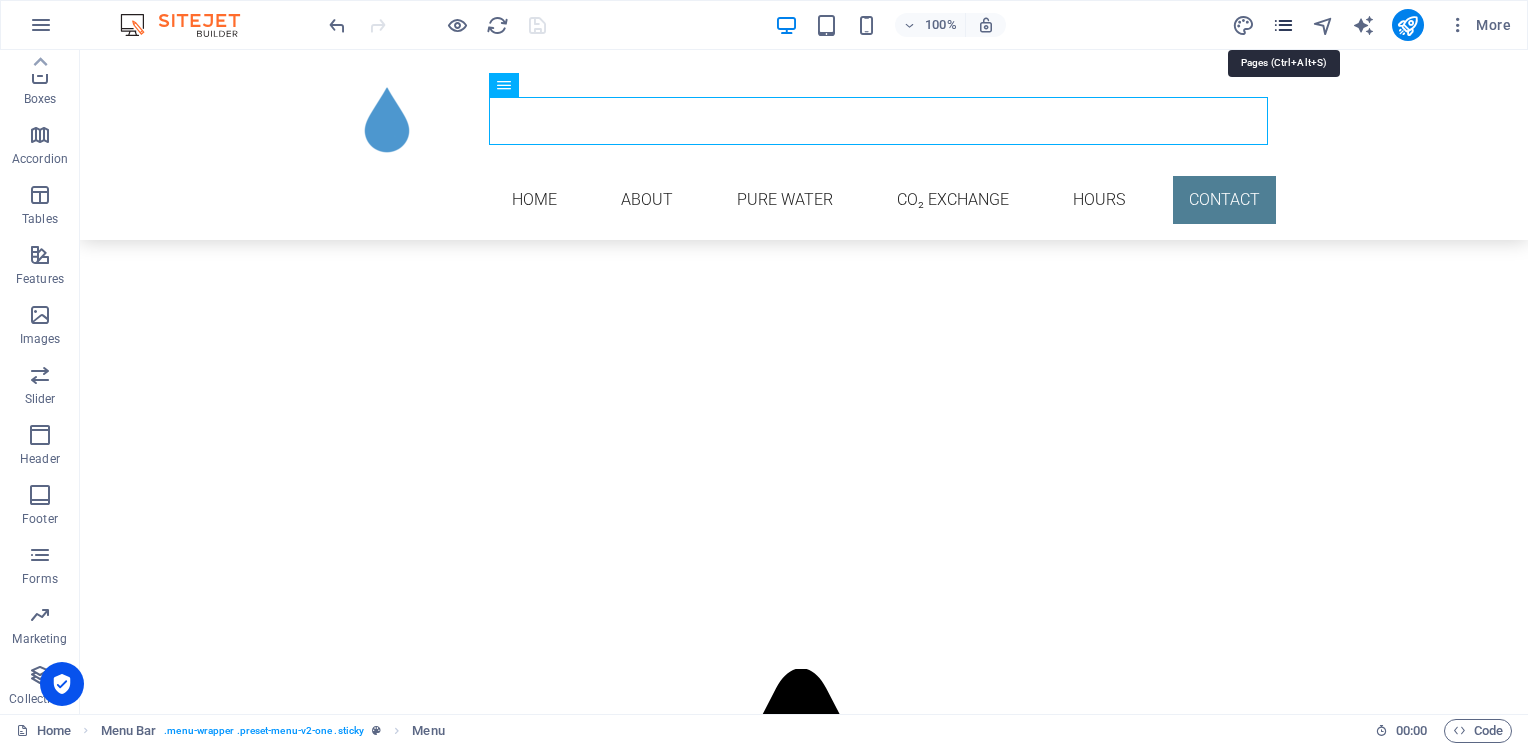 click at bounding box center [1283, 25] 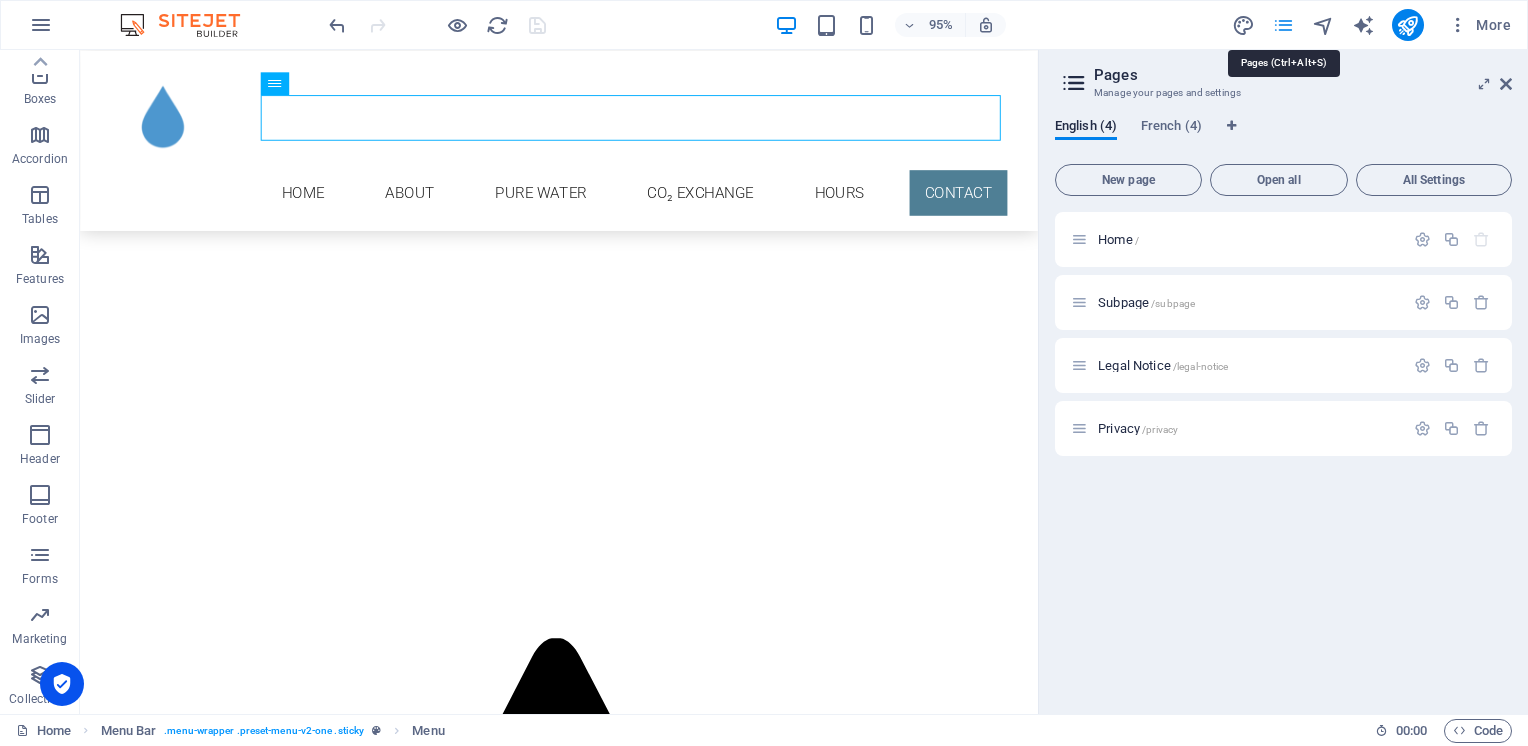 scroll, scrollTop: 2768, scrollLeft: 0, axis: vertical 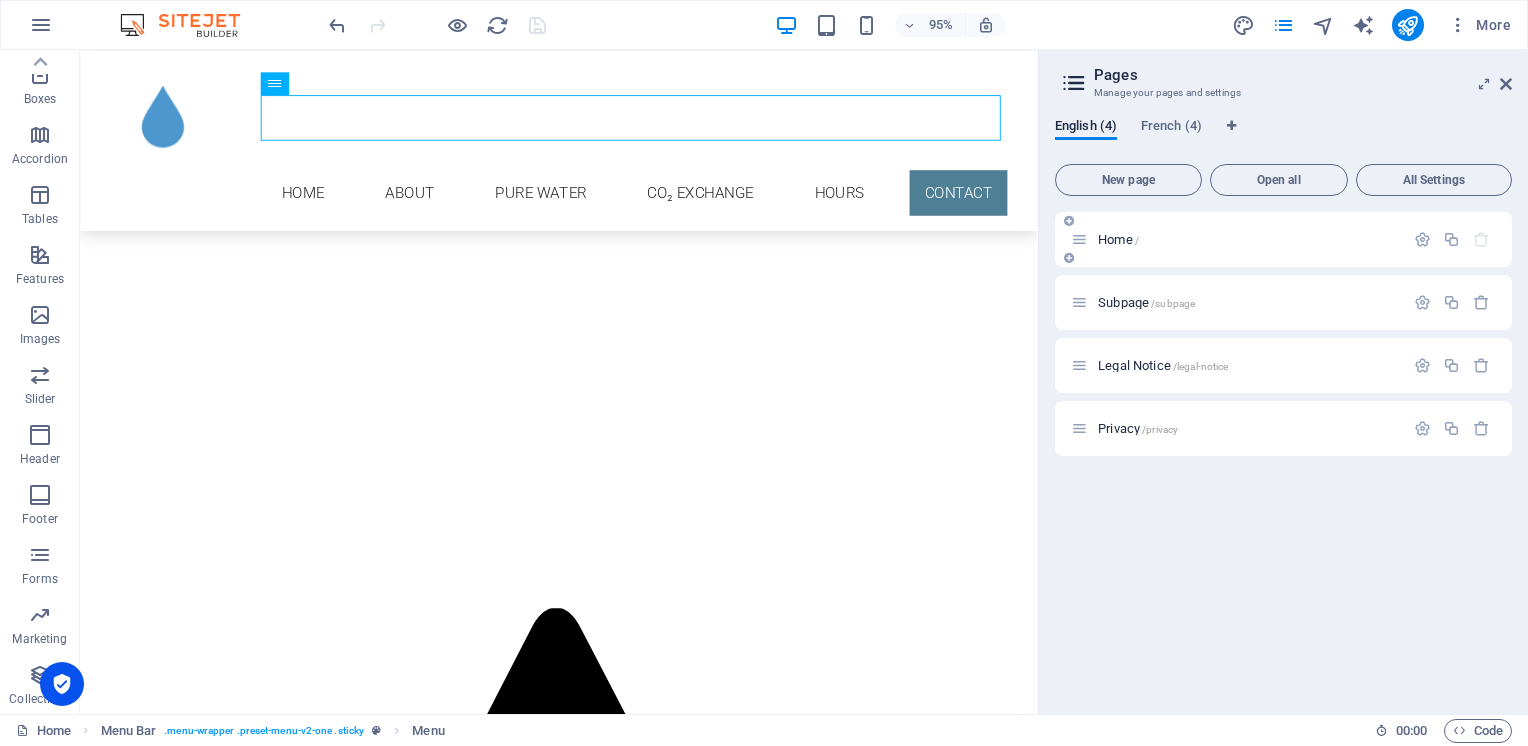 click on "Home /" at bounding box center (1118, 239) 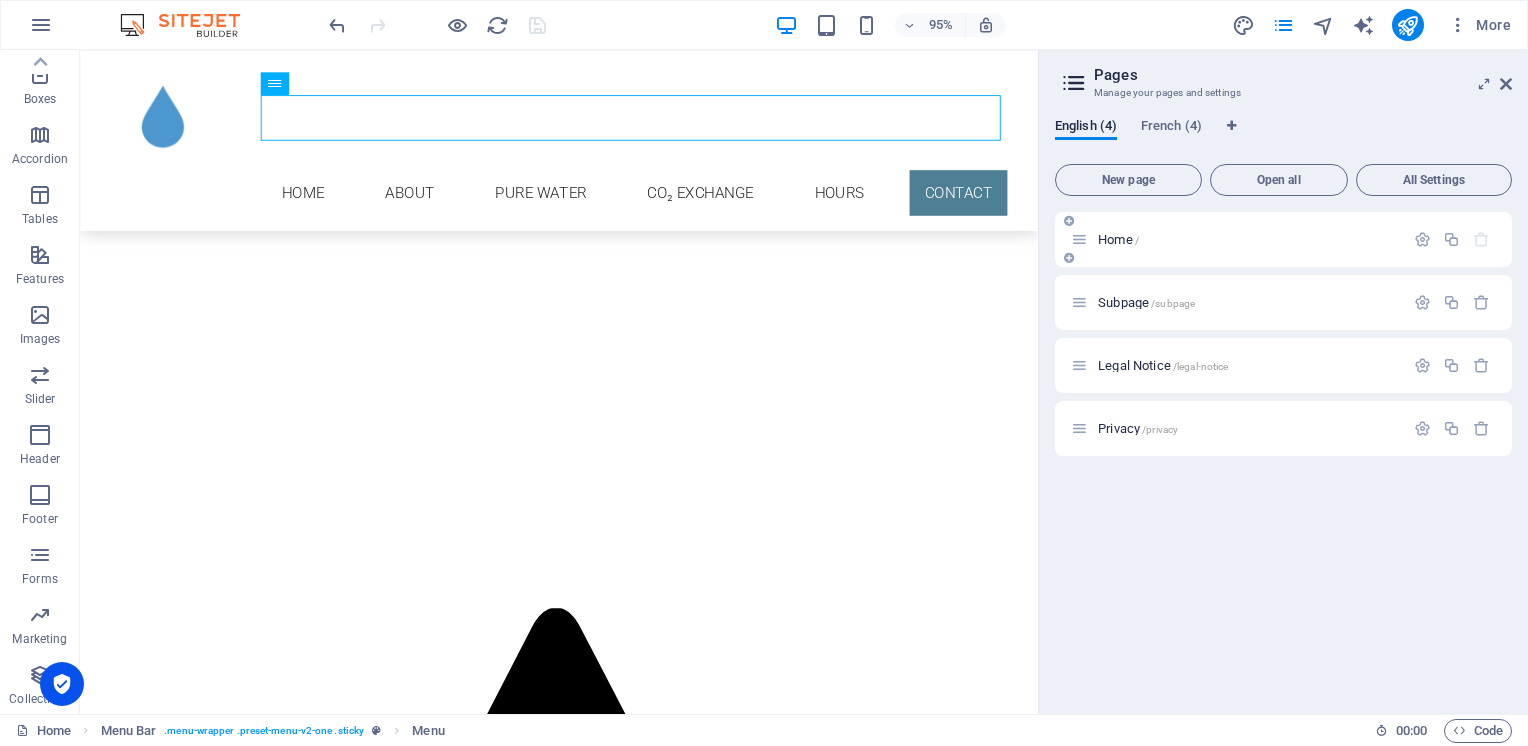 click on "Home /" at bounding box center (1237, 239) 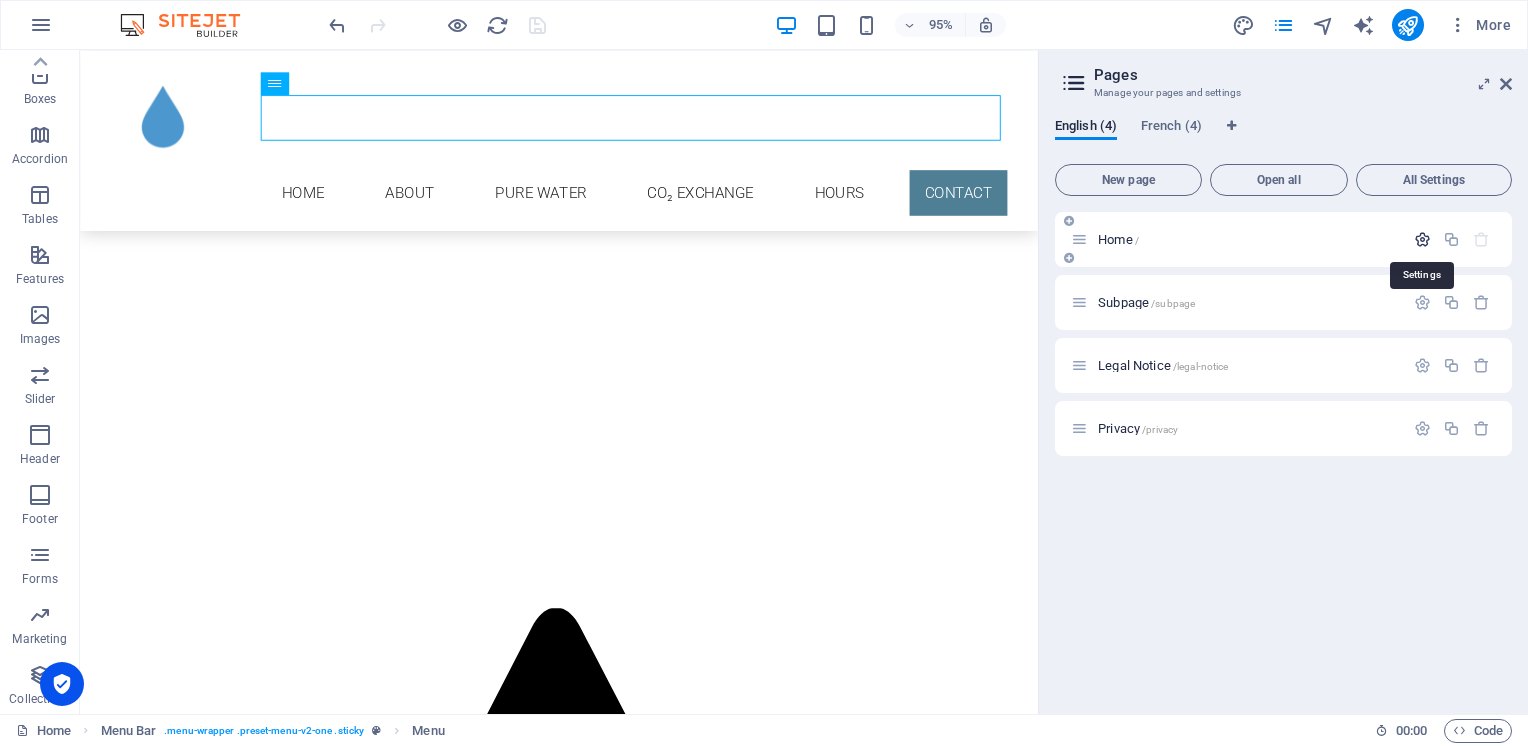 click at bounding box center [1422, 239] 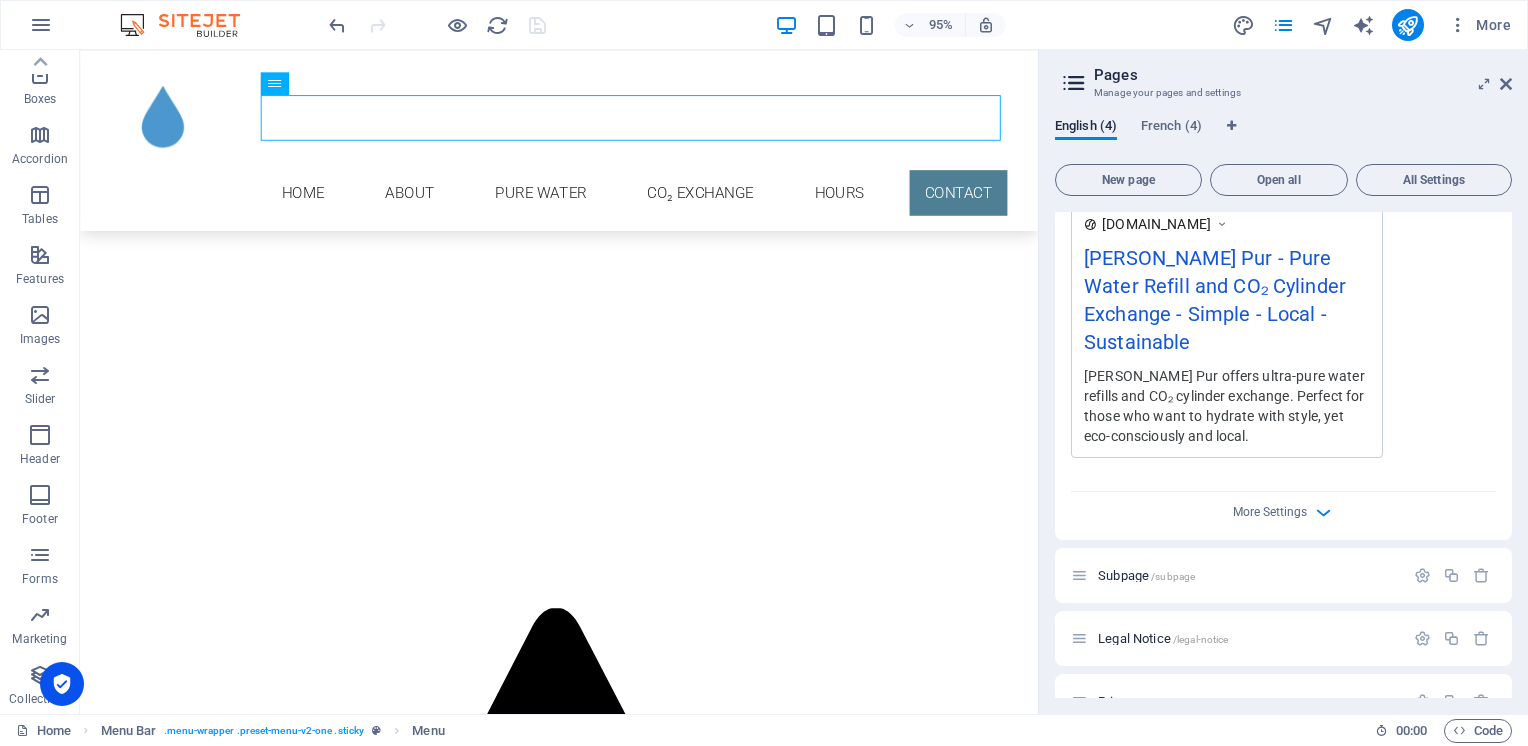scroll, scrollTop: 626, scrollLeft: 0, axis: vertical 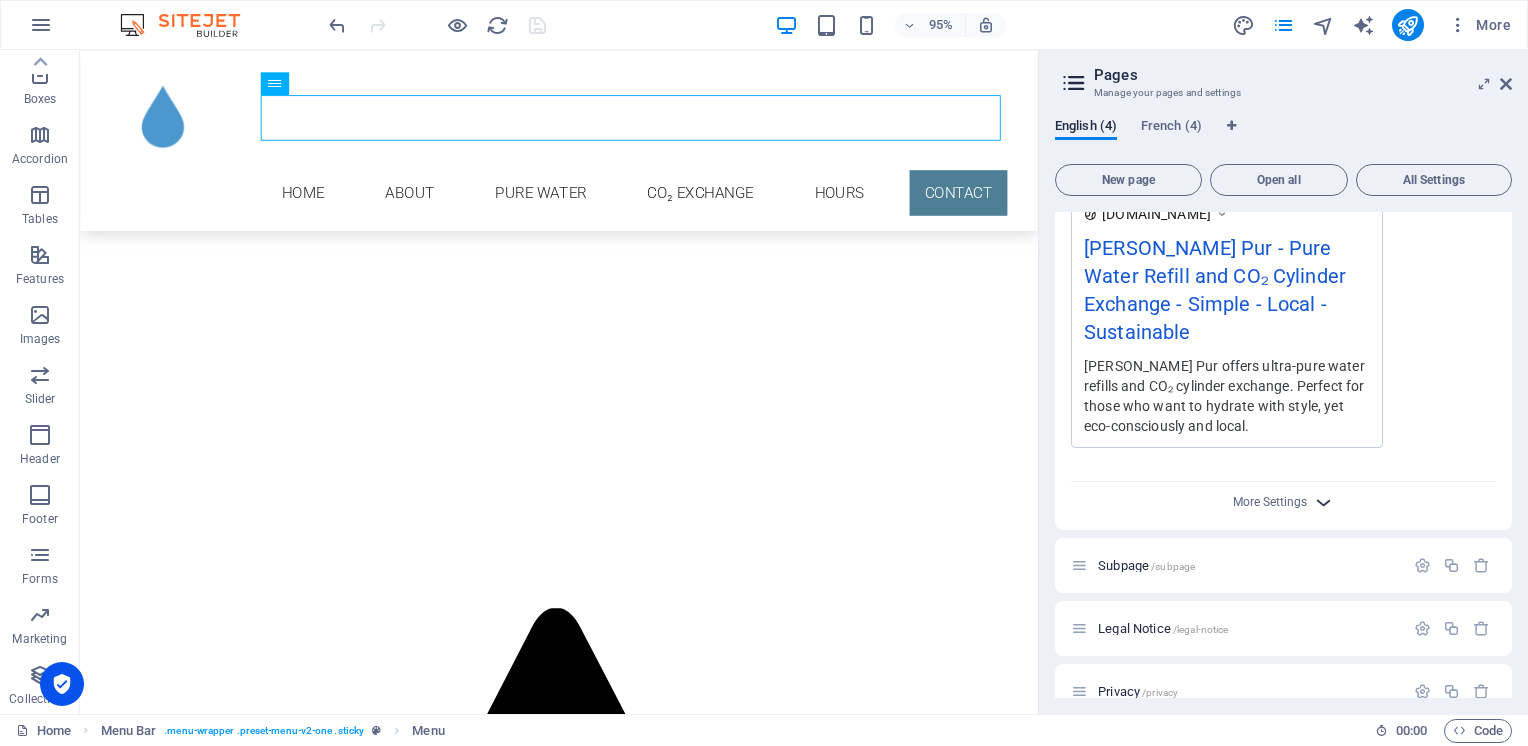 click at bounding box center (1323, 502) 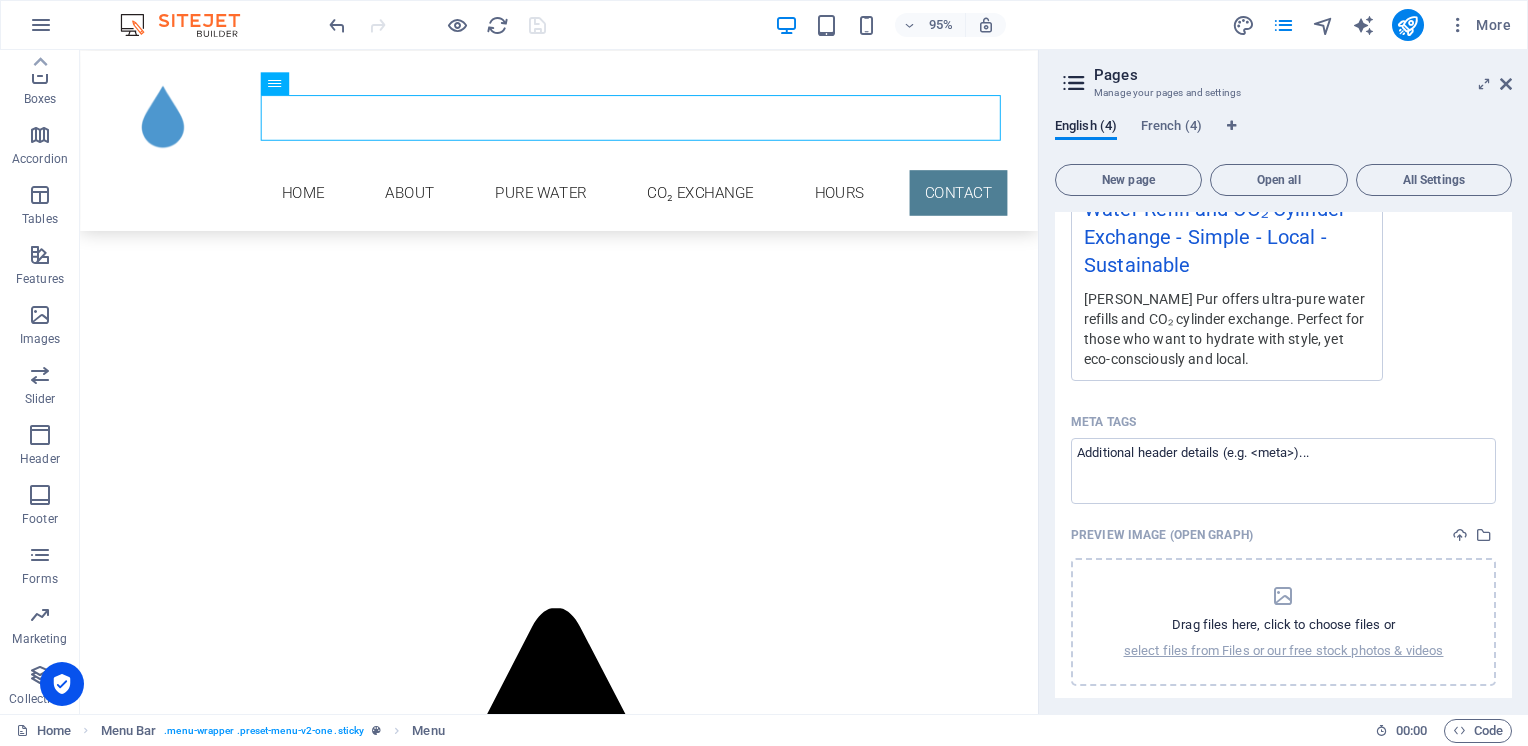 scroll, scrollTop: 726, scrollLeft: 0, axis: vertical 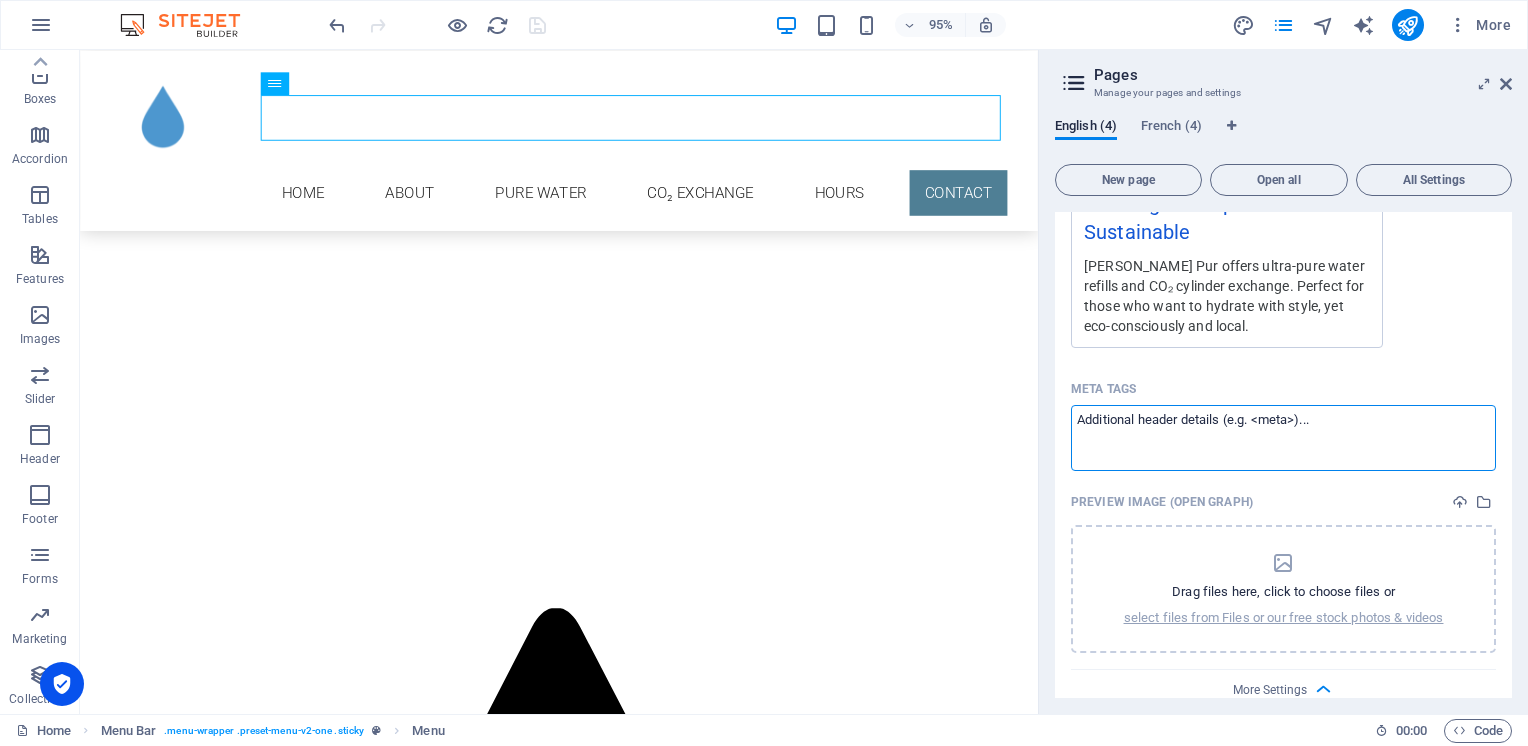click on "Meta tags ​" at bounding box center [1283, 437] 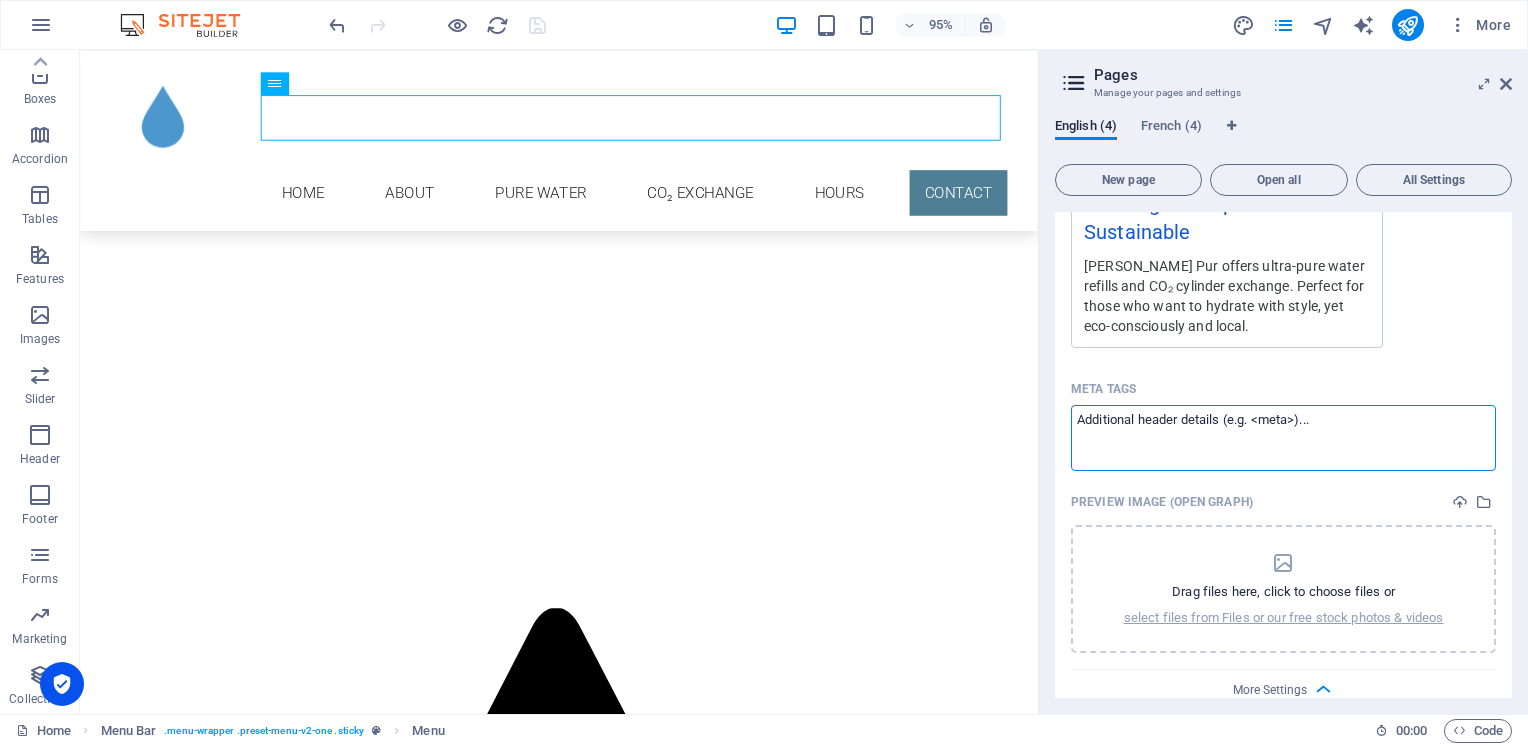 paste on "<meta name="google-site-verification" content="9gvchHbtiHHK62W3FiCdDhlgxP2-HB75pRGKKL17vpo" />" 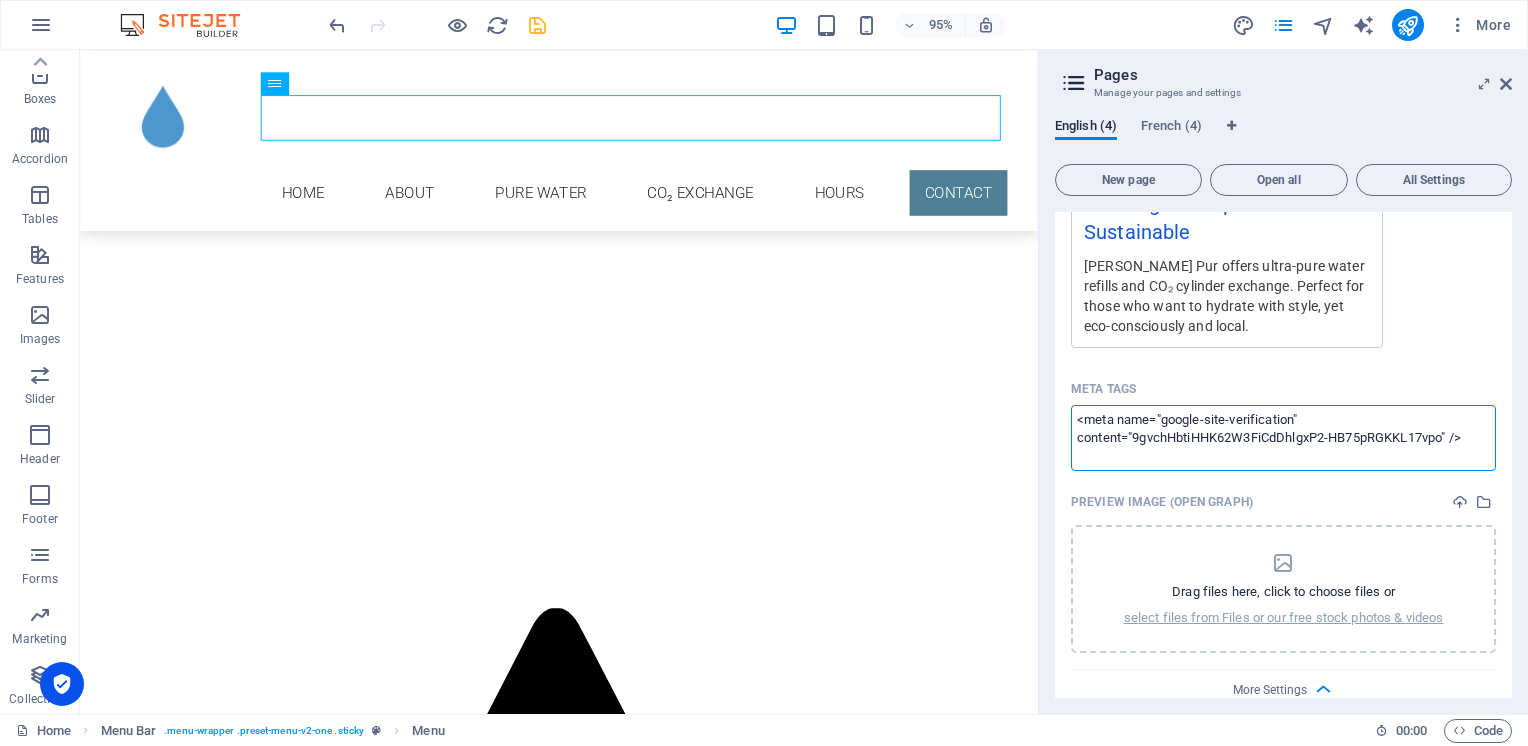 click on "[DOMAIN_NAME][PERSON_NAME] Home (en) Favorites Elements Columns Content Boxes Accordion Tables Features Images Slider Header Footer Forms Marketing Collections
H1   Banner   Banner   Container   Languages   Languages   Languages   Menu Bar   Info Bar   Menu   Text   Container   H2   Image   Container   Text   Container   Icon   H2   Preset   Text   Image   Preset   Image   Preset   Preset   Placeholder   Container   Preset   Container   Preset   Map   Text   Container   Text   Container 95% More Home Menu Bar . menu-wrapper .preset-menu-v2-one .sticky Menu 00 : 00 Code Pages Manage your pages and settings English (4) French (4) New page Open all All Settings Home / Name Home ​ URL SLUG / ​ SEO Title AI ​ 810 / 580 Px SEO Description AI ​ 939 / 990 Px SEO Keywords AI ​ Settings Menu Noindex Preview Mobile Desktop [DOMAIN_NAME] Meta tags ​ Preview Image (Open Graph) More Settings Subpage /subpage Privacy" at bounding box center [764, 373] 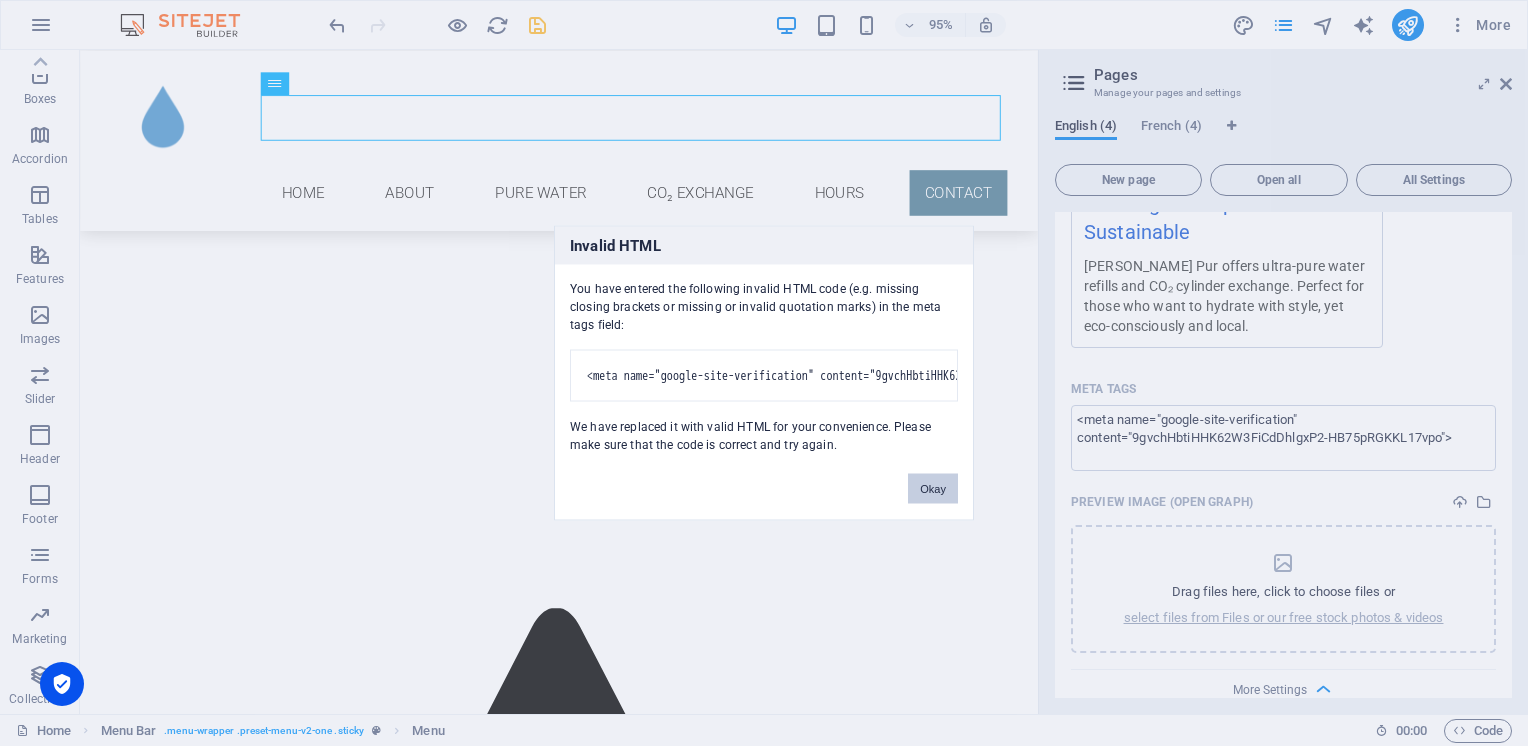 click on "Okay" at bounding box center [933, 489] 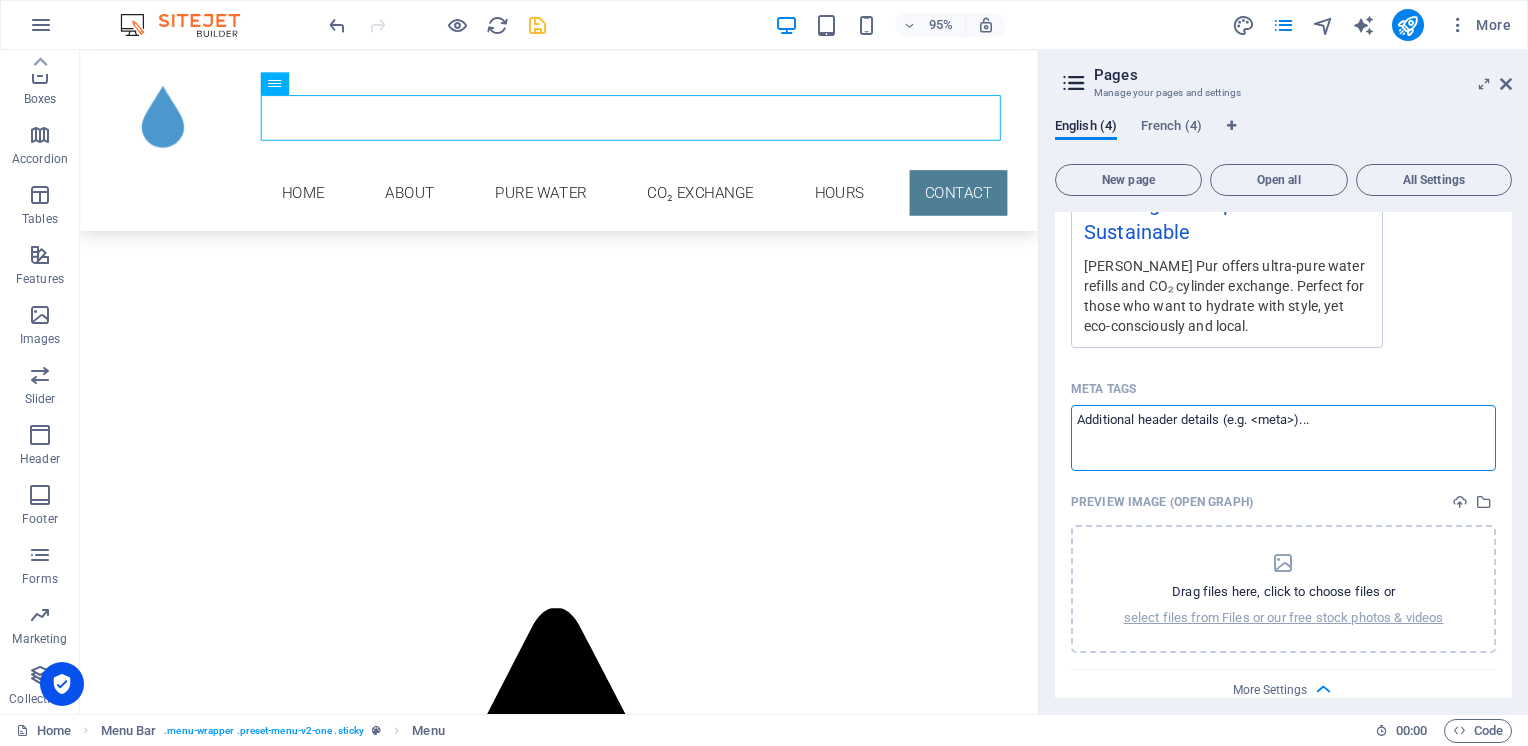 type 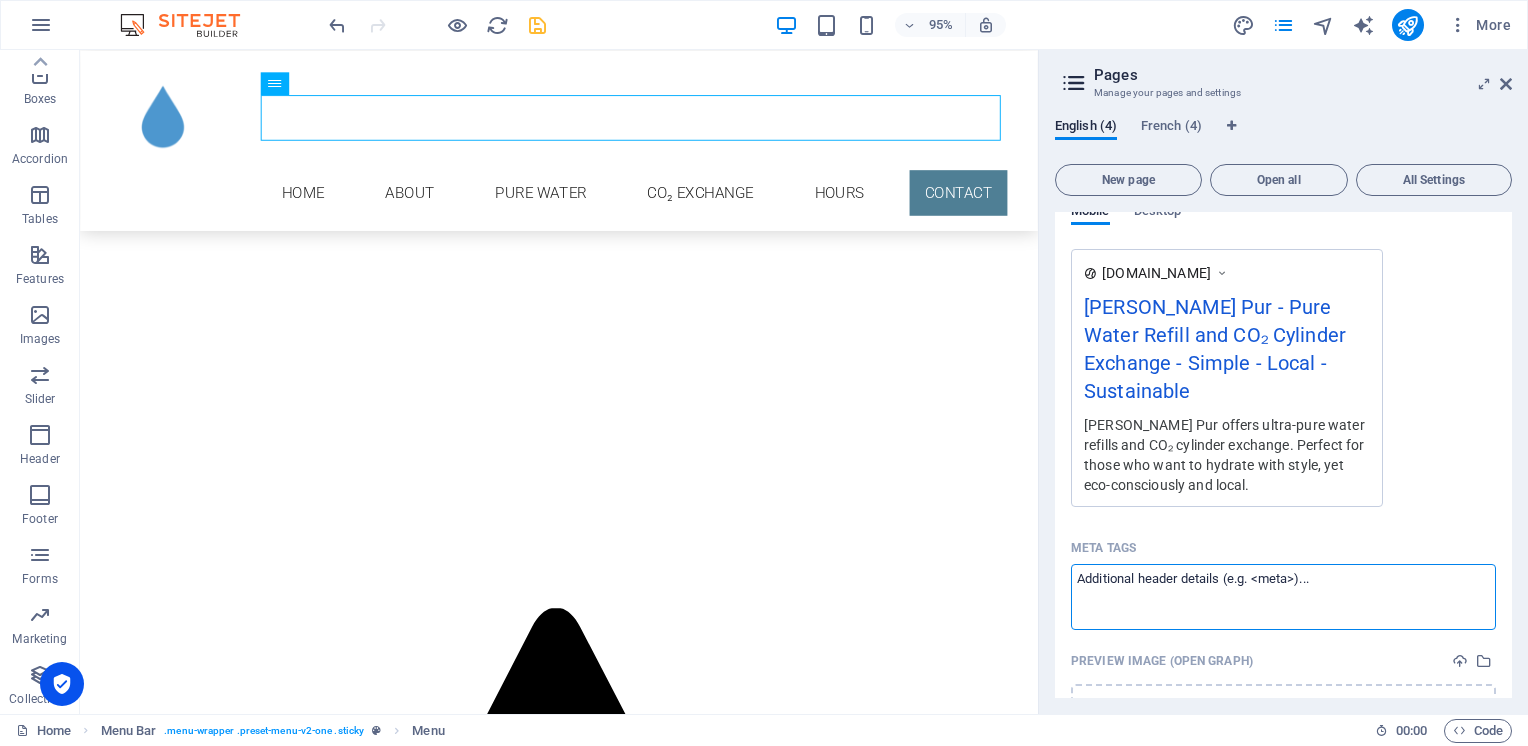 scroll, scrollTop: 426, scrollLeft: 0, axis: vertical 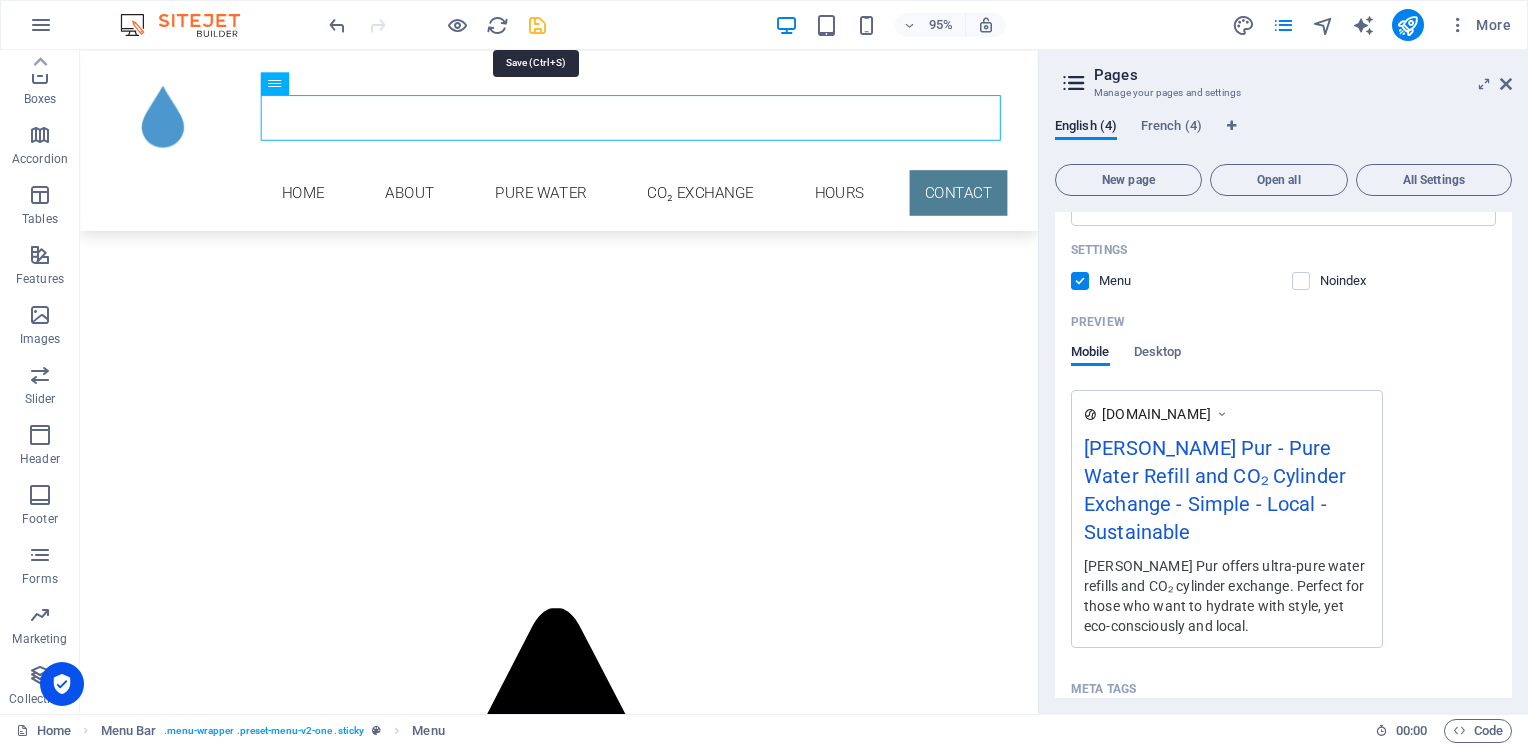 click at bounding box center (537, 25) 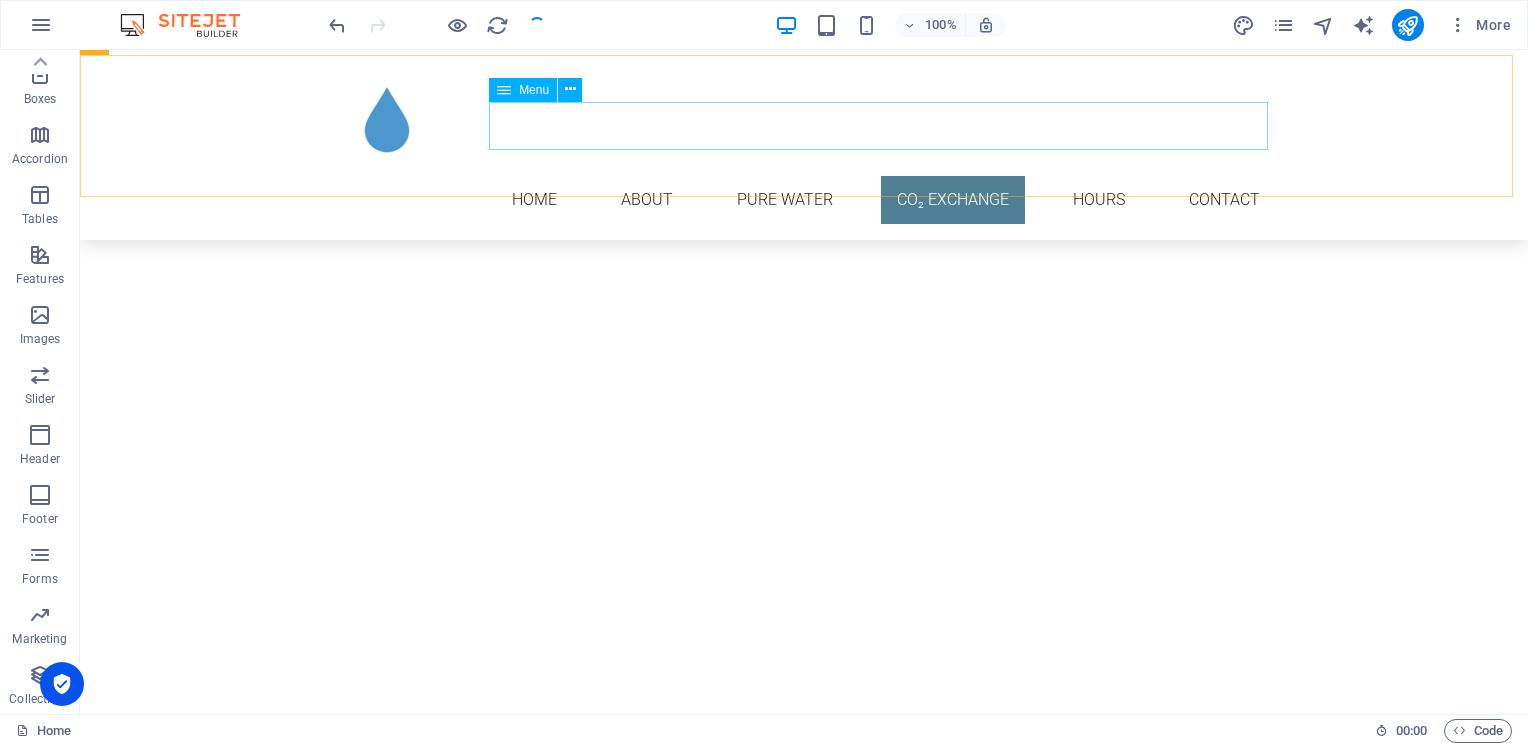 scroll, scrollTop: 1336, scrollLeft: 0, axis: vertical 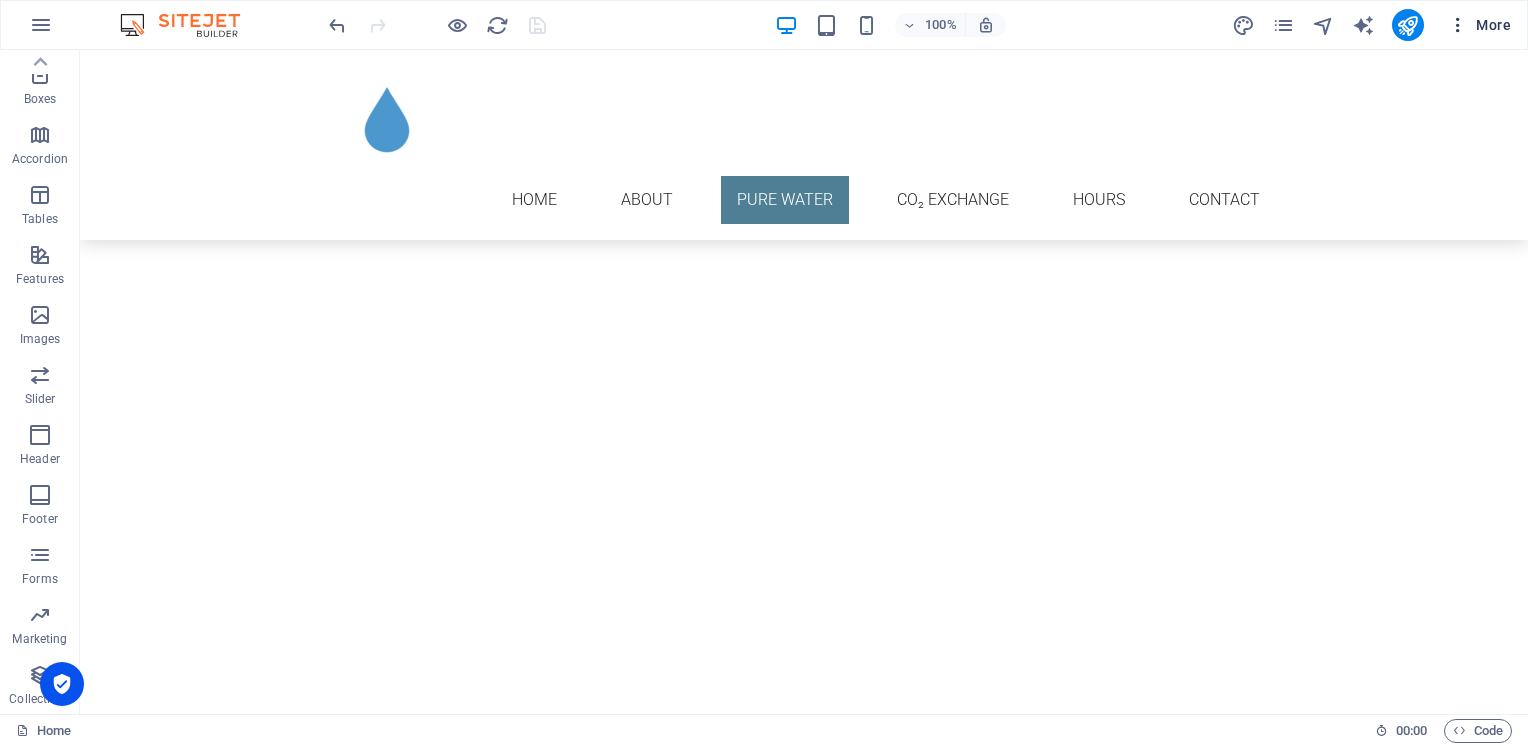 click at bounding box center (1458, 25) 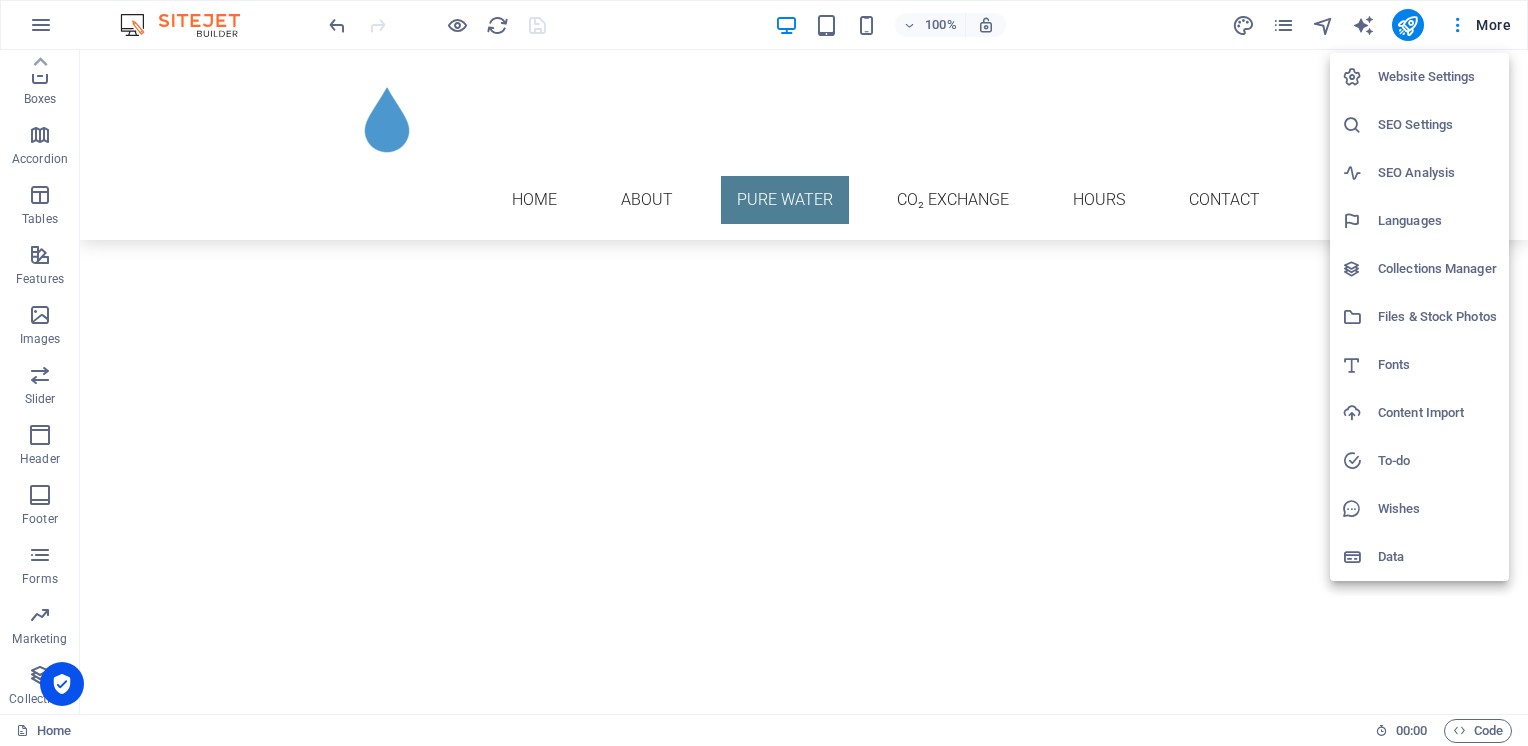 click on "Website Settings" at bounding box center (1437, 77) 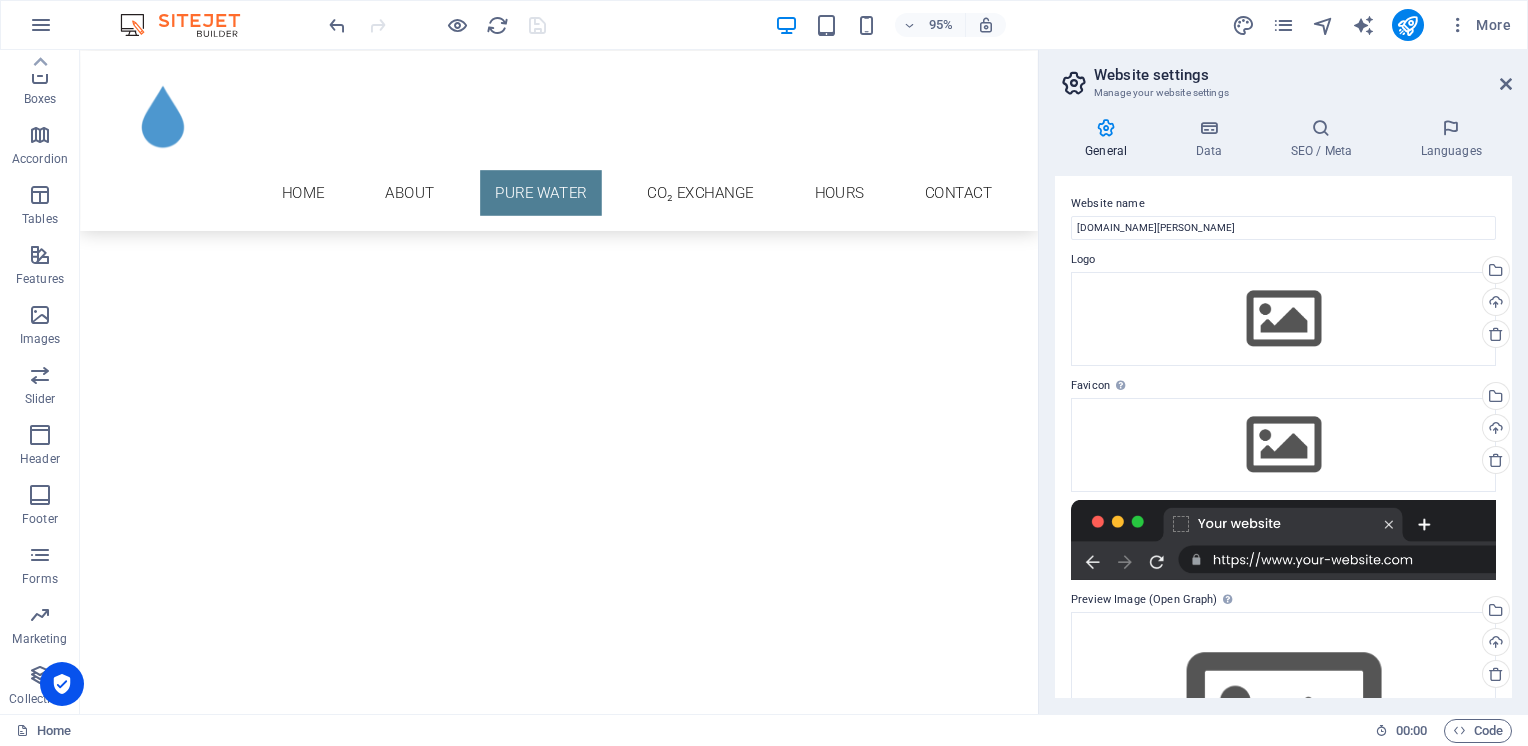 scroll, scrollTop: 1368, scrollLeft: 0, axis: vertical 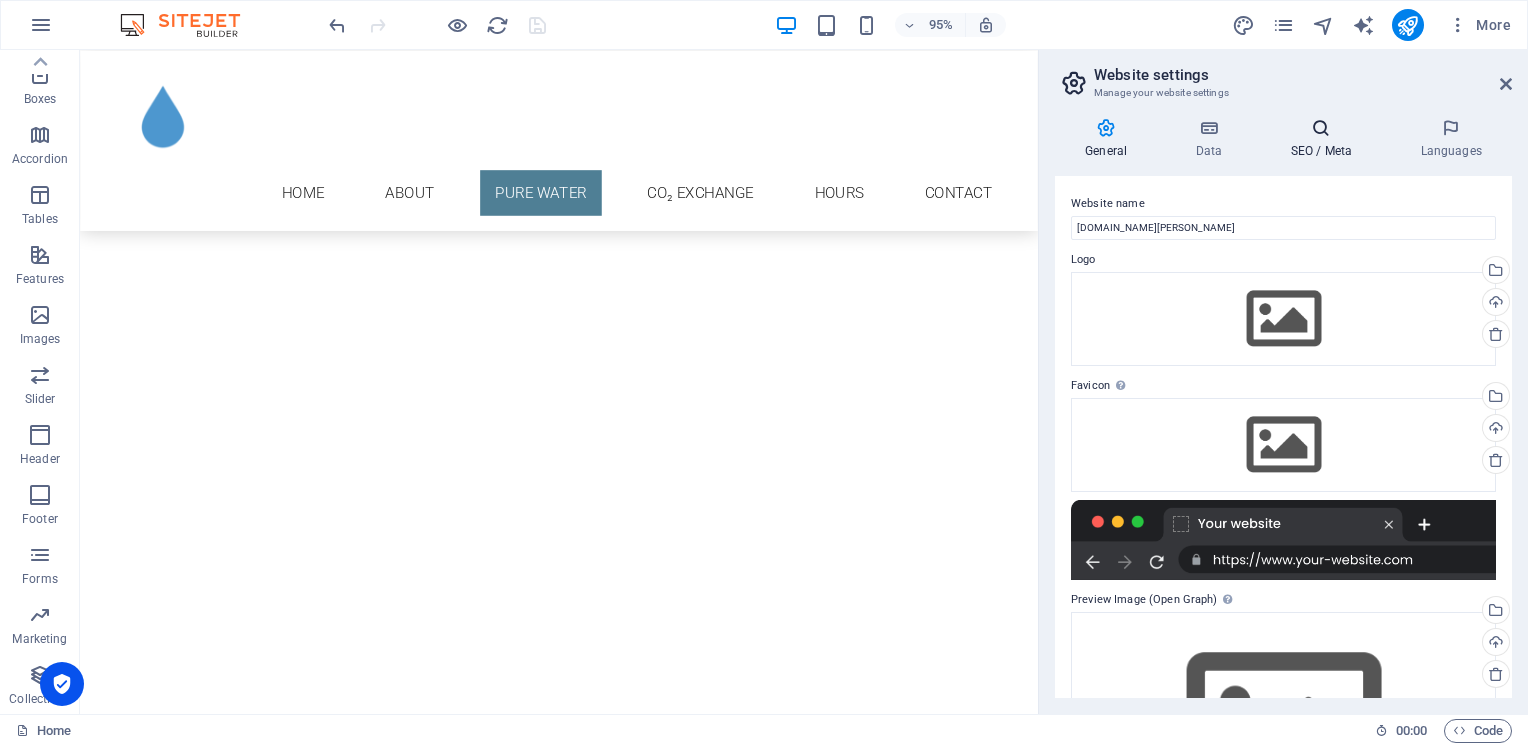 click on "SEO / Meta" at bounding box center (1325, 139) 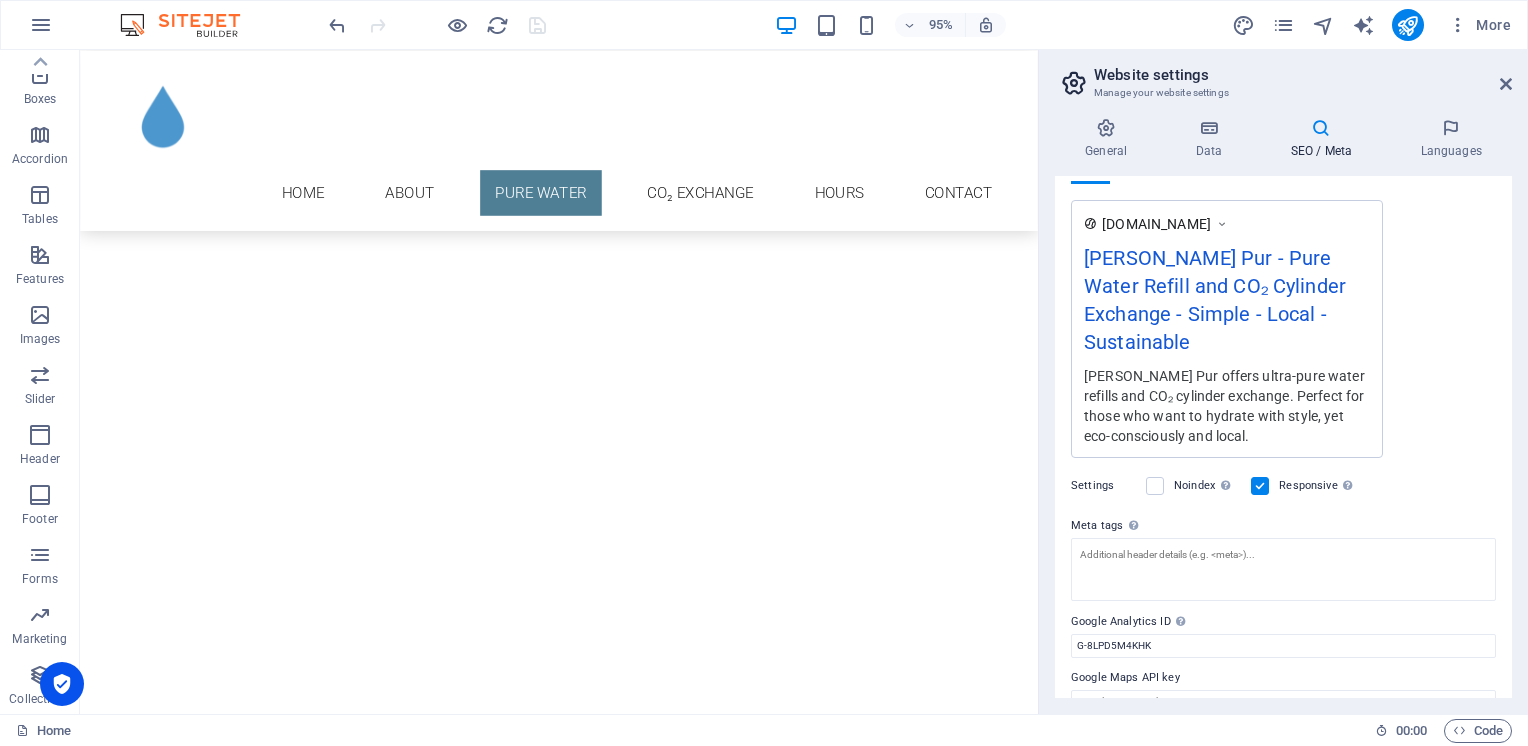 scroll, scrollTop: 328, scrollLeft: 0, axis: vertical 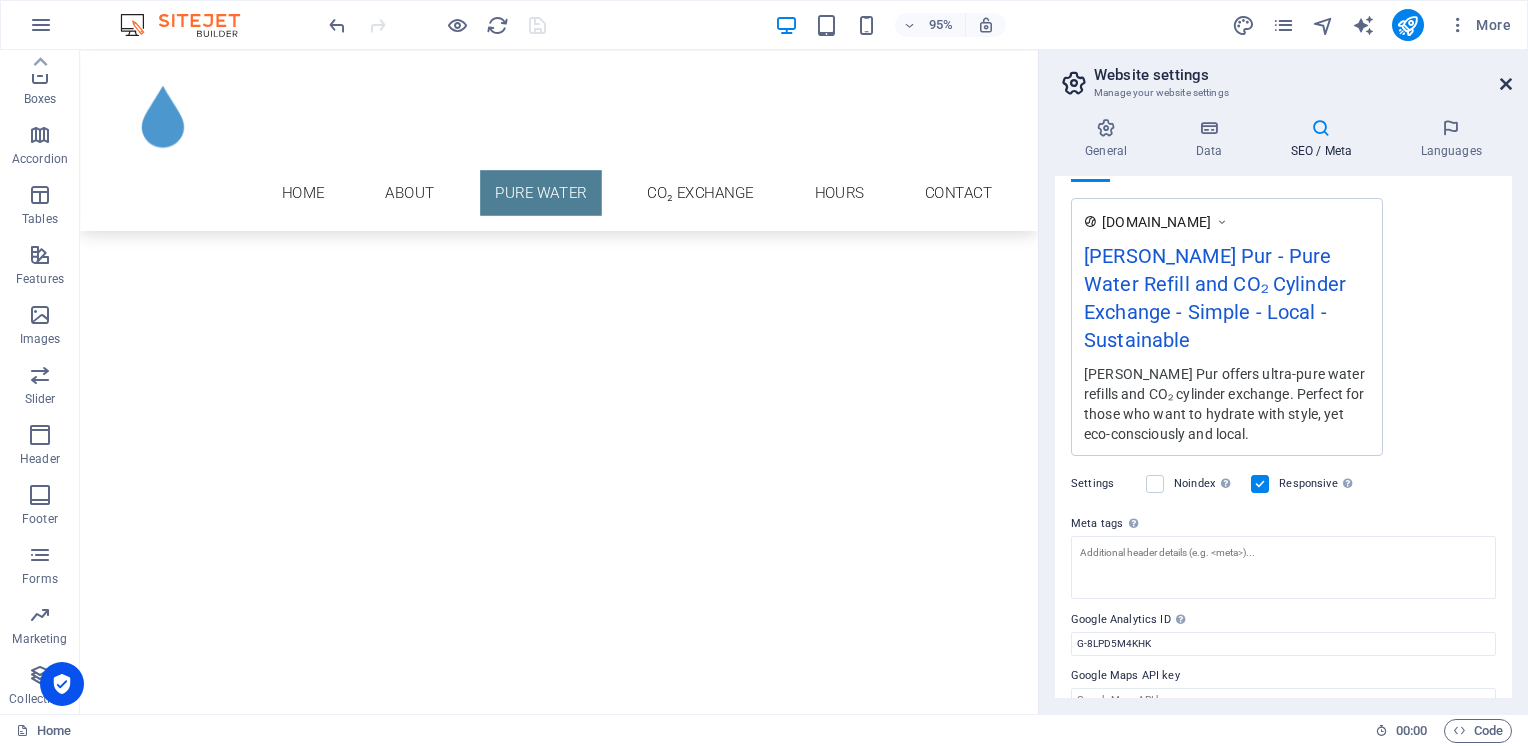 drag, startPoint x: 1502, startPoint y: 88, endPoint x: 1421, endPoint y: 38, distance: 95.189285 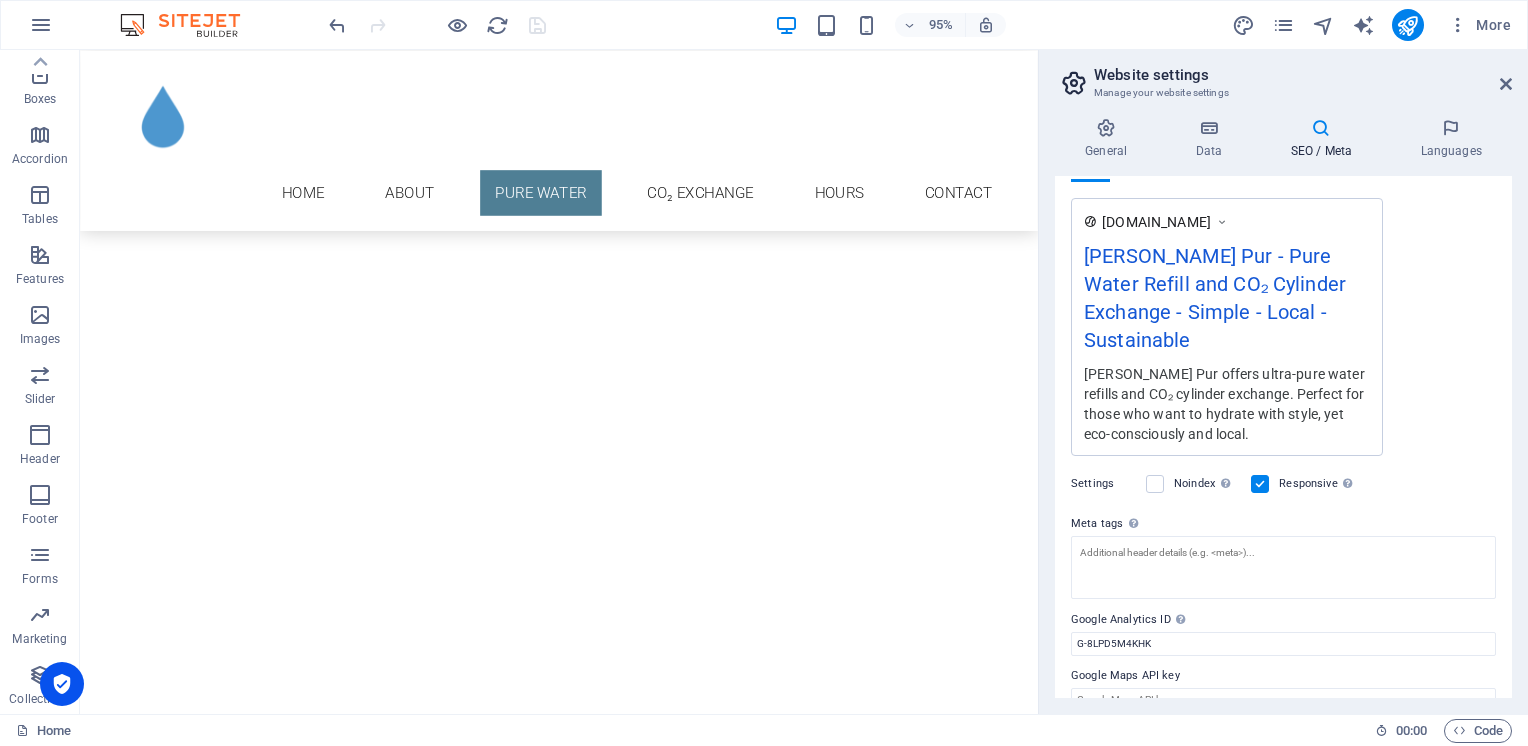 scroll, scrollTop: 1336, scrollLeft: 0, axis: vertical 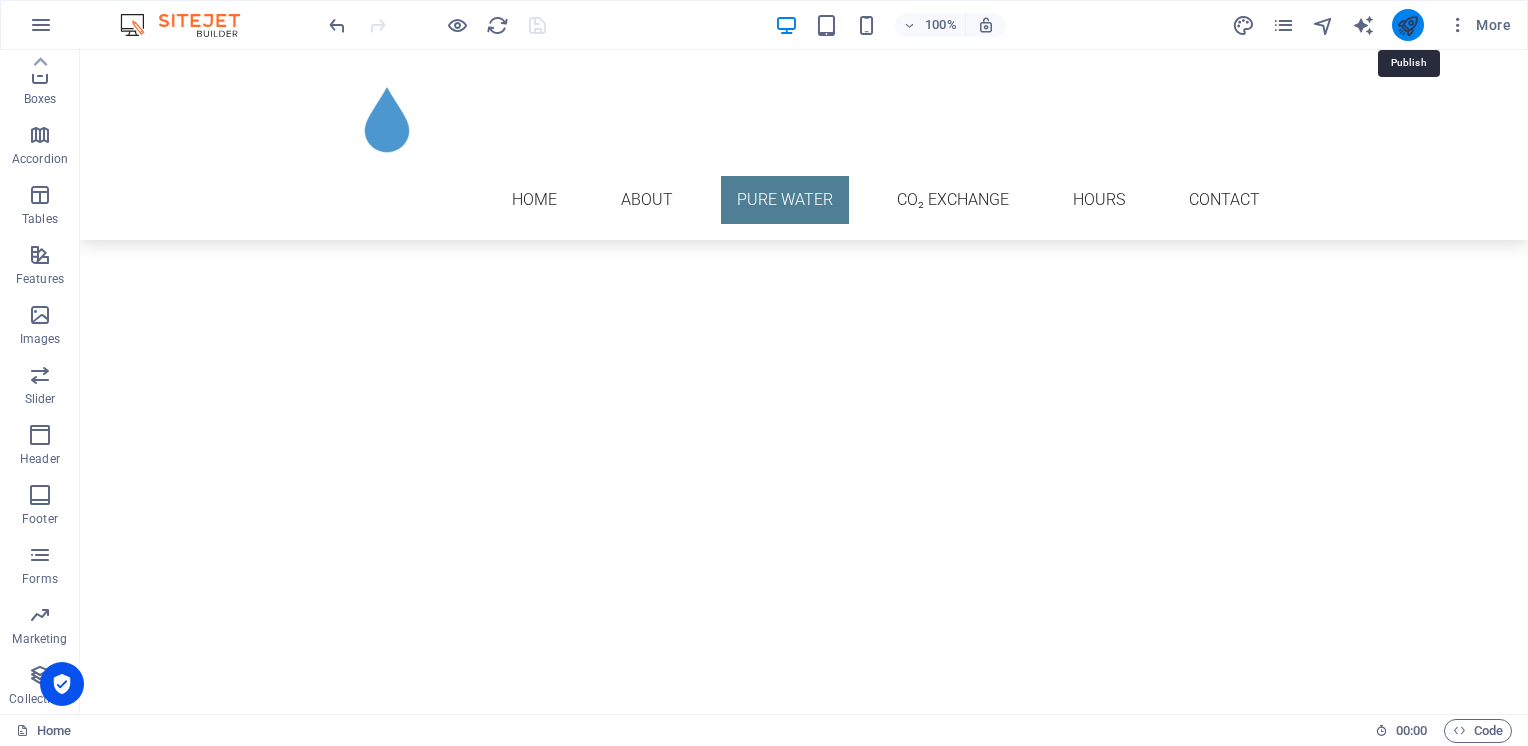 click at bounding box center (1407, 25) 